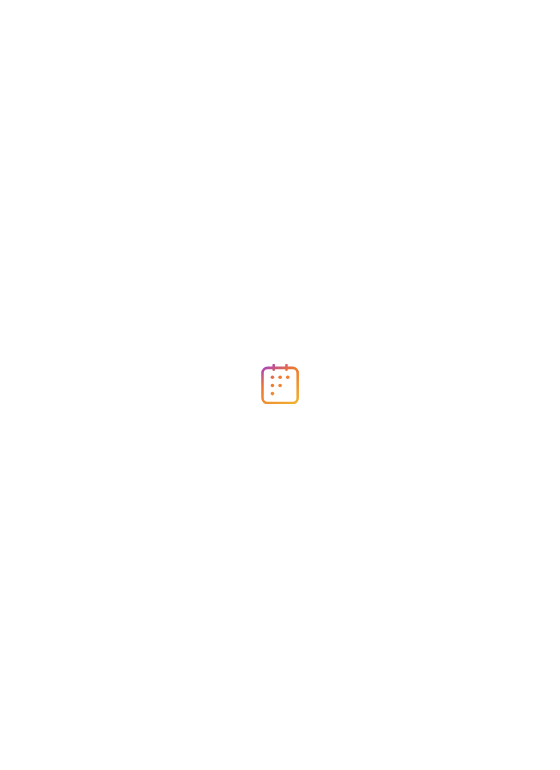 scroll, scrollTop: 0, scrollLeft: 0, axis: both 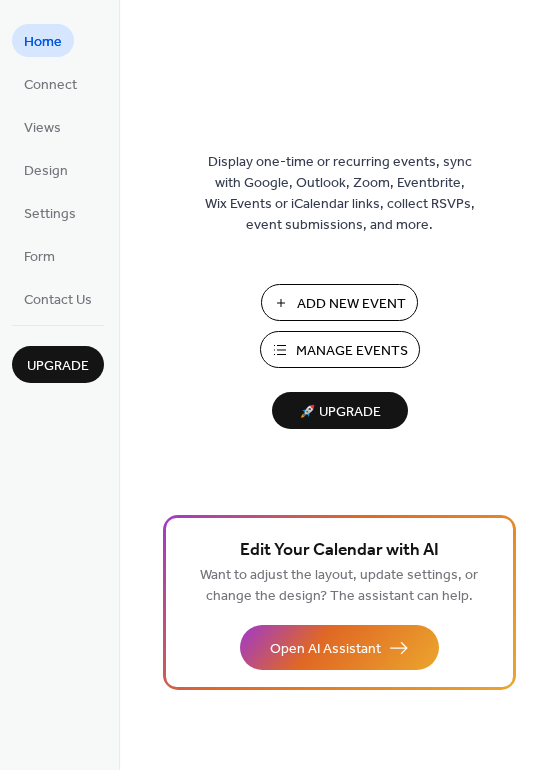 click on "Manage Events" at bounding box center [352, 351] 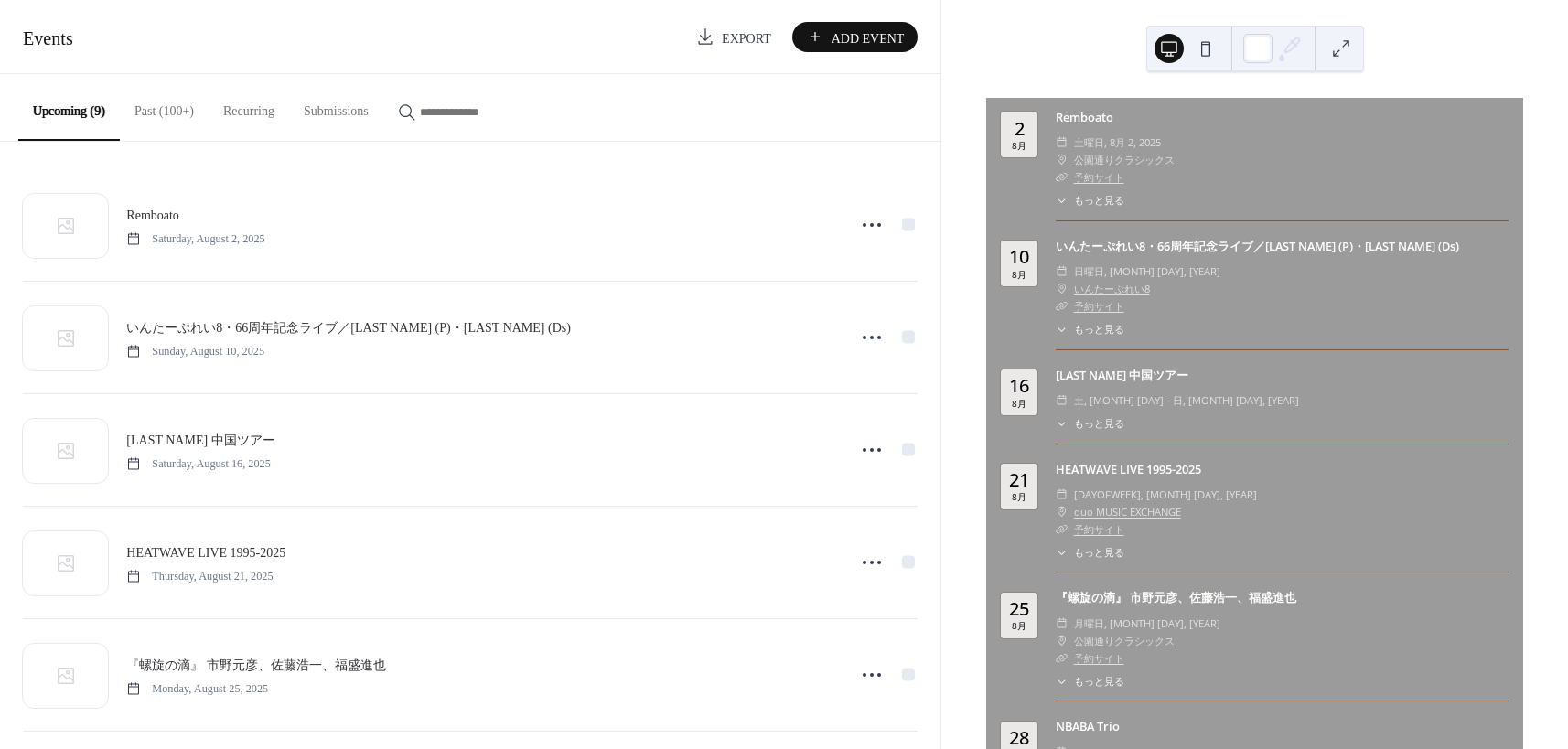 scroll, scrollTop: 0, scrollLeft: 0, axis: both 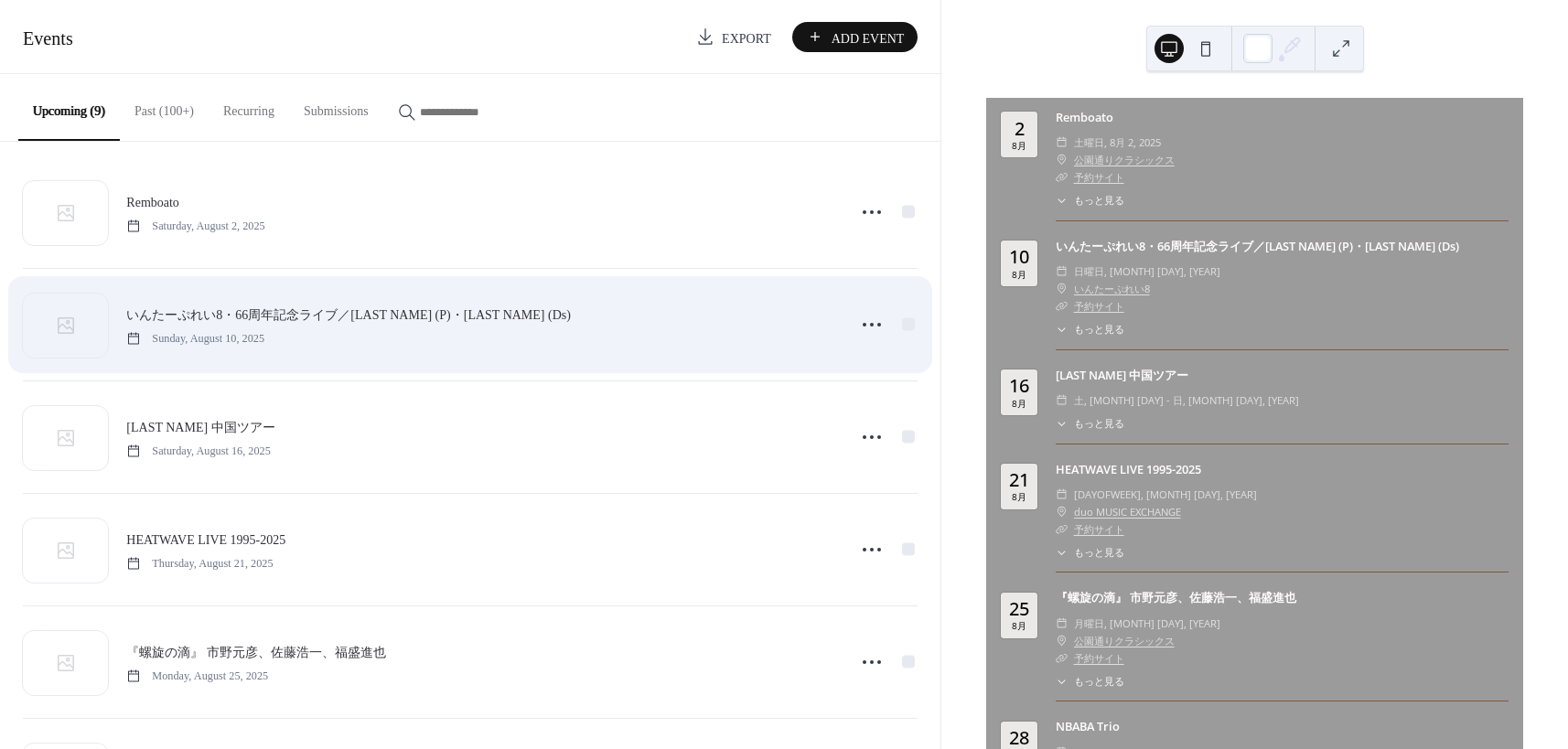 click on "いんたーぷれい8・66周年記念ライブ／山下洋輔(P)・福盛進也(Ds) [DAYOFWEEK], [MONTH] [DAY], [YEAR]" at bounding box center (480, 324) 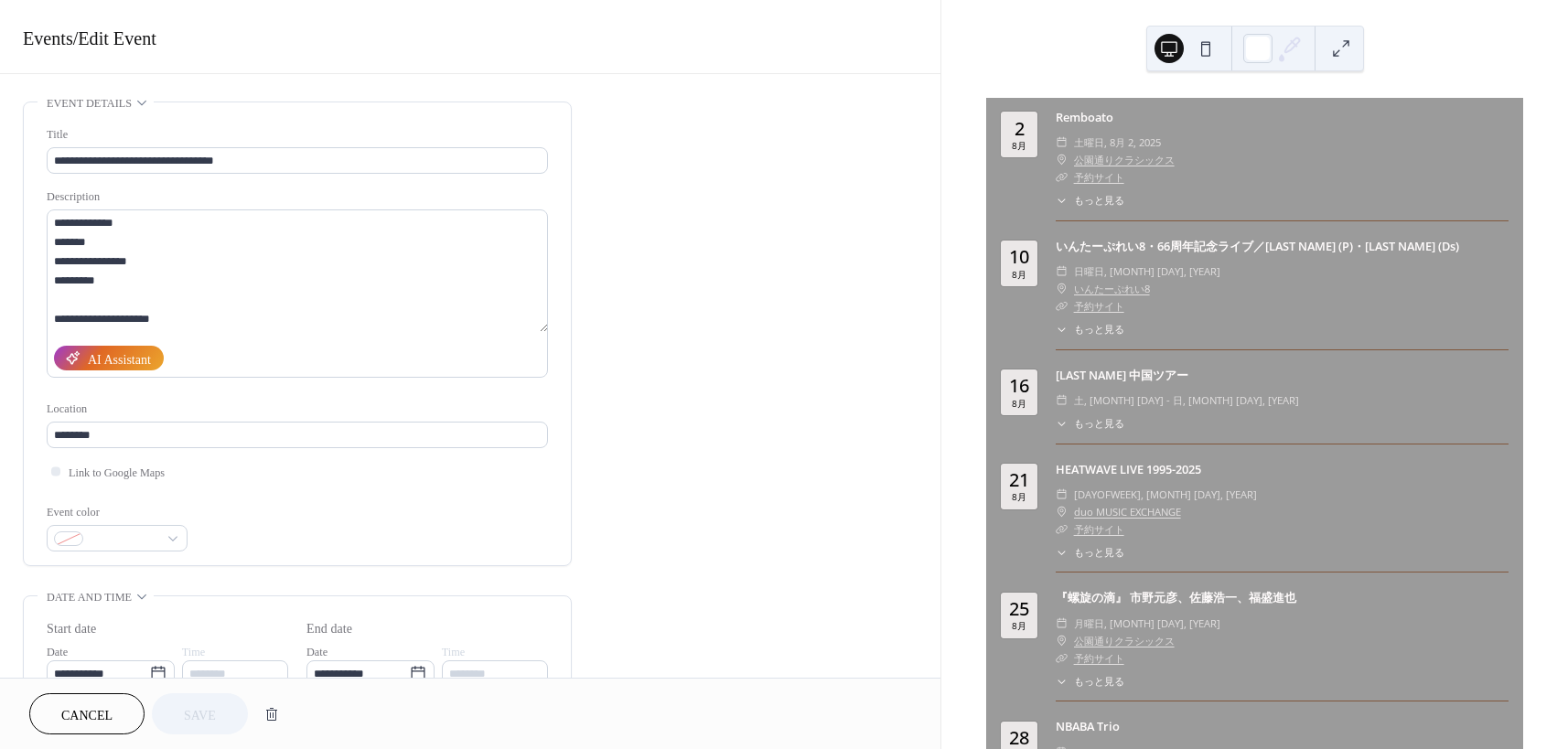 click on "Cancel" at bounding box center (87, 715) 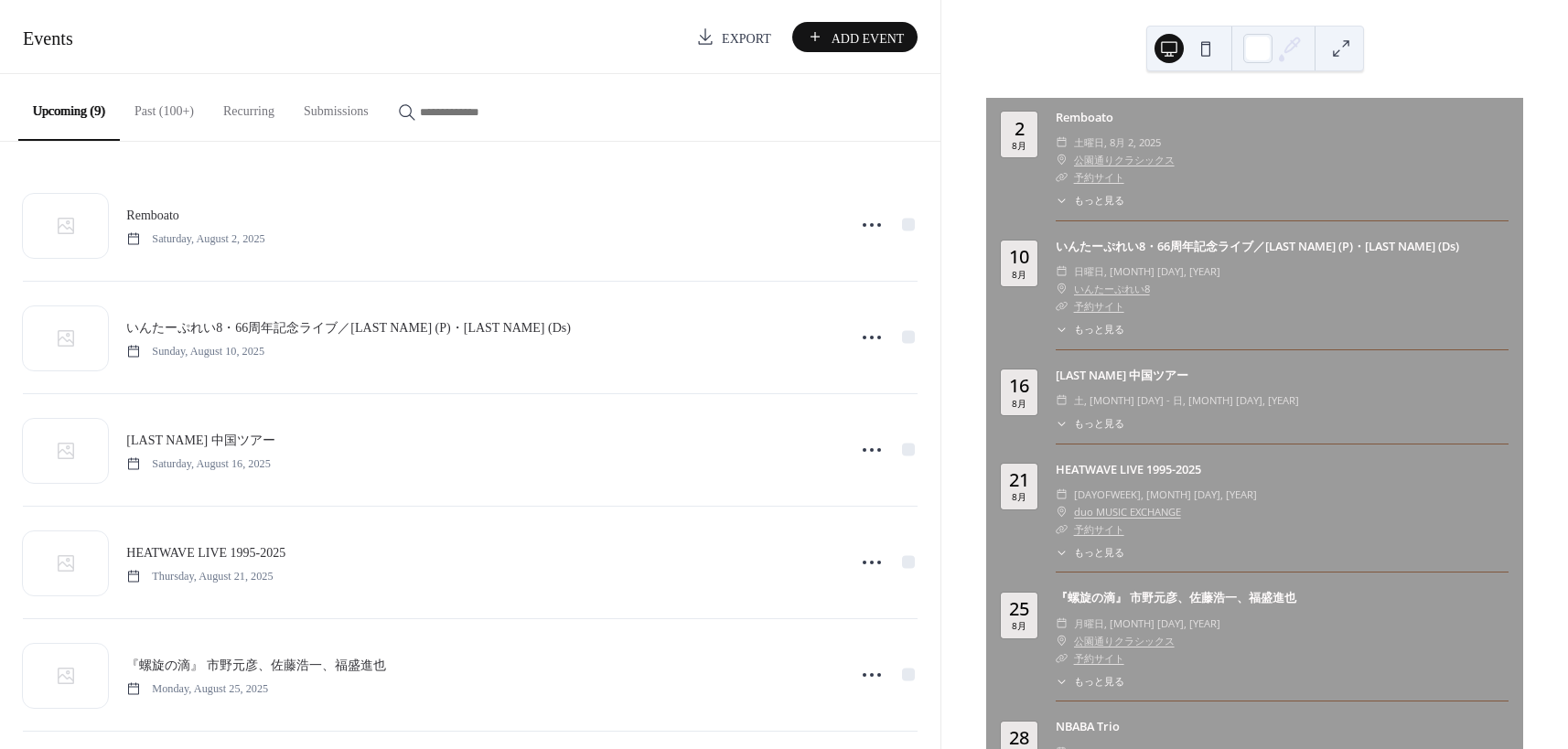 click on "Add Event" at bounding box center (868, 37) 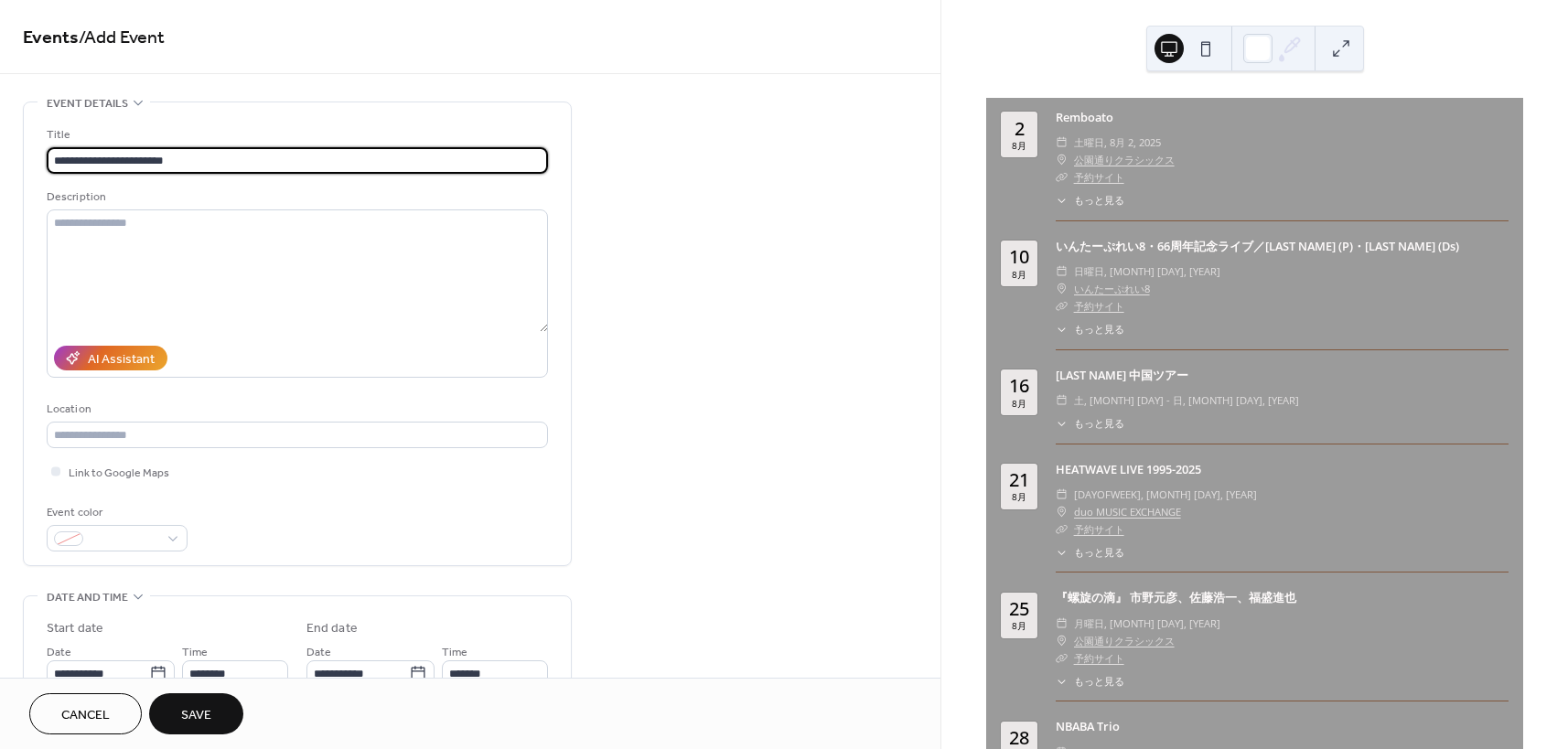 click on "**********" at bounding box center (297, 160) 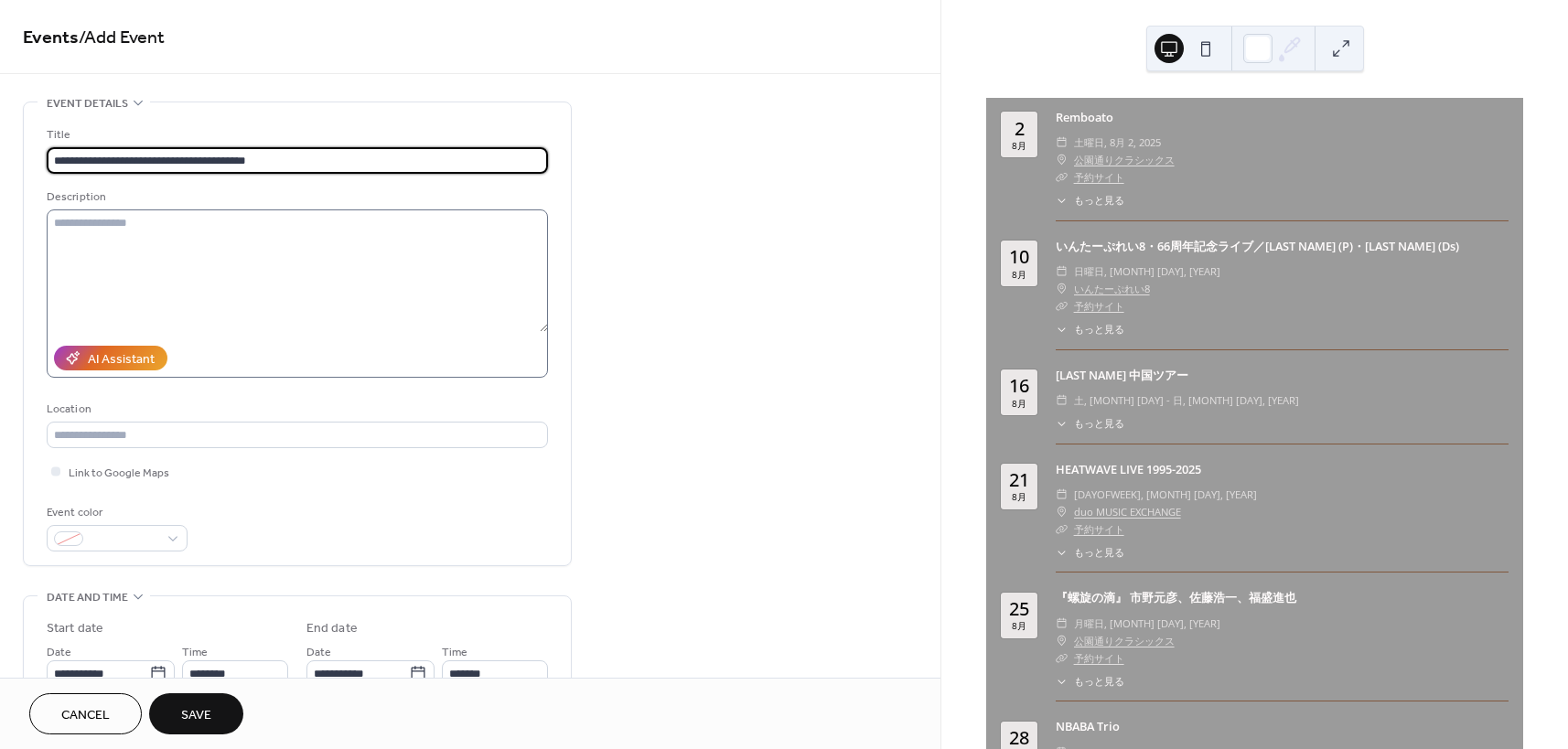 type on "**********" 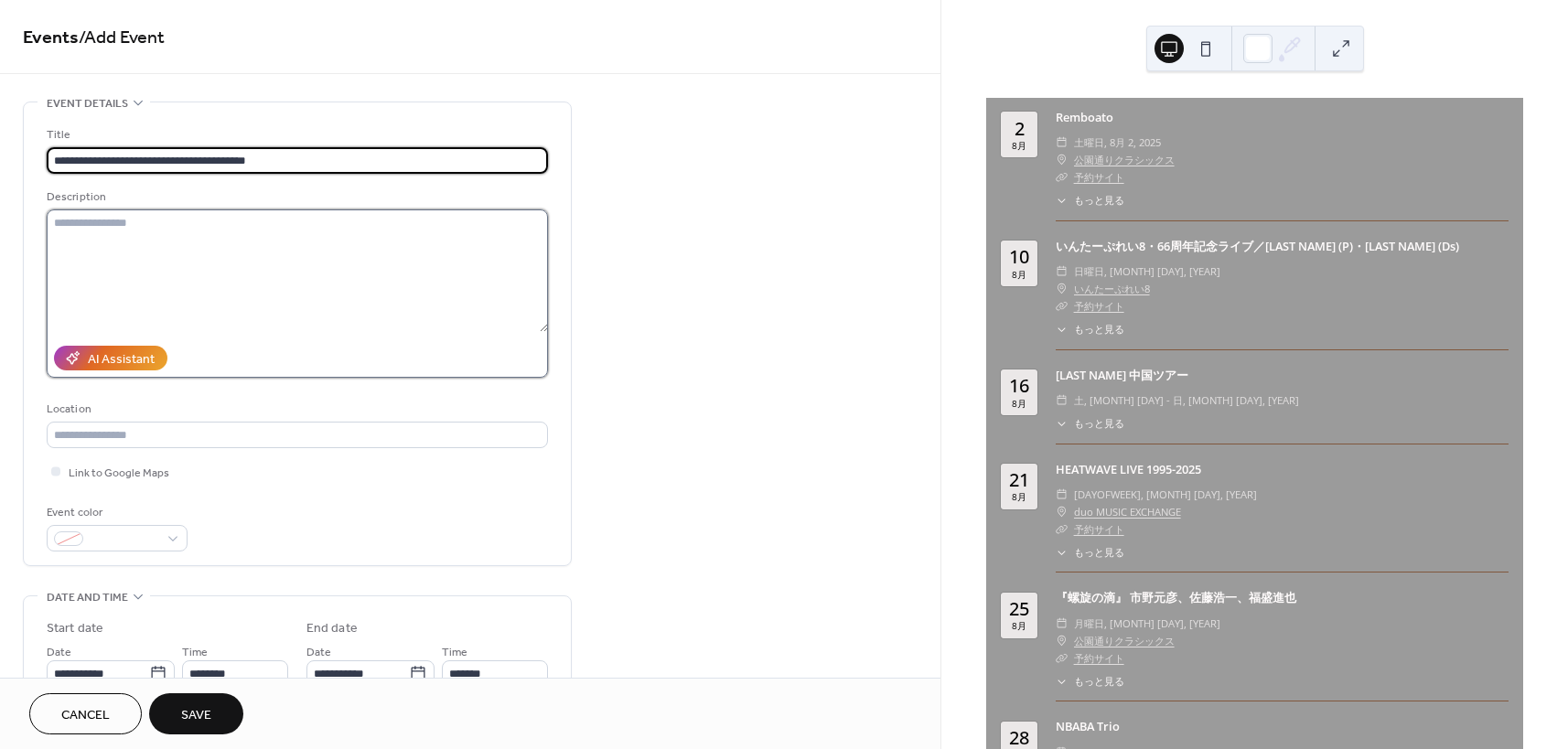 click at bounding box center (297, 271) 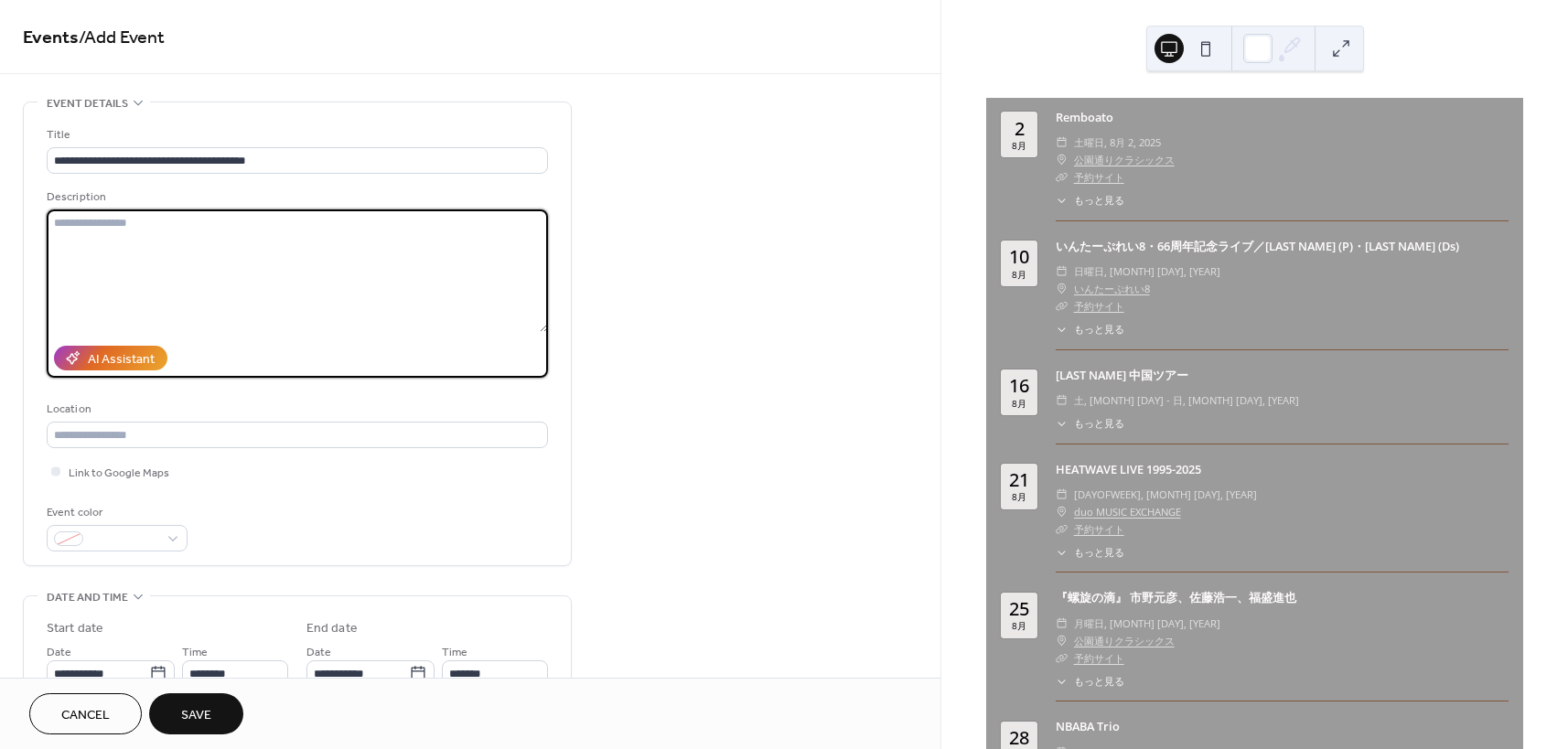 click at bounding box center [297, 271] 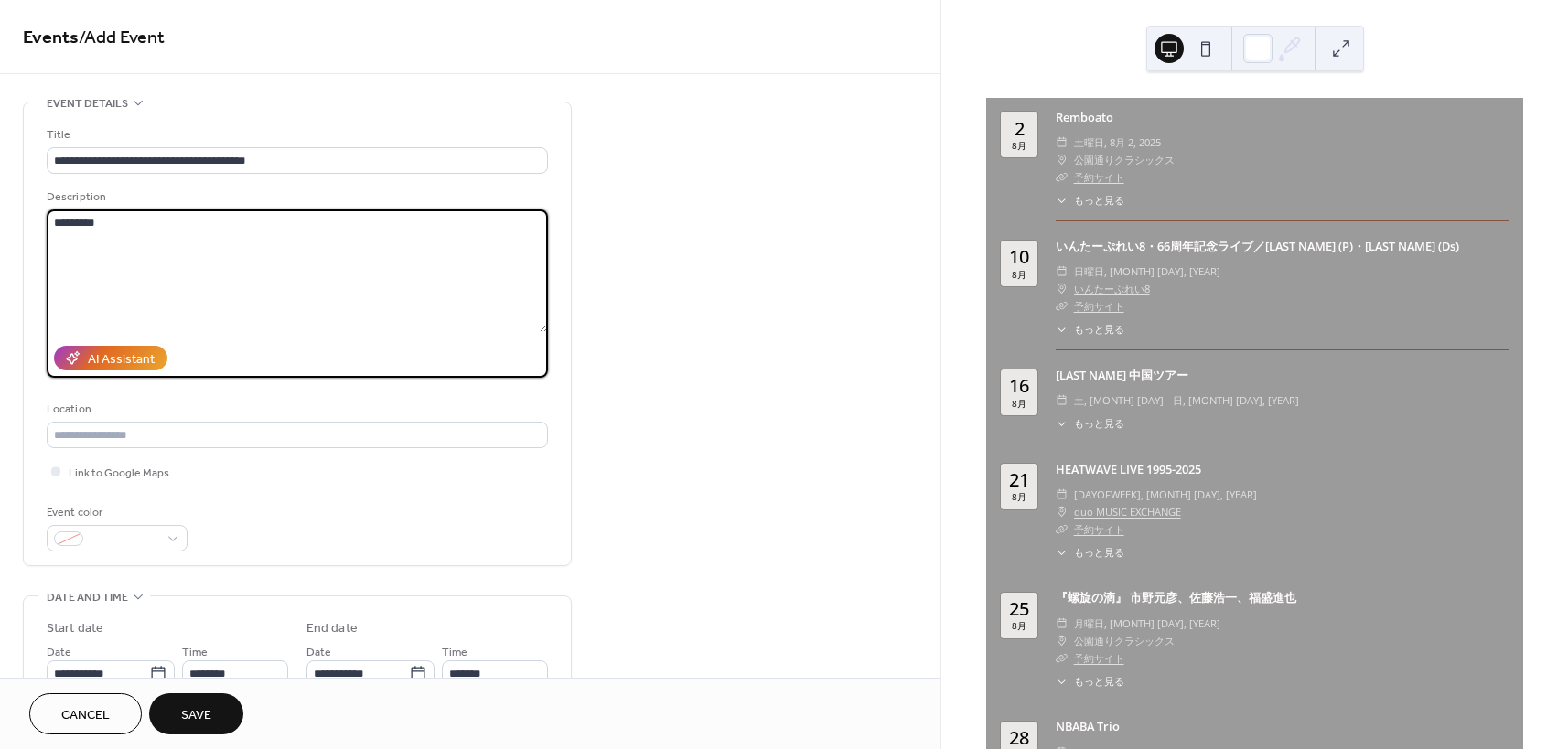 drag, startPoint x: 138, startPoint y: 229, endPoint x: 8, endPoint y: 229, distance: 130 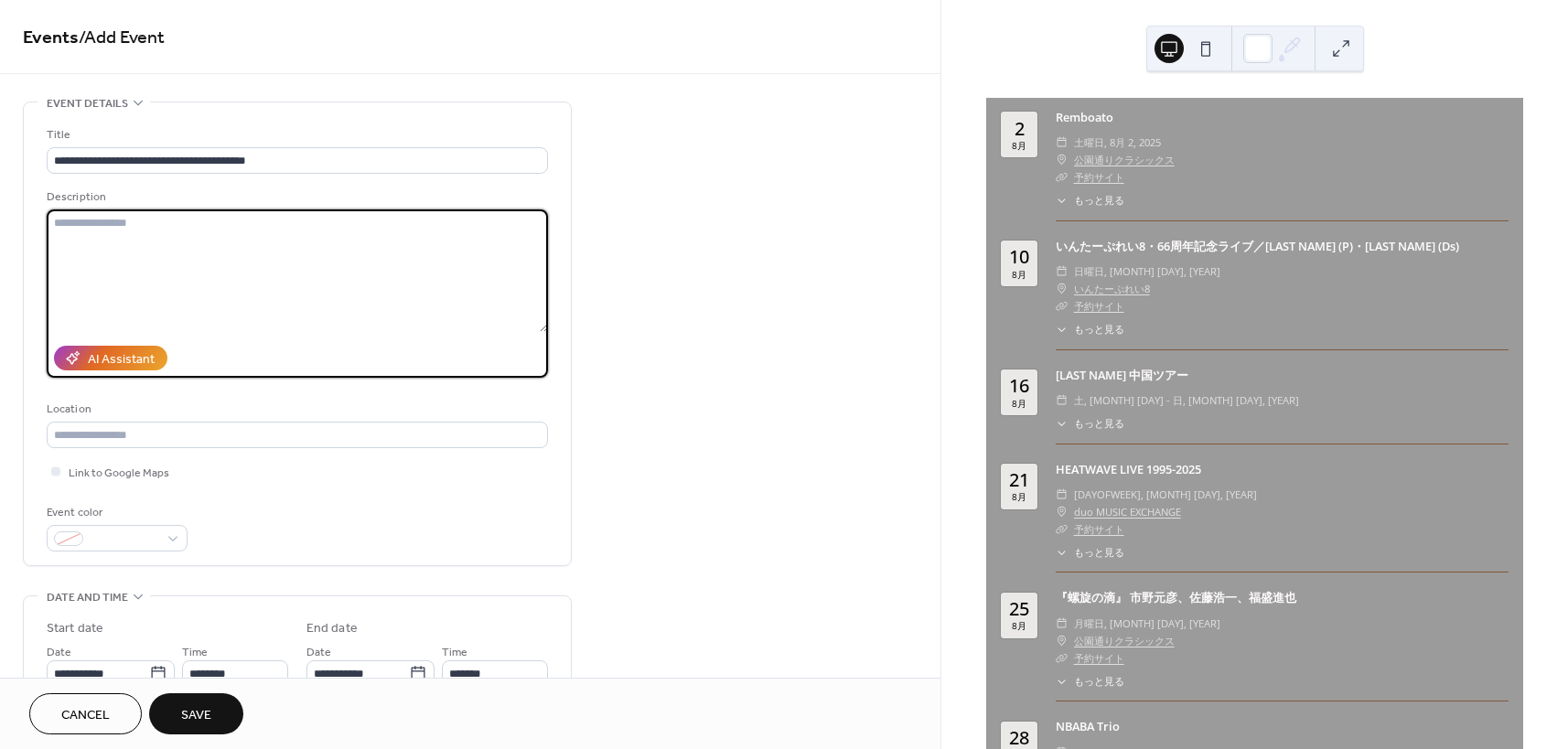 click at bounding box center (297, 271) 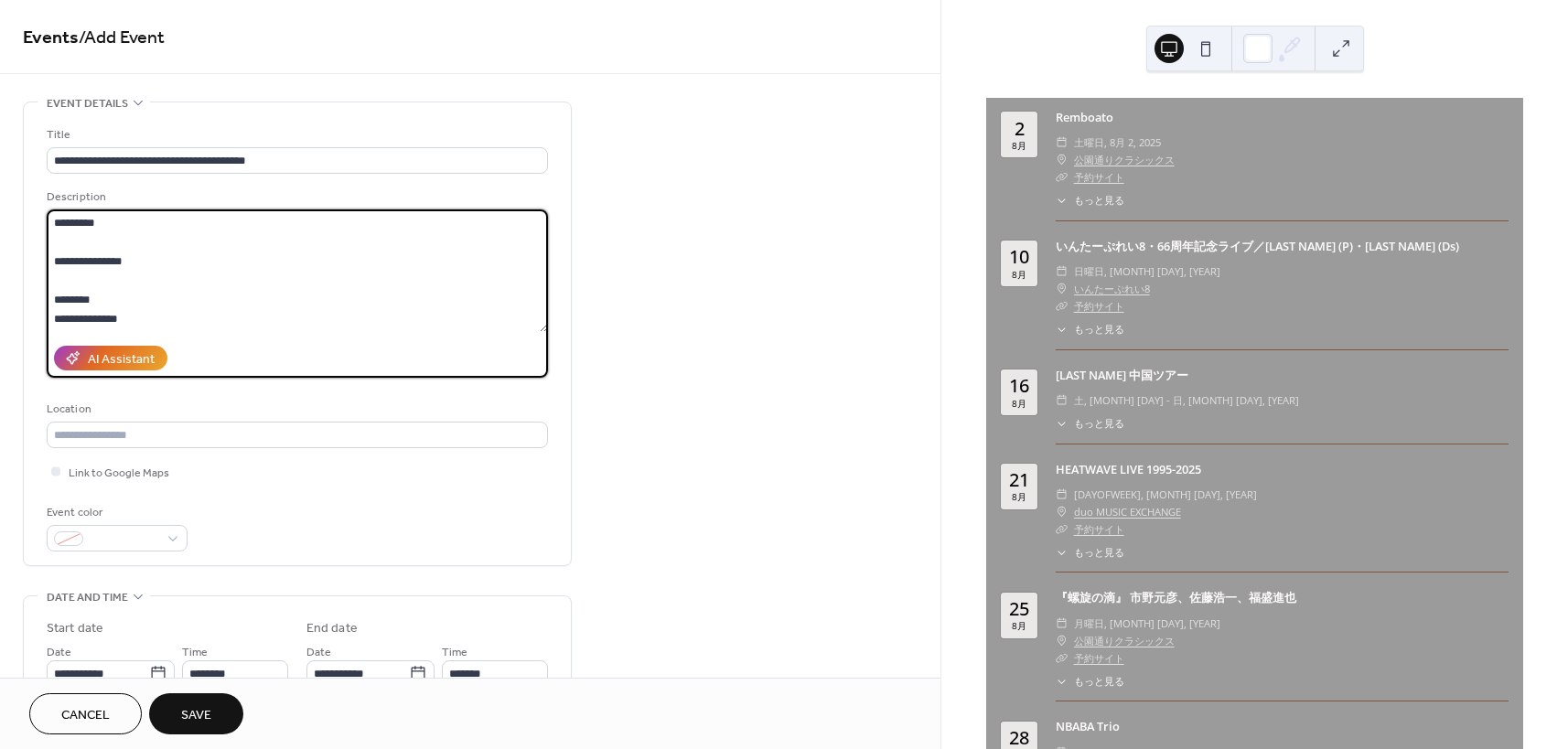 scroll, scrollTop: 189, scrollLeft: 0, axis: vertical 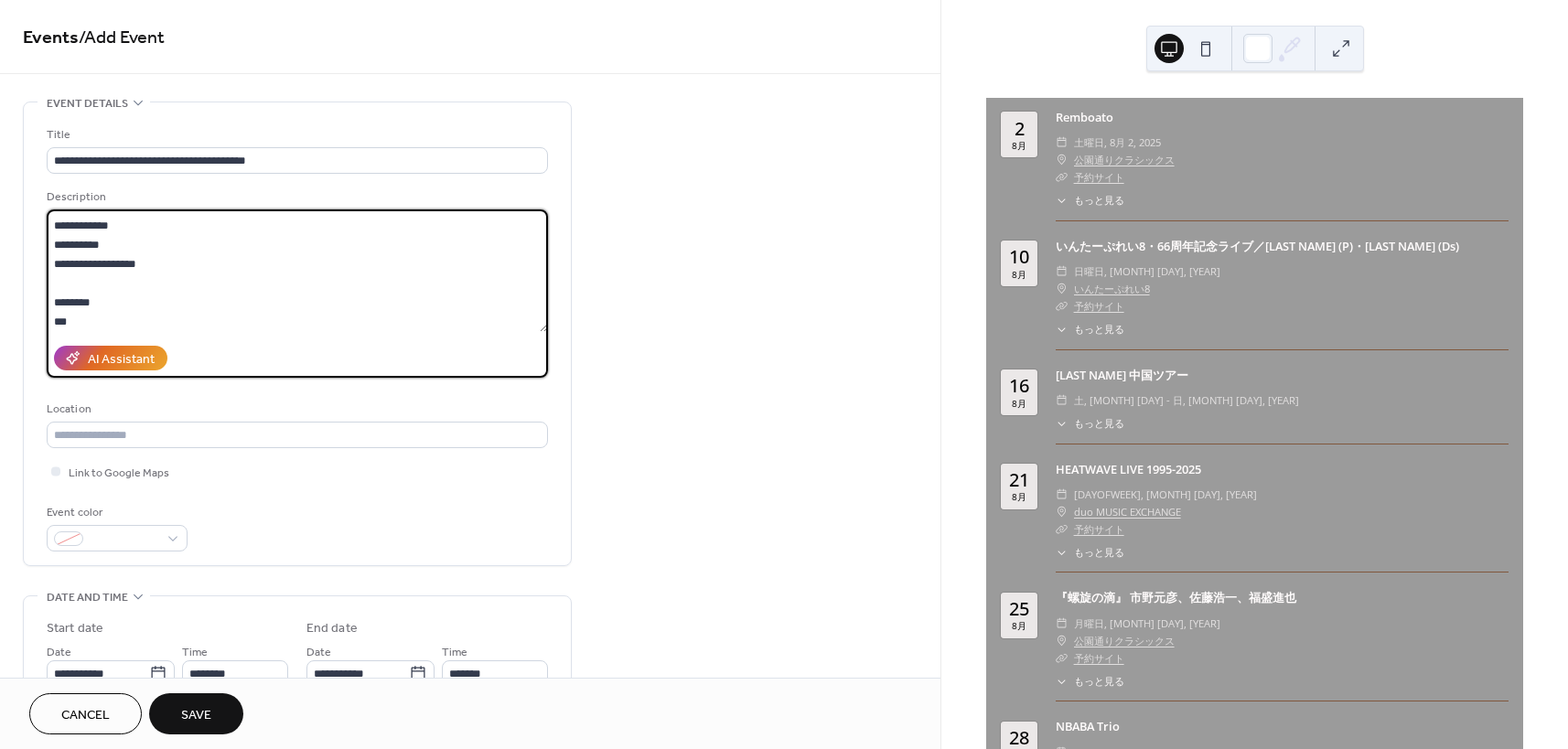click on "**********" at bounding box center (297, 271) 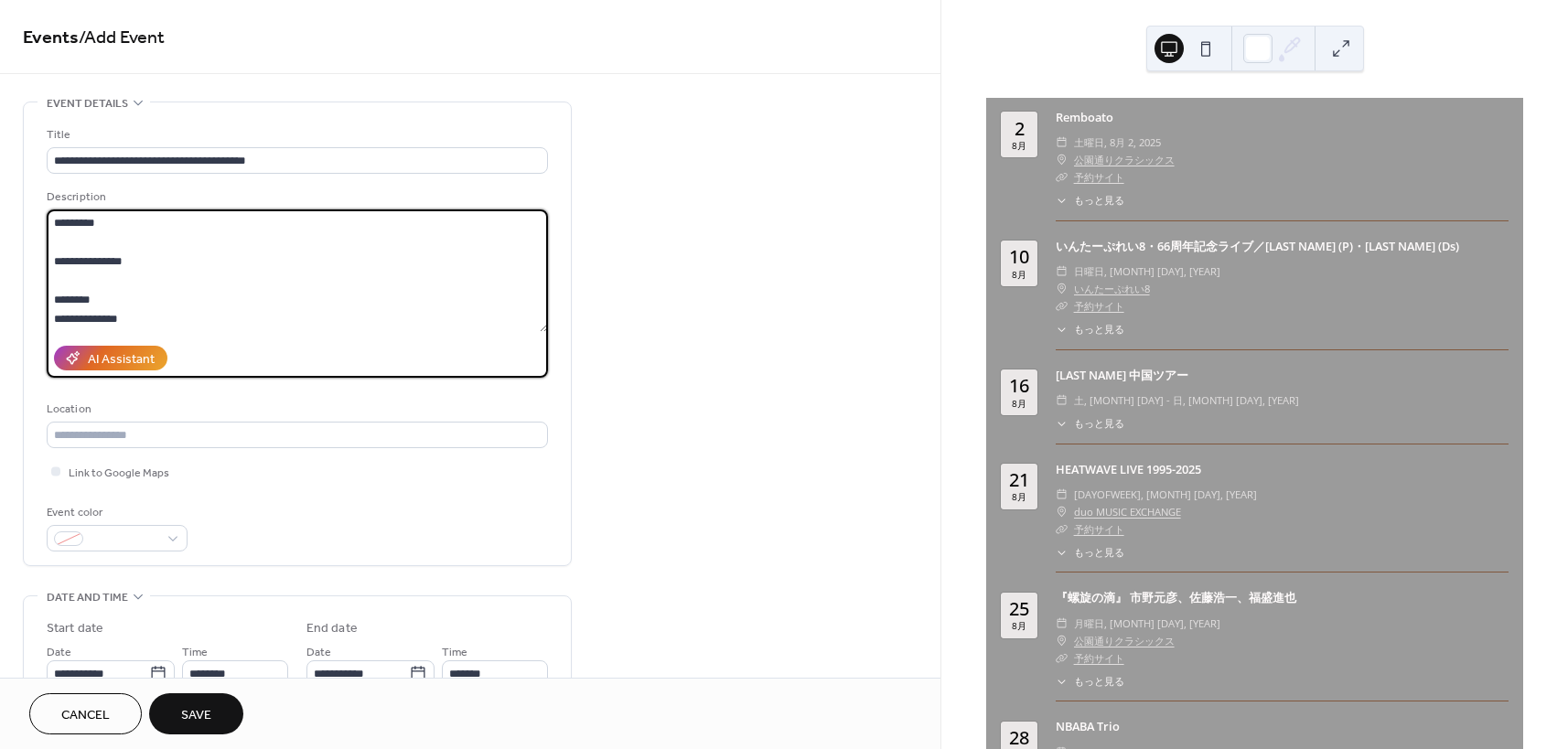 click on "**********" at bounding box center (297, 271) 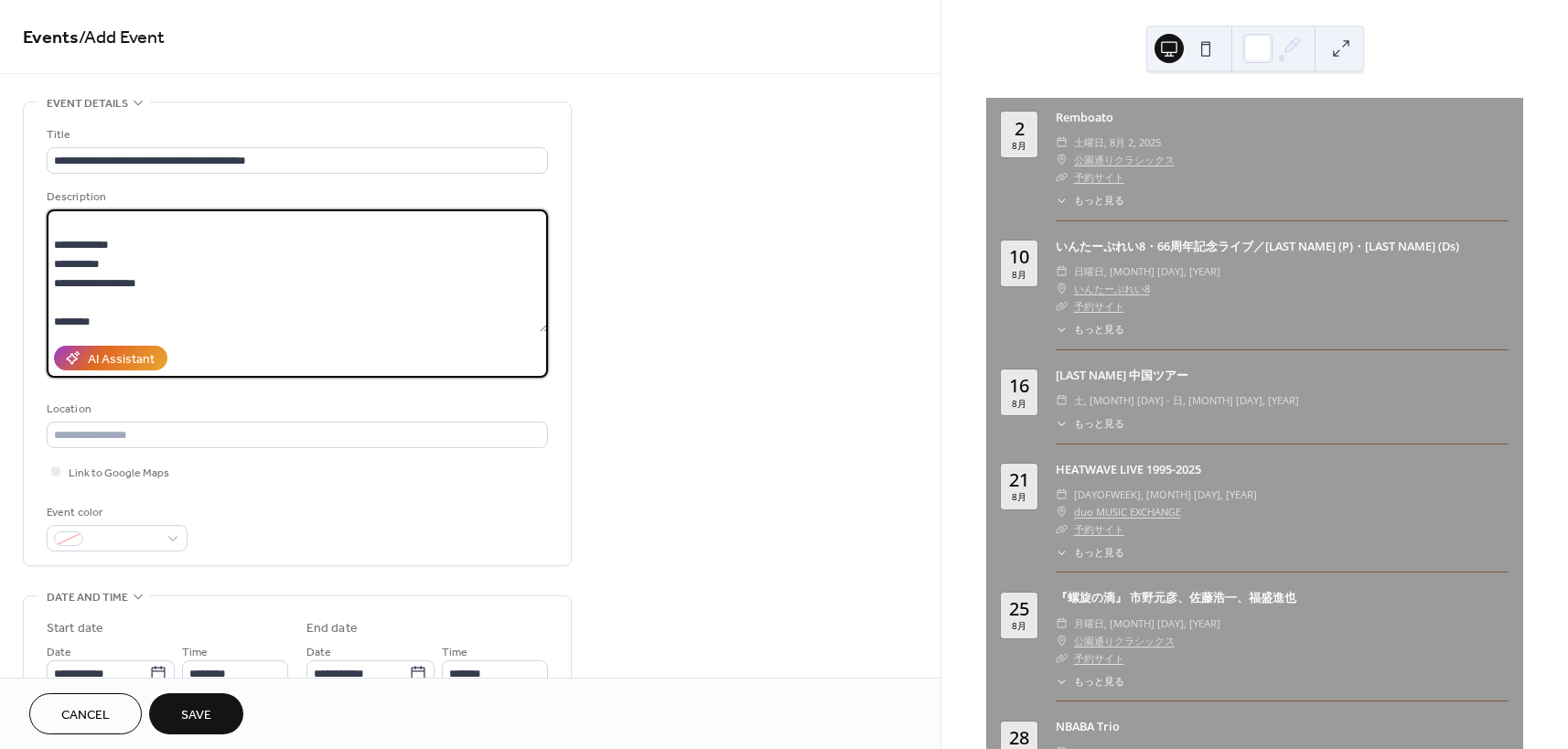 scroll, scrollTop: 170, scrollLeft: 0, axis: vertical 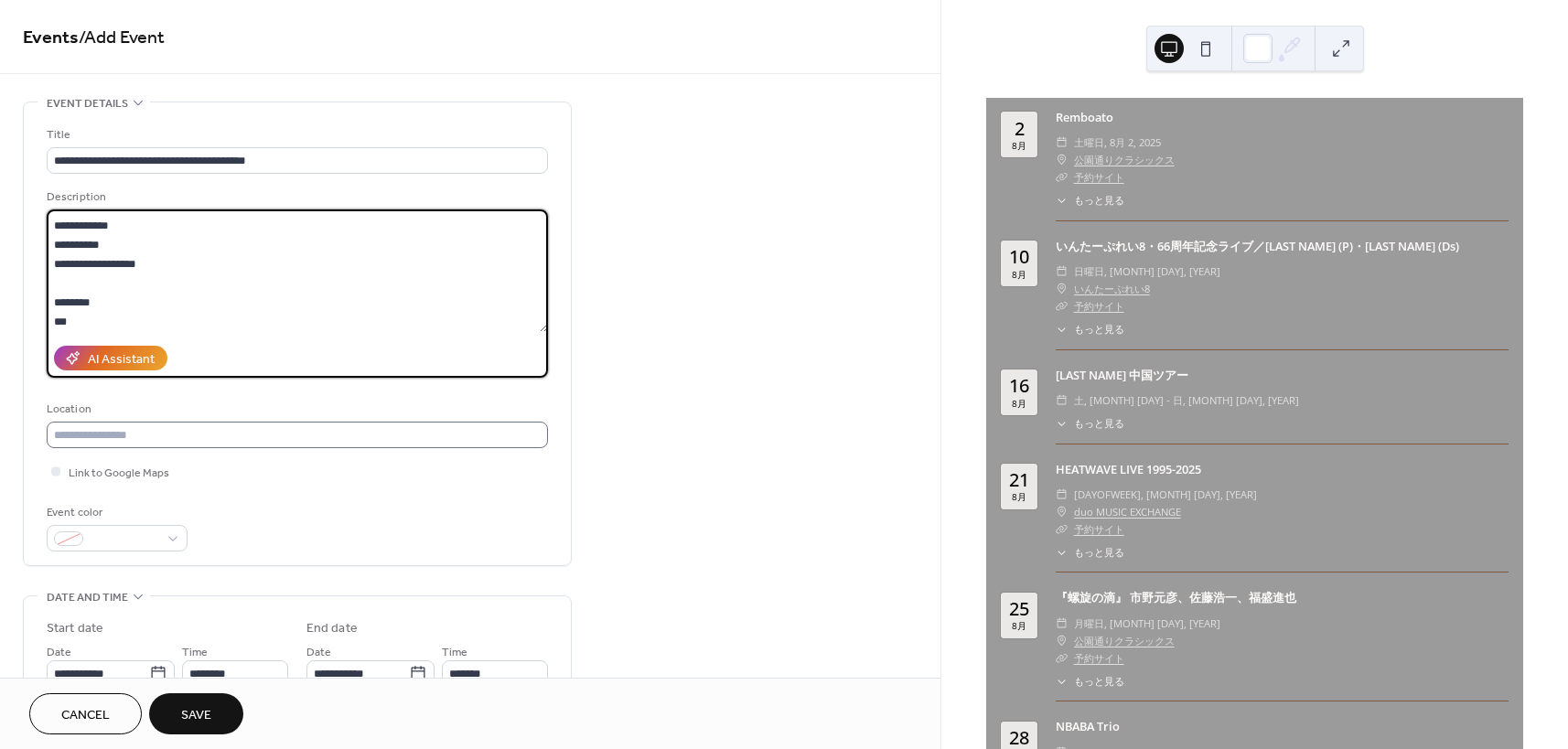 type on "**********" 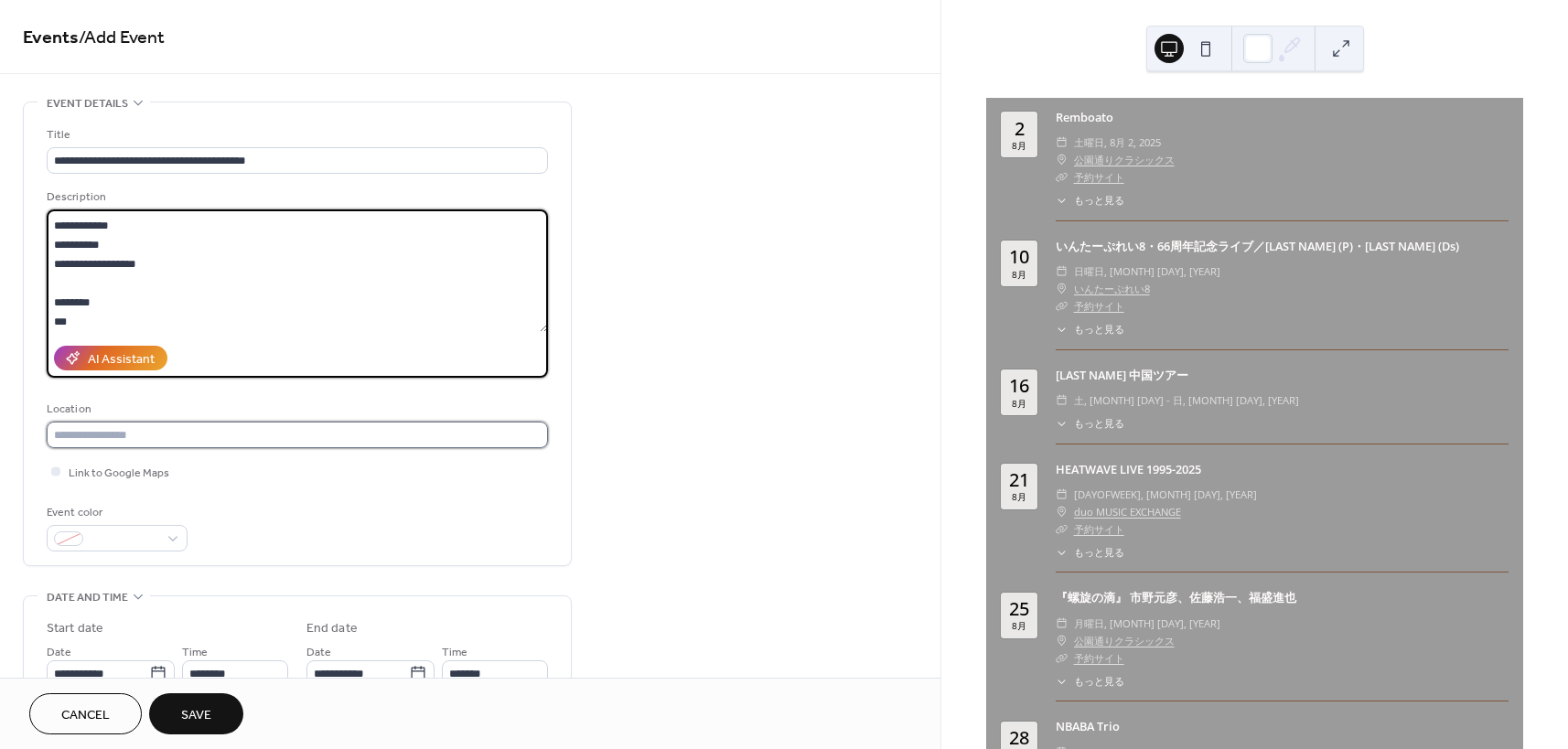 click at bounding box center [297, 434] 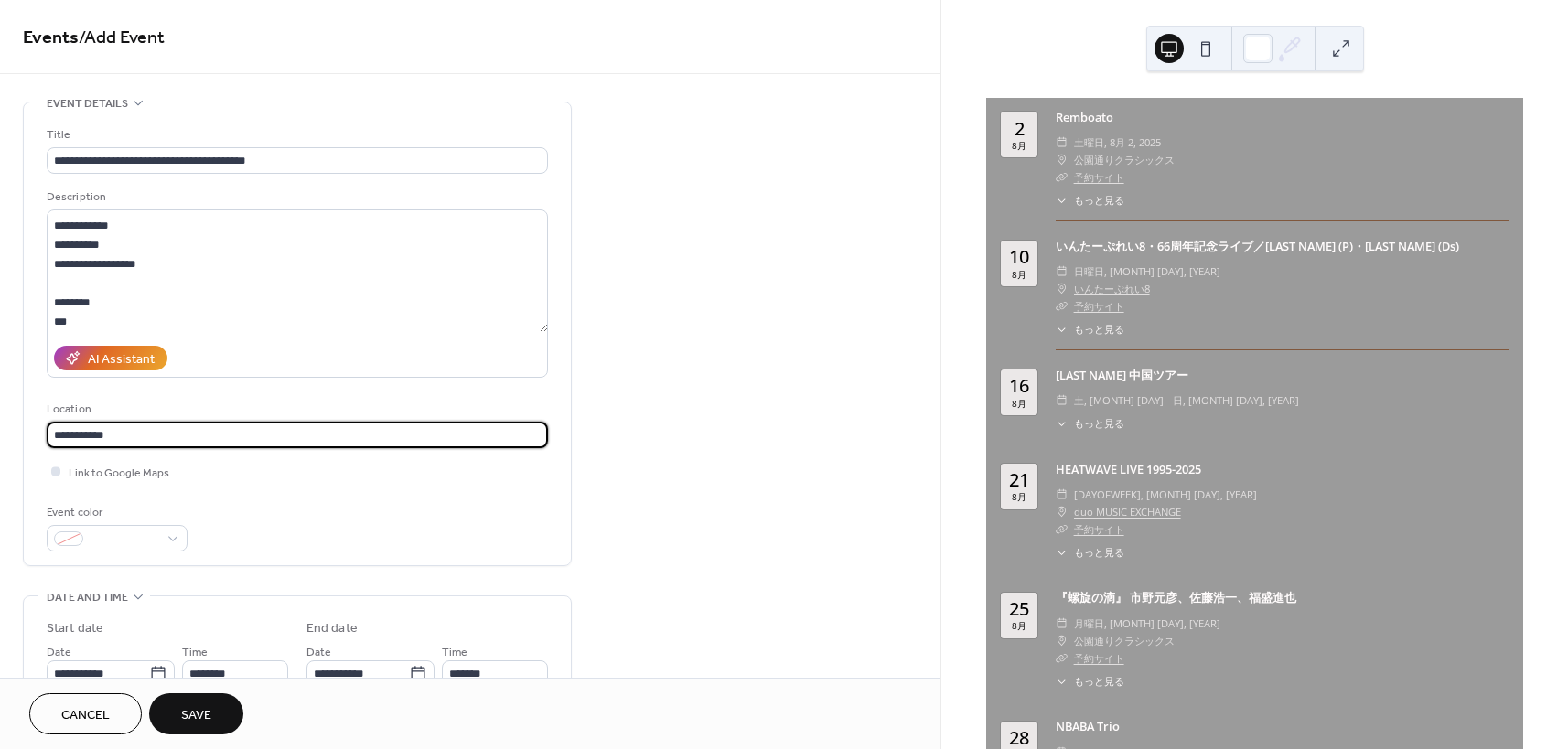 type on "**********" 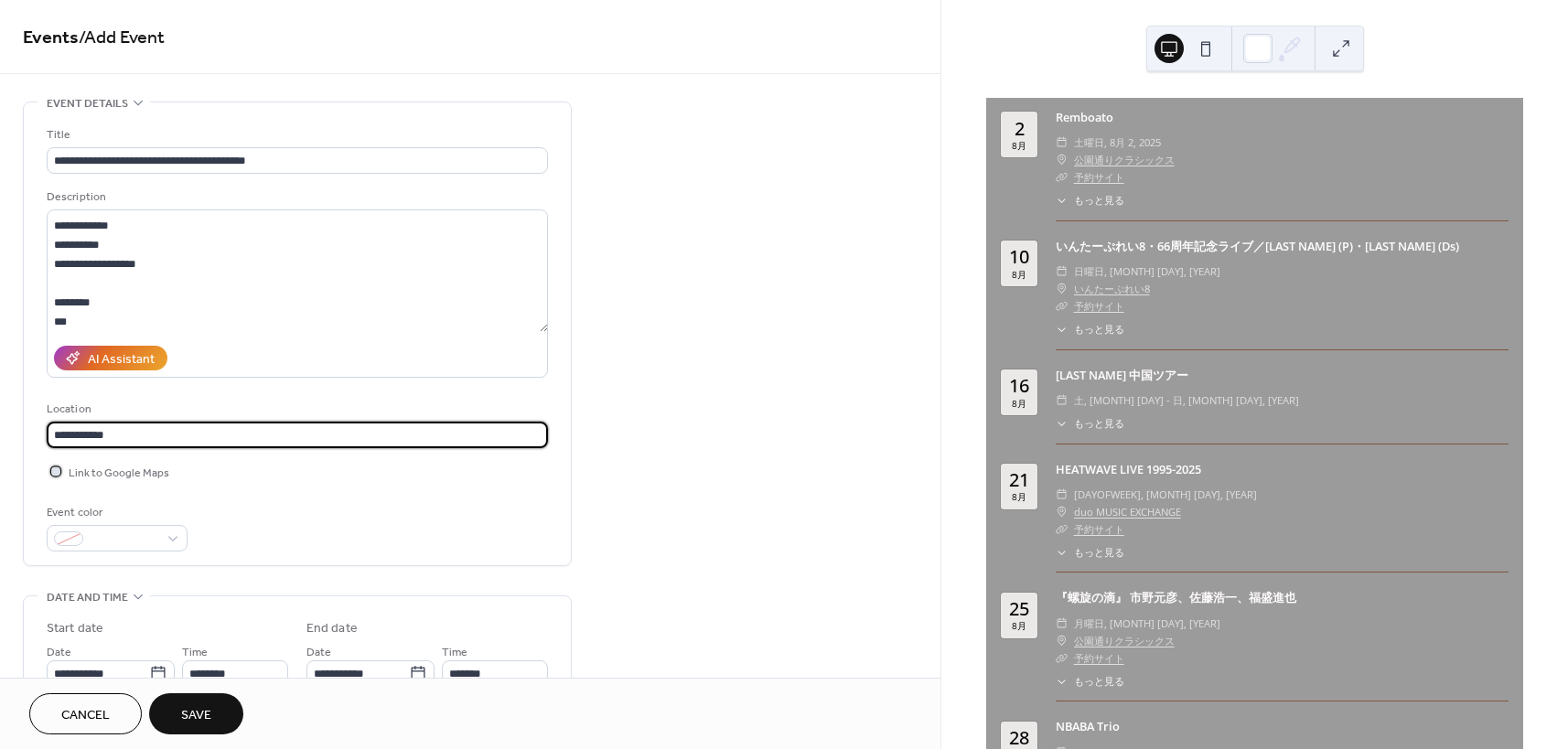 click on "Link to Google Maps" at bounding box center (119, 473) 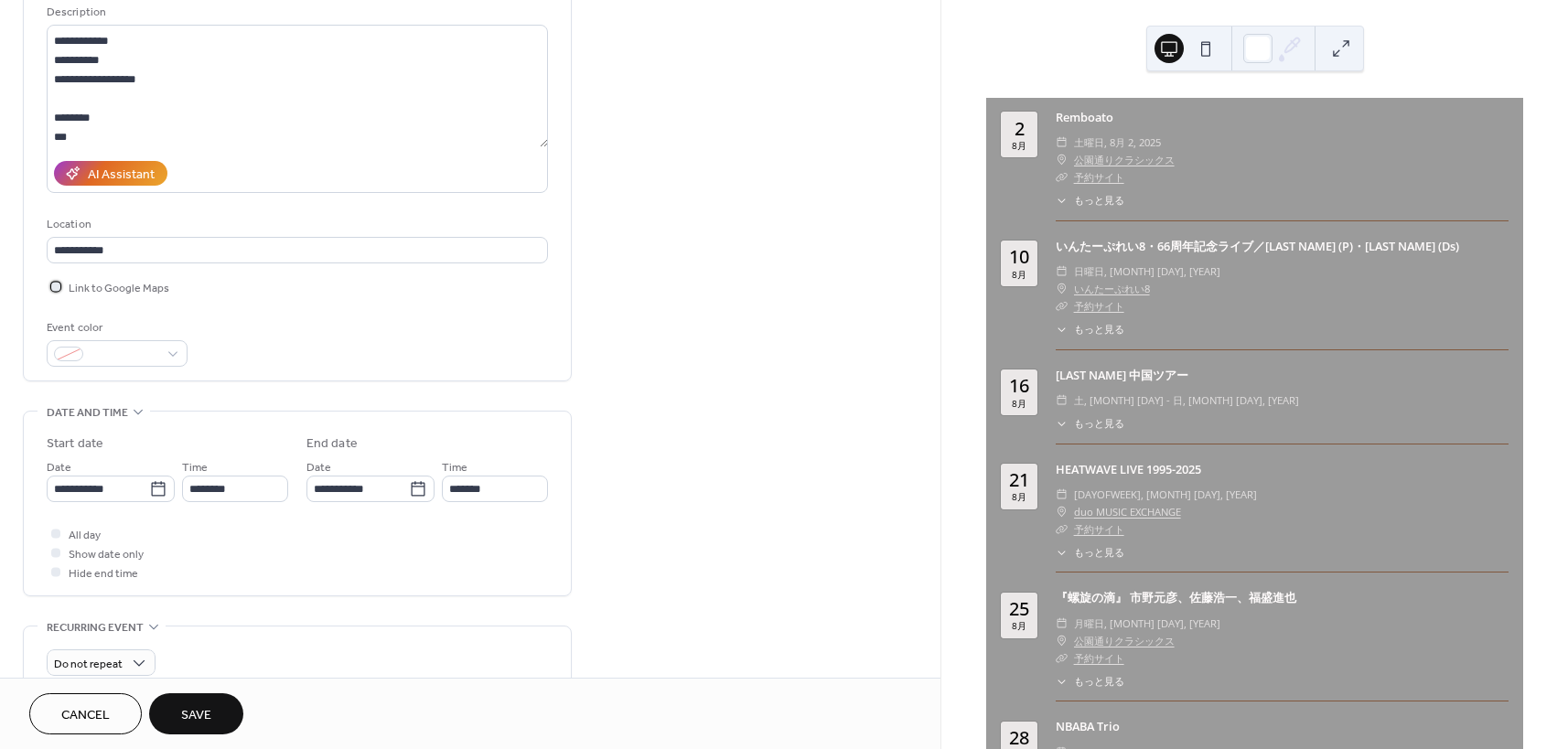 scroll, scrollTop: 196, scrollLeft: 0, axis: vertical 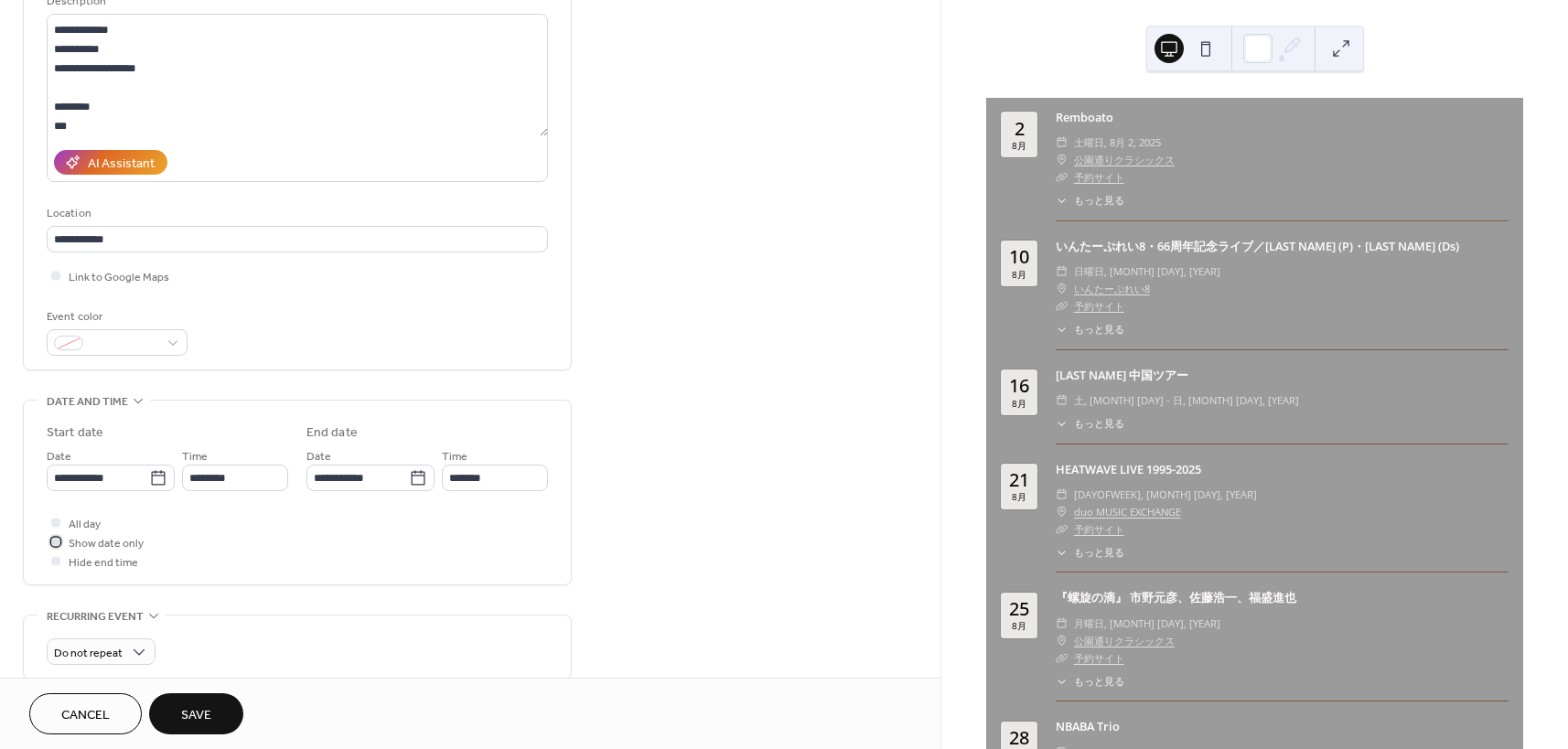 click at bounding box center [56, 541] 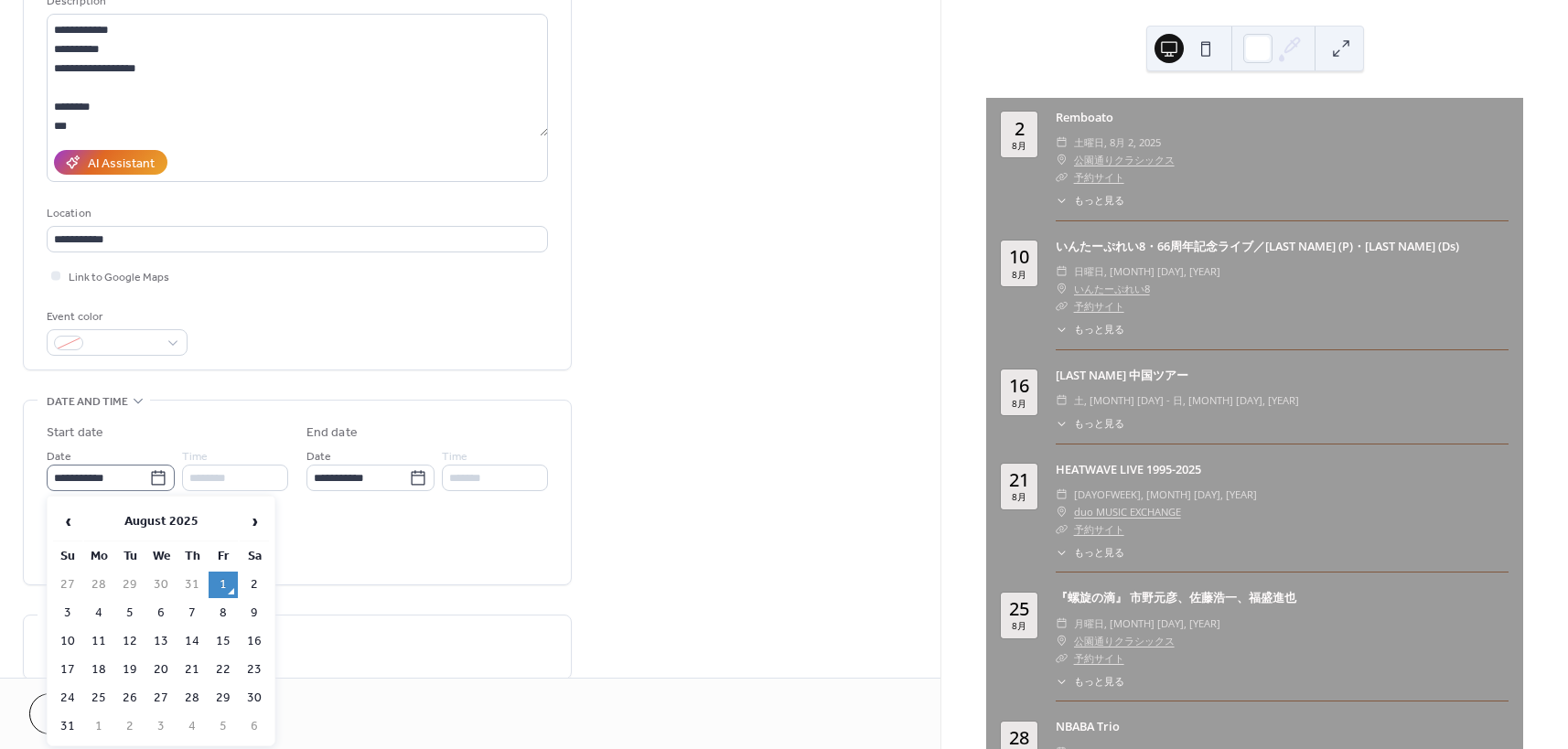 click 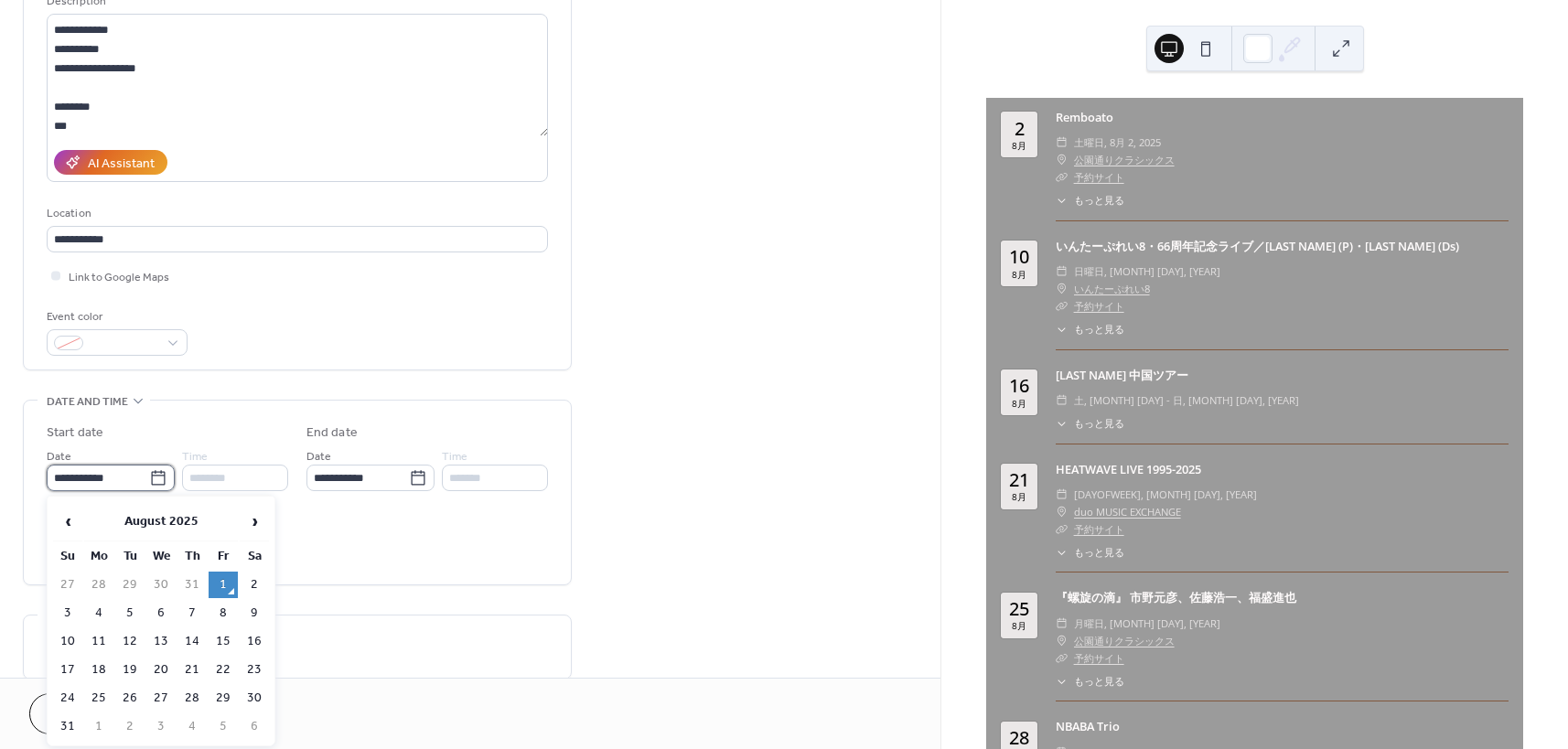 click on "**********" at bounding box center (98, 477) 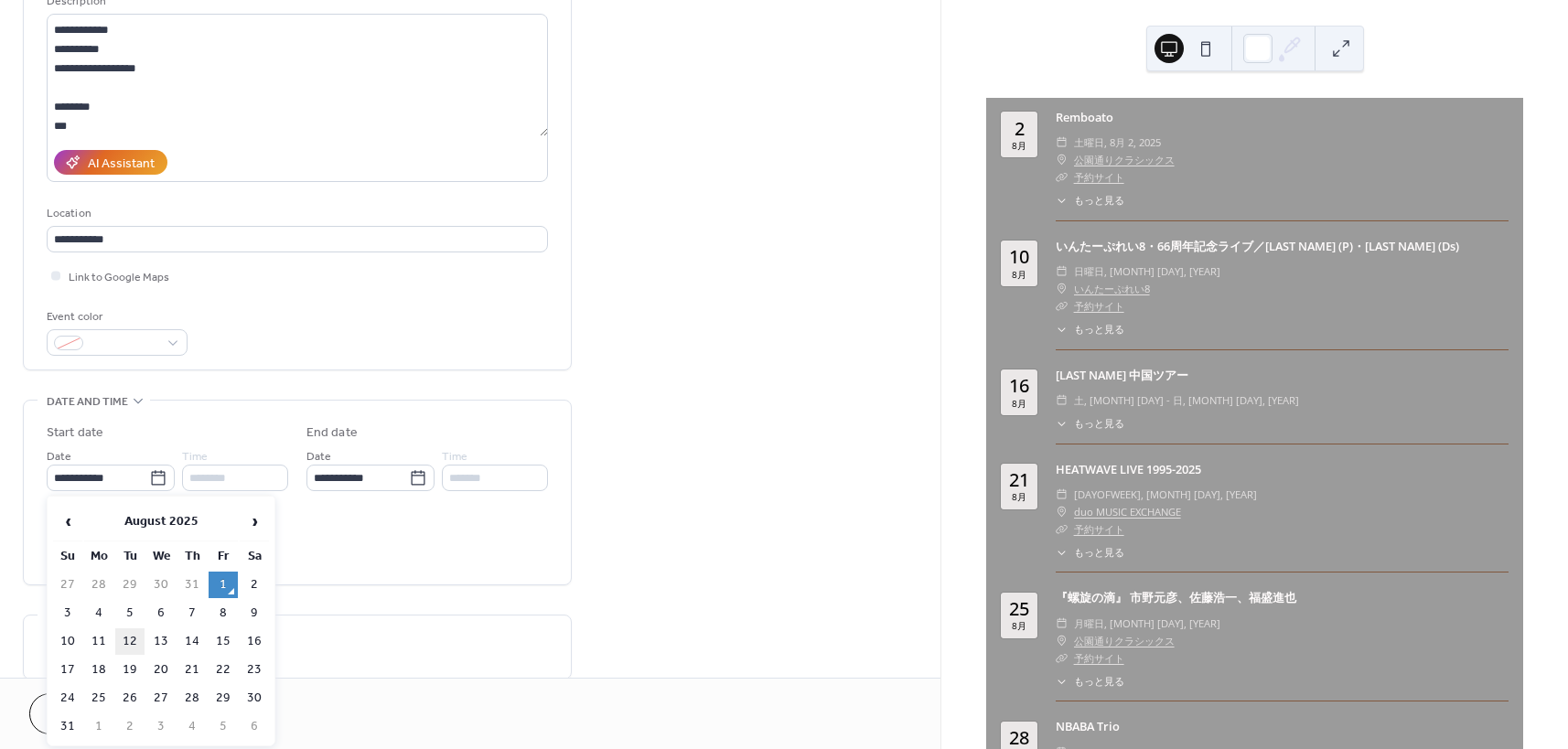 click on "12" at bounding box center [130, 641] 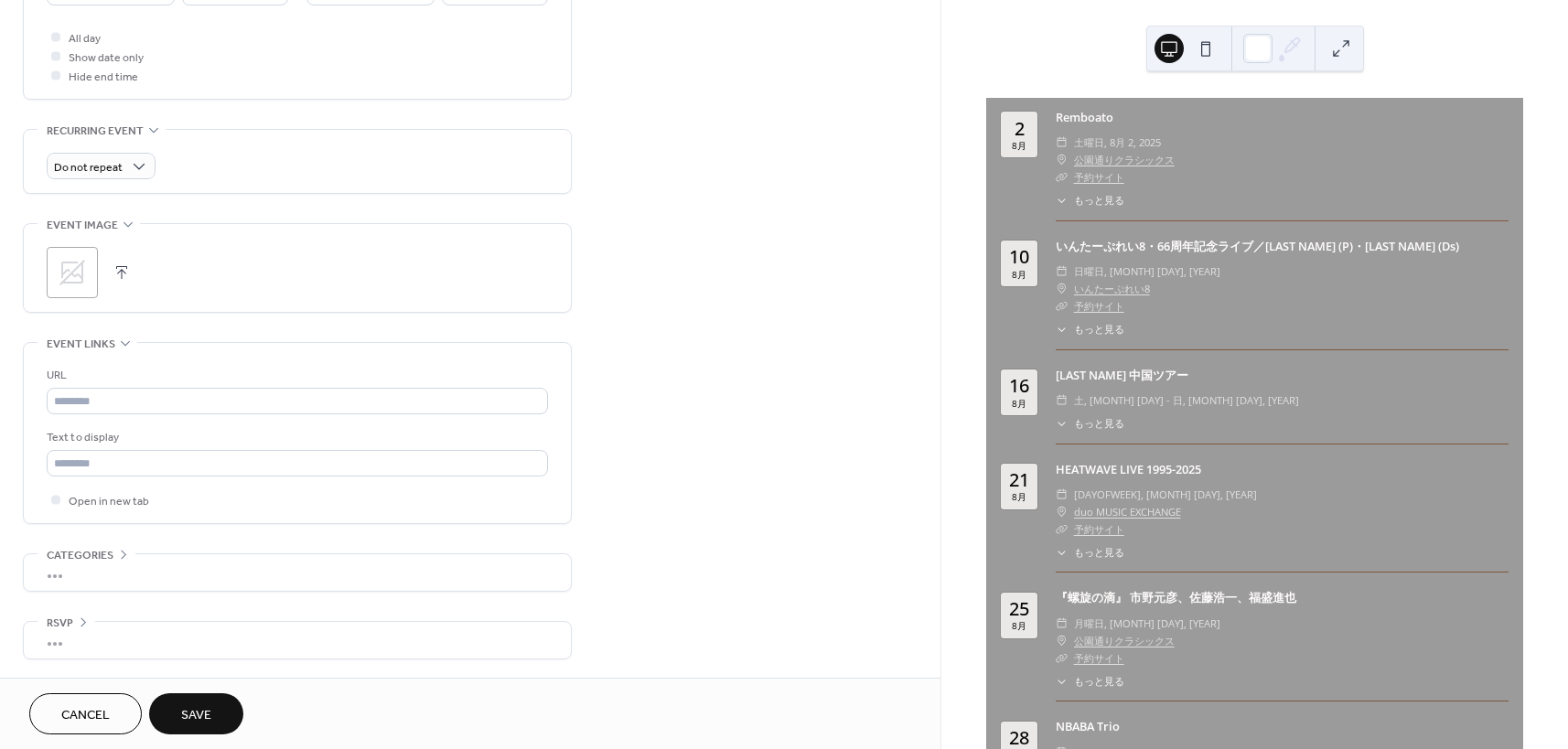 scroll, scrollTop: 679, scrollLeft: 0, axis: vertical 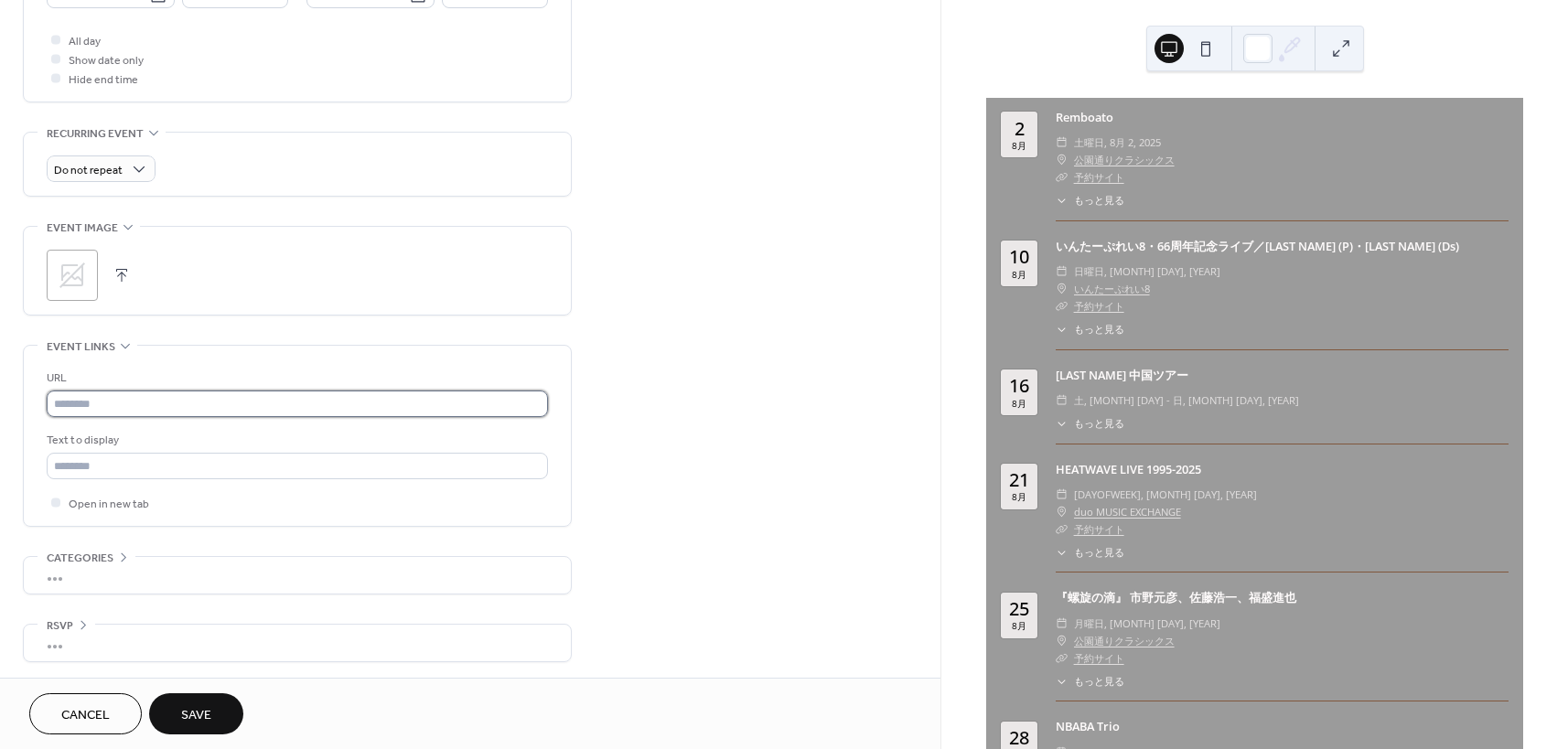 click at bounding box center [297, 403] 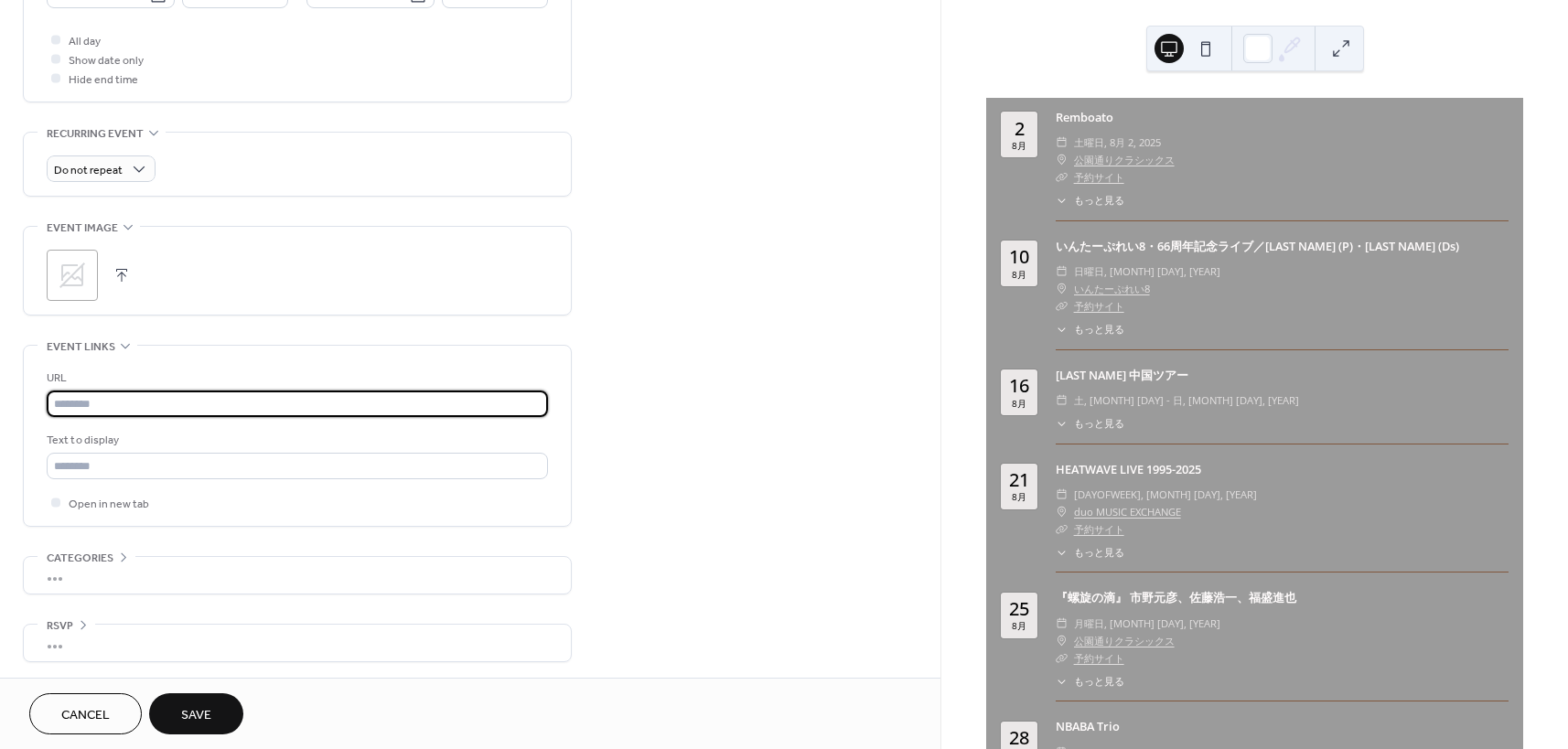 paste on "**********" 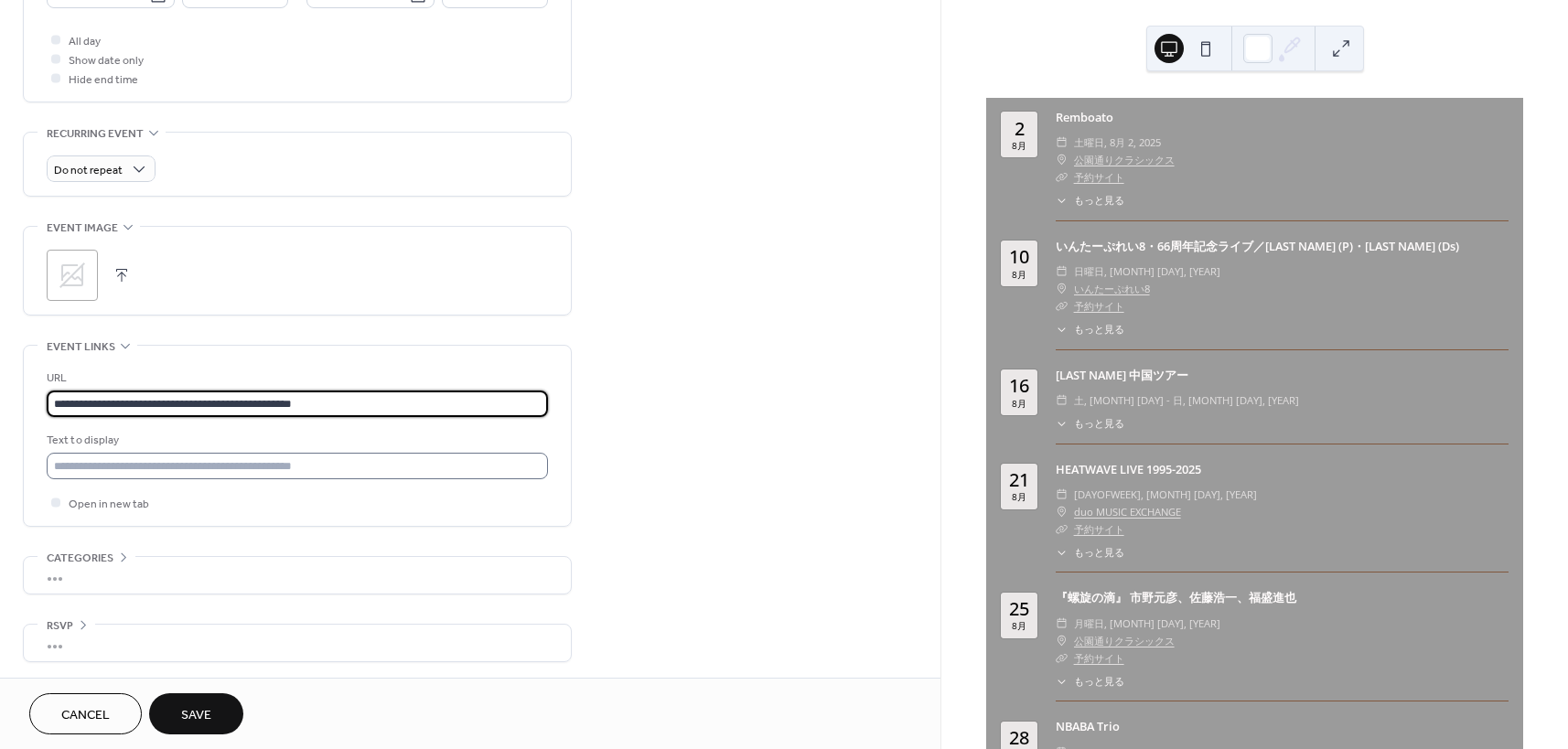 type on "**********" 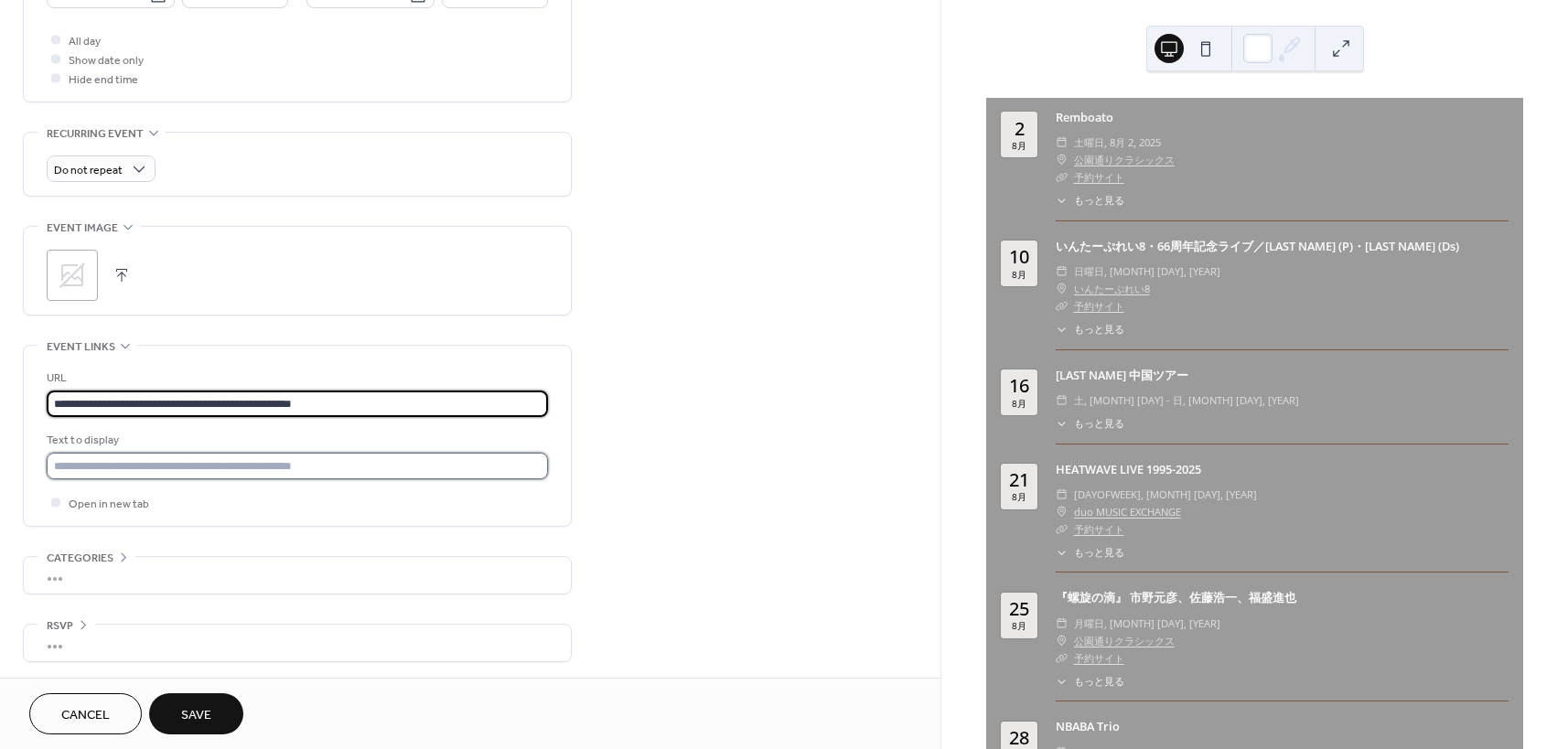 click at bounding box center (297, 465) 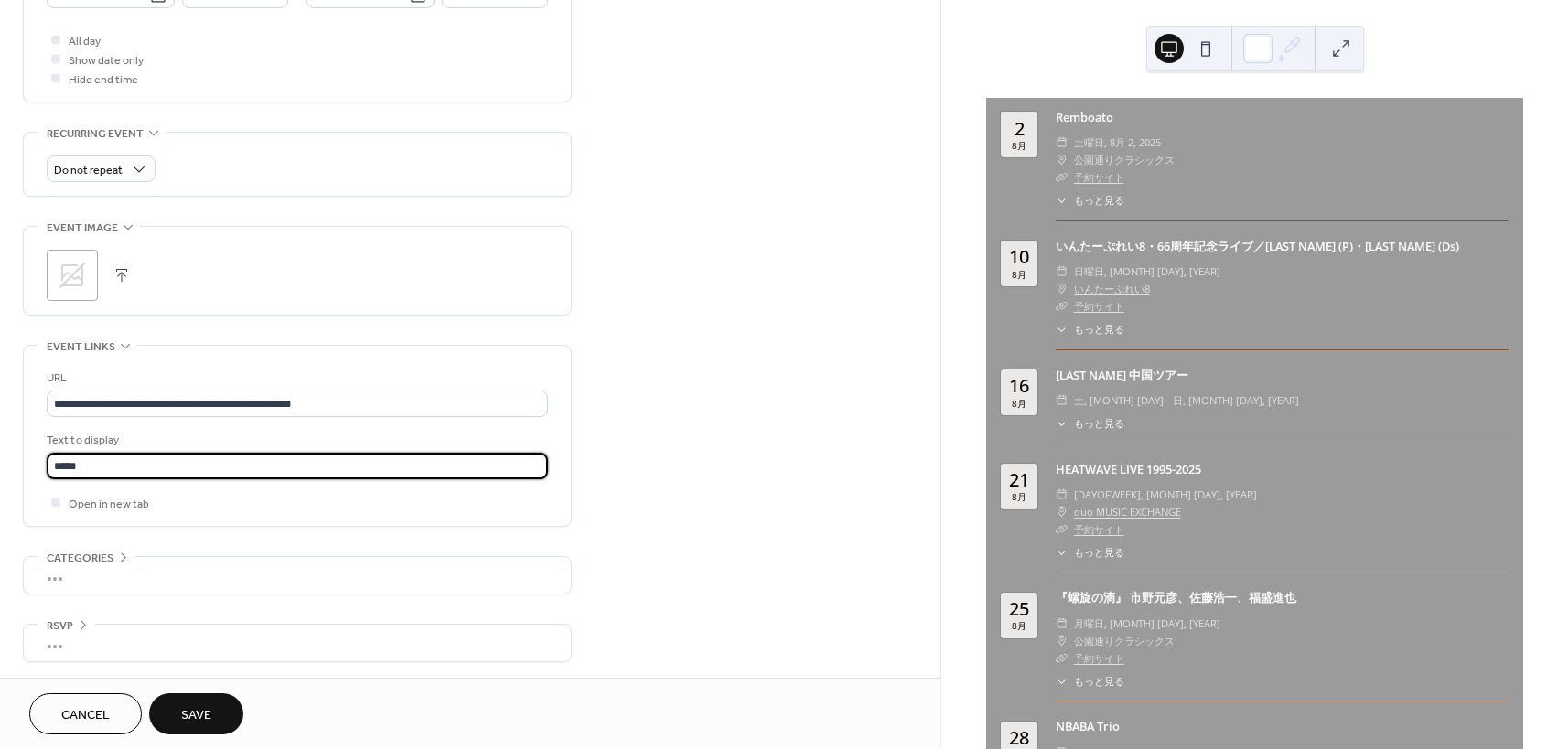 scroll, scrollTop: 1, scrollLeft: 0, axis: vertical 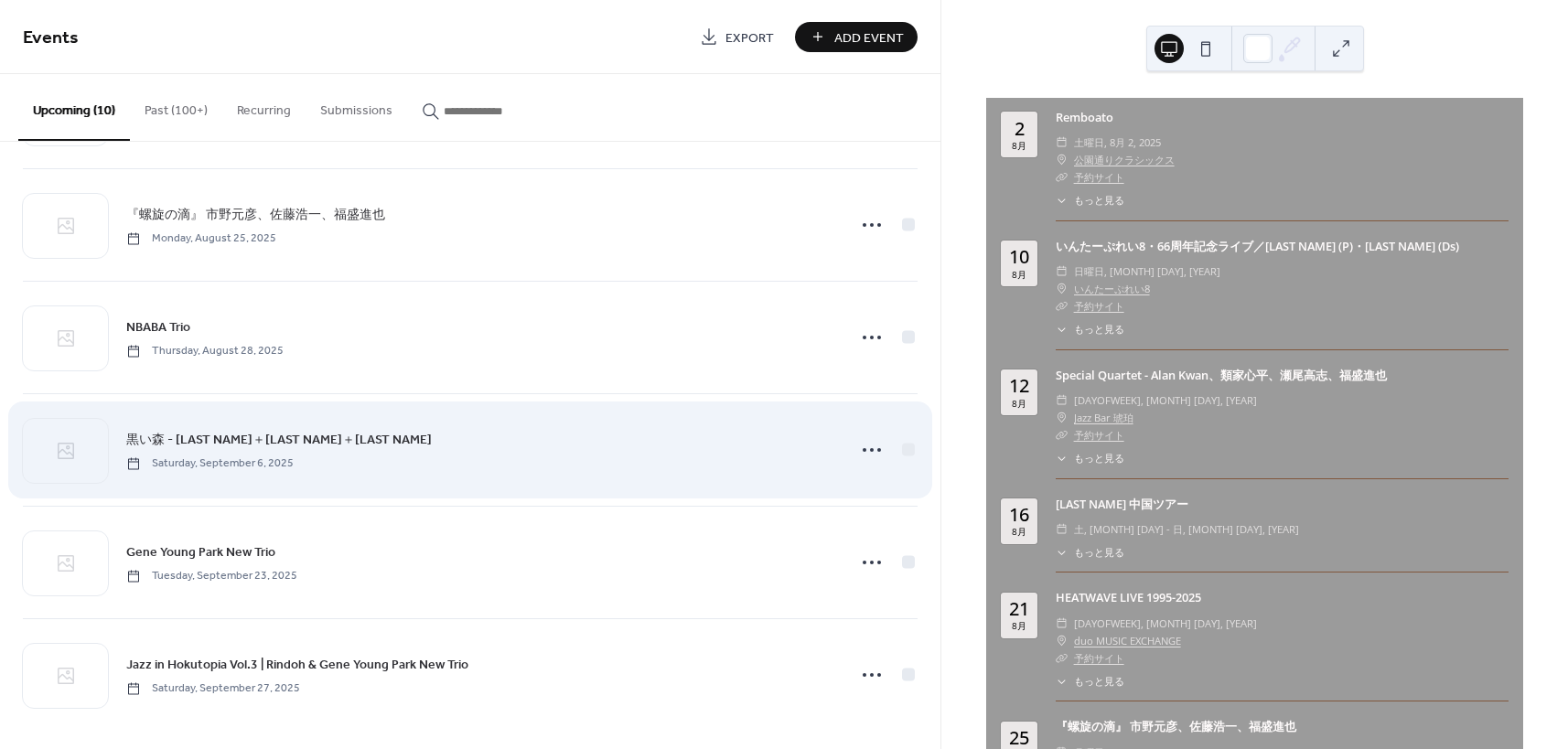 click on "黒い森 - 望月慎一郎＋西嶋徹＋福盛進也 [DAYOFWEEK], [MONTH] [DAY], [YEAR]" at bounding box center (480, 449) 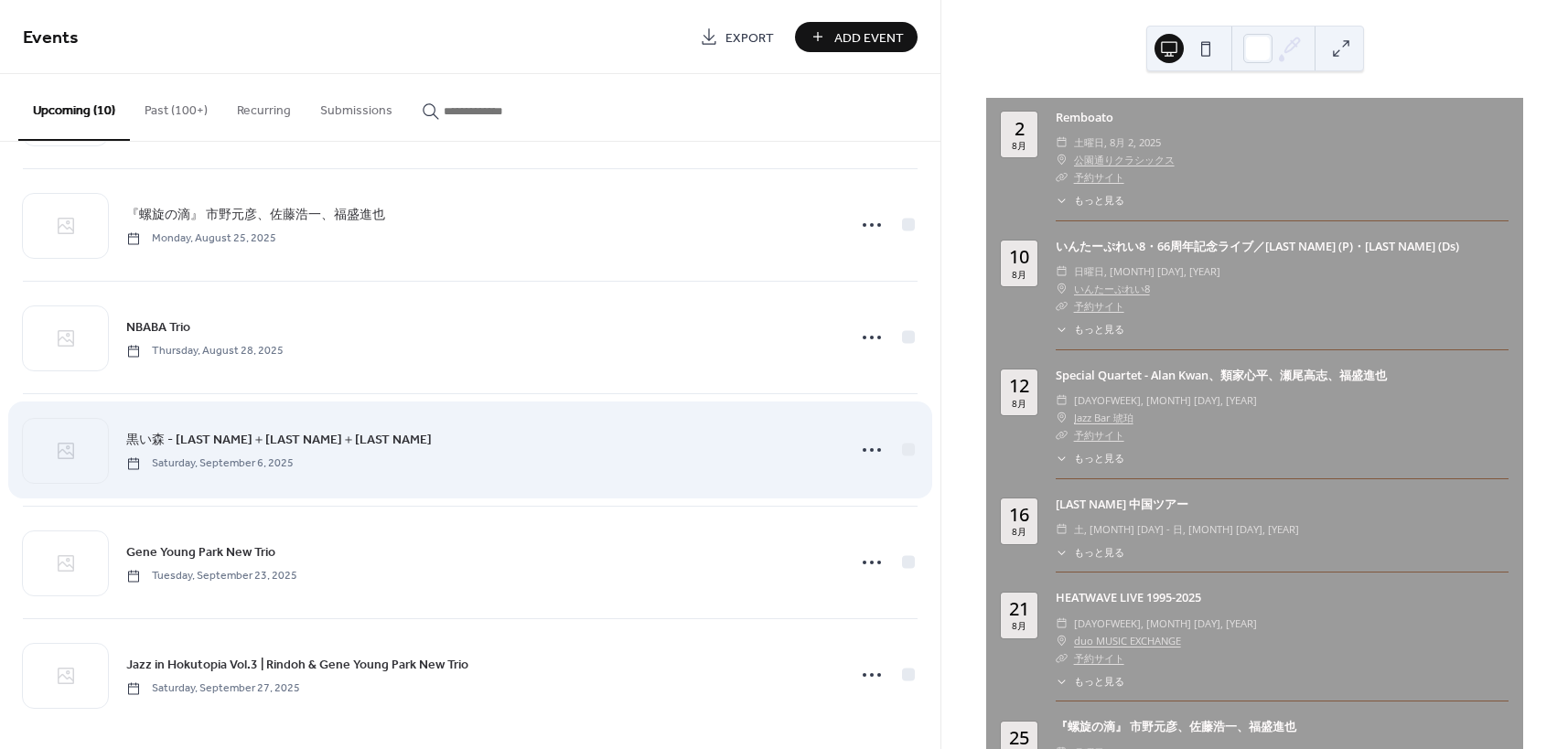 click on "黒い森 - [LAST NAME]＋[LAST NAME]＋[LAST NAME]" at bounding box center (279, 440) 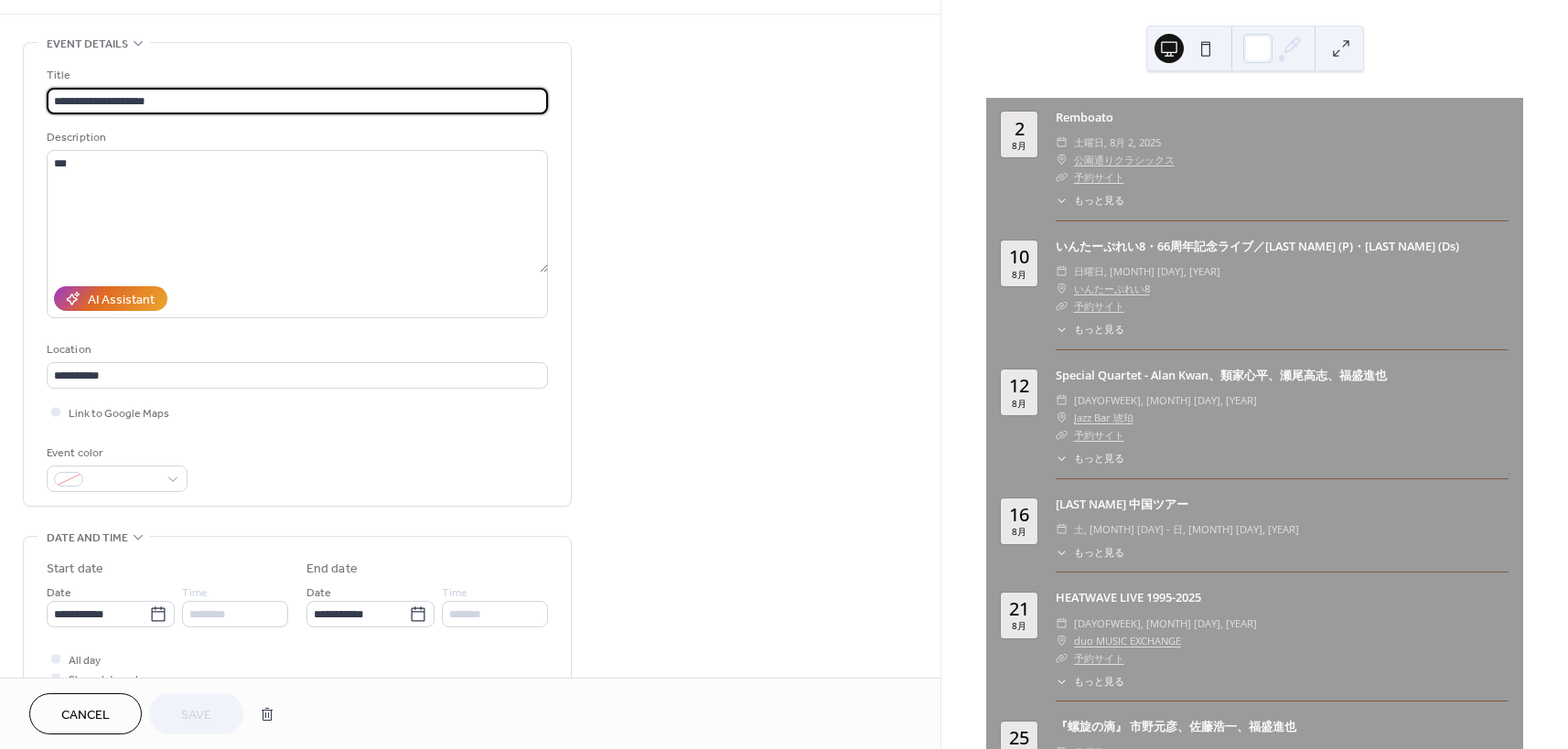 scroll, scrollTop: 54, scrollLeft: 0, axis: vertical 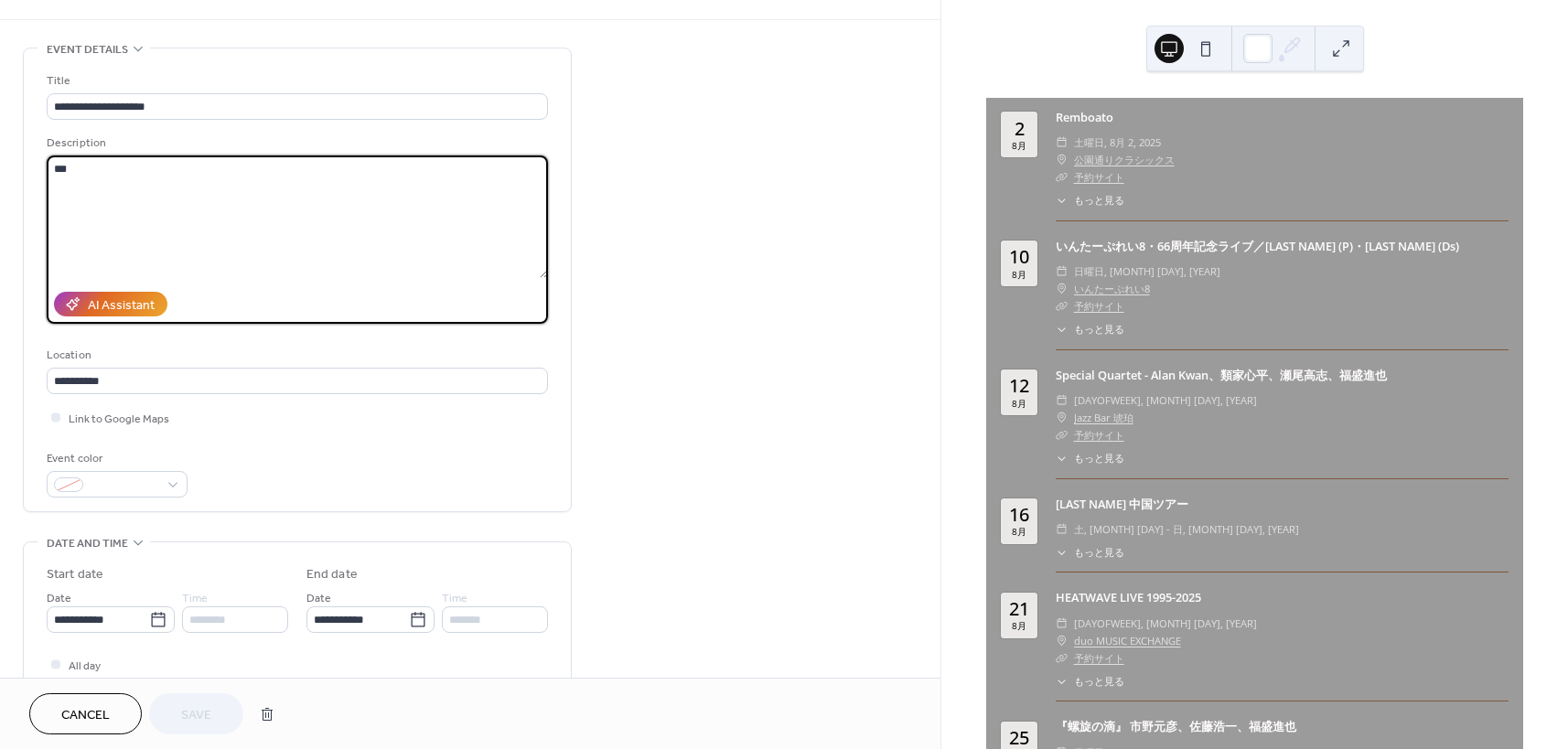click on "***" at bounding box center (297, 217) 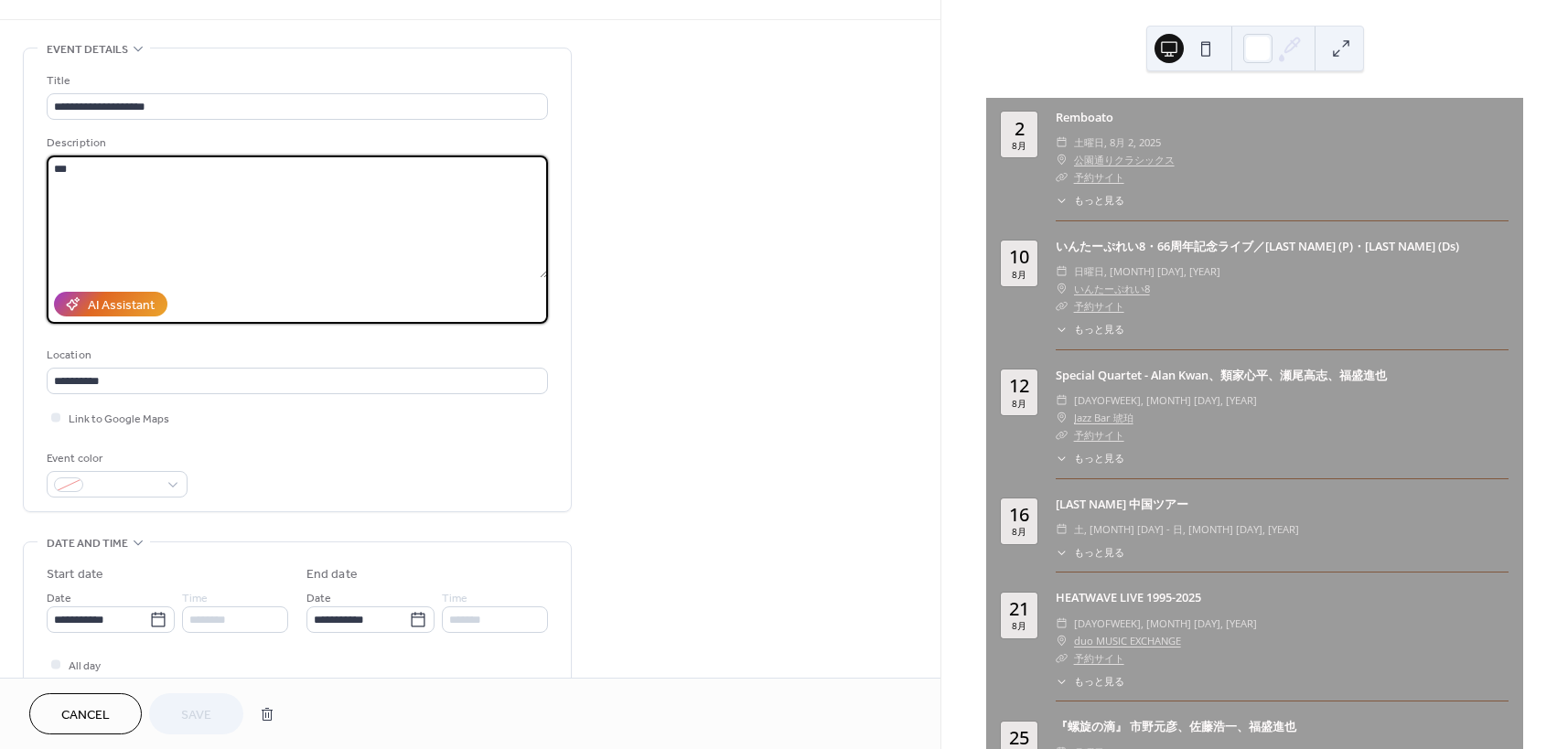 click on "***" at bounding box center [297, 217] 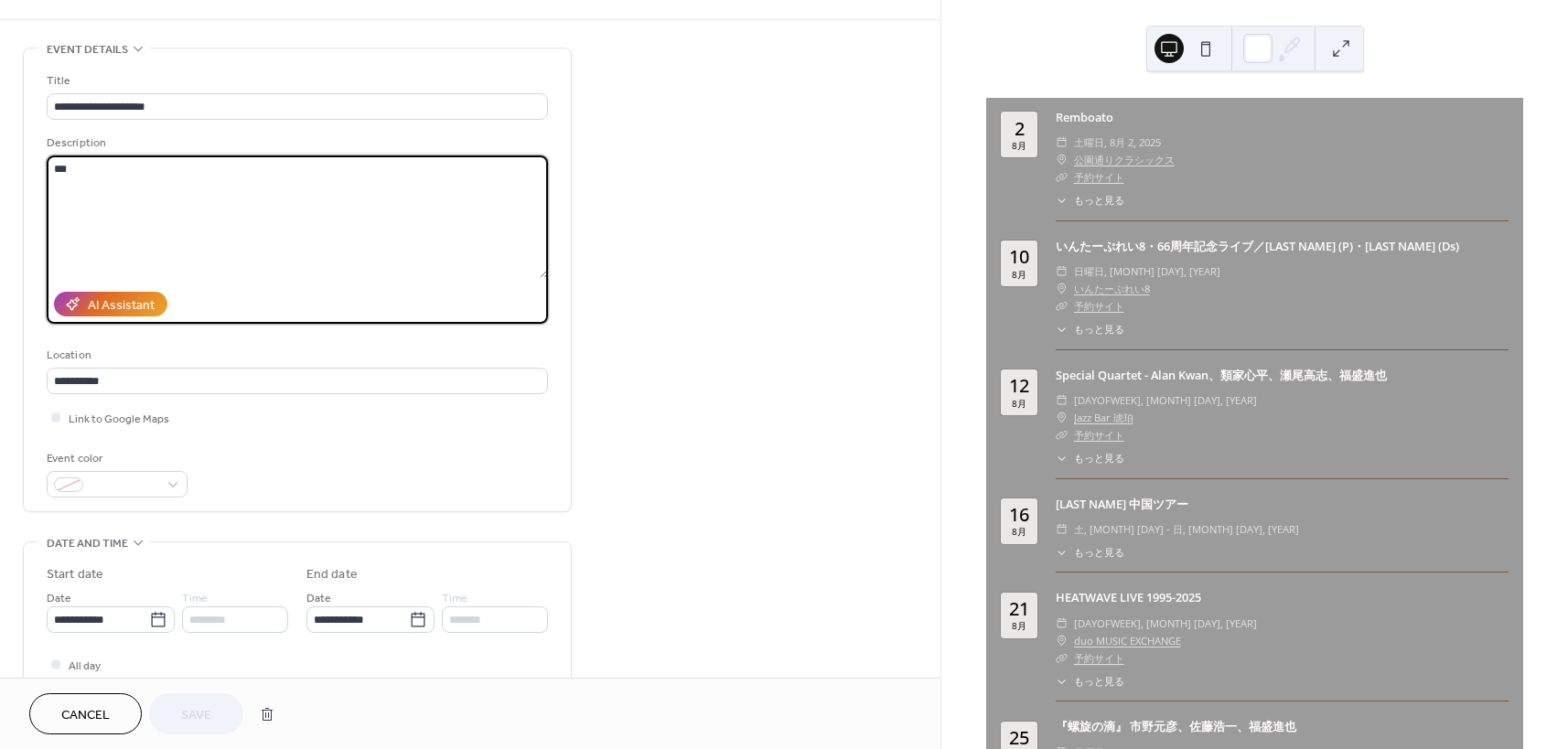 paste on "**********" 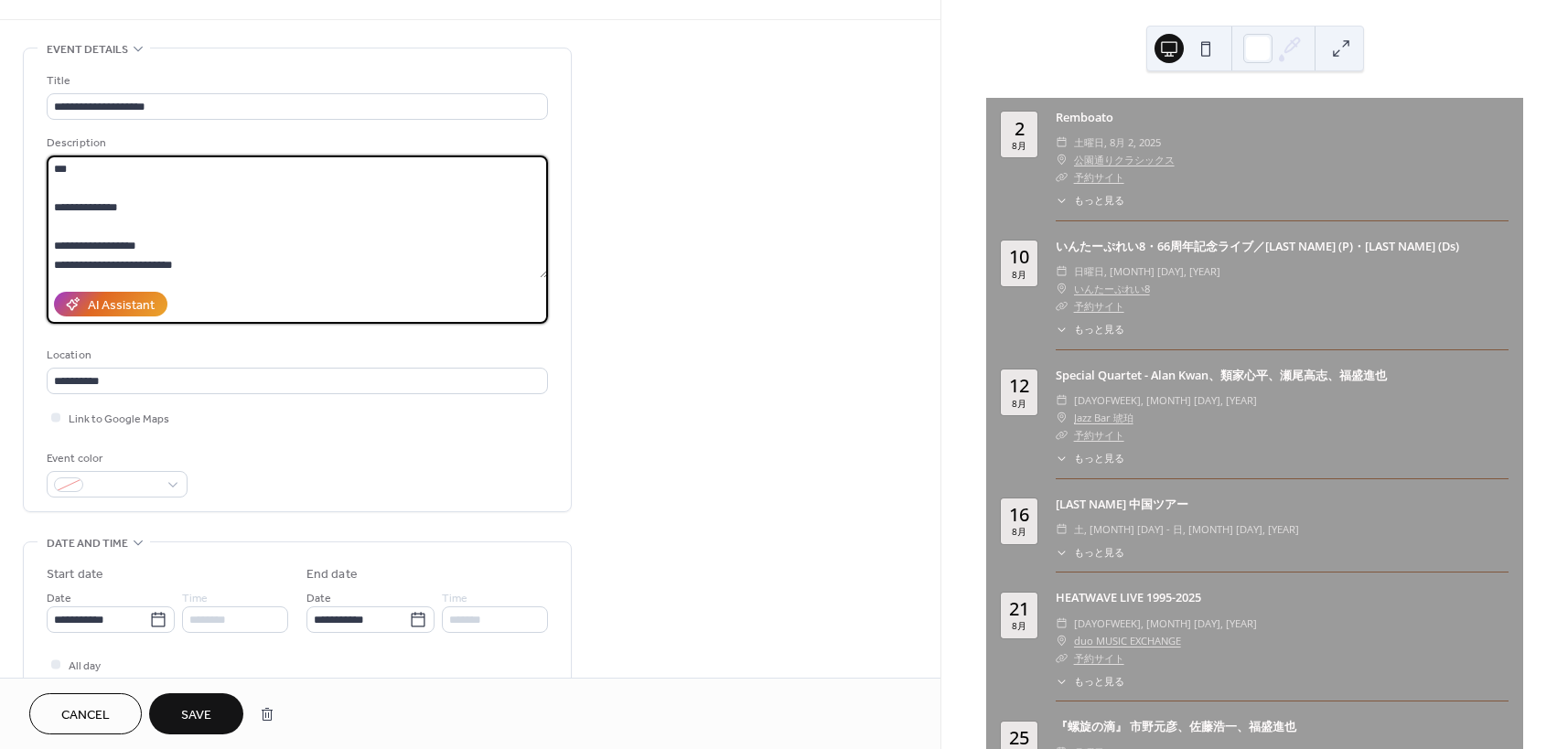 scroll, scrollTop: 0, scrollLeft: 0, axis: both 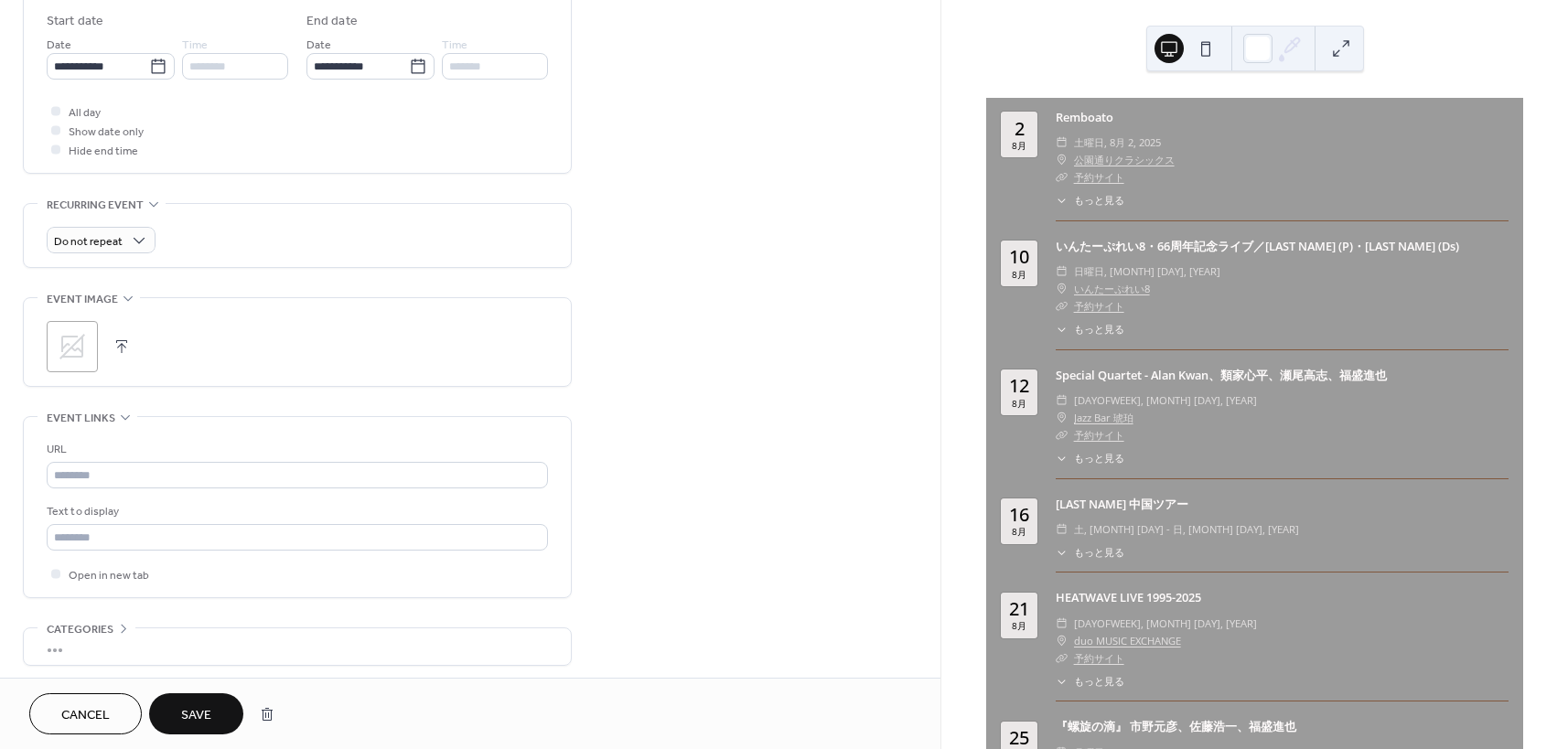 type on "**********" 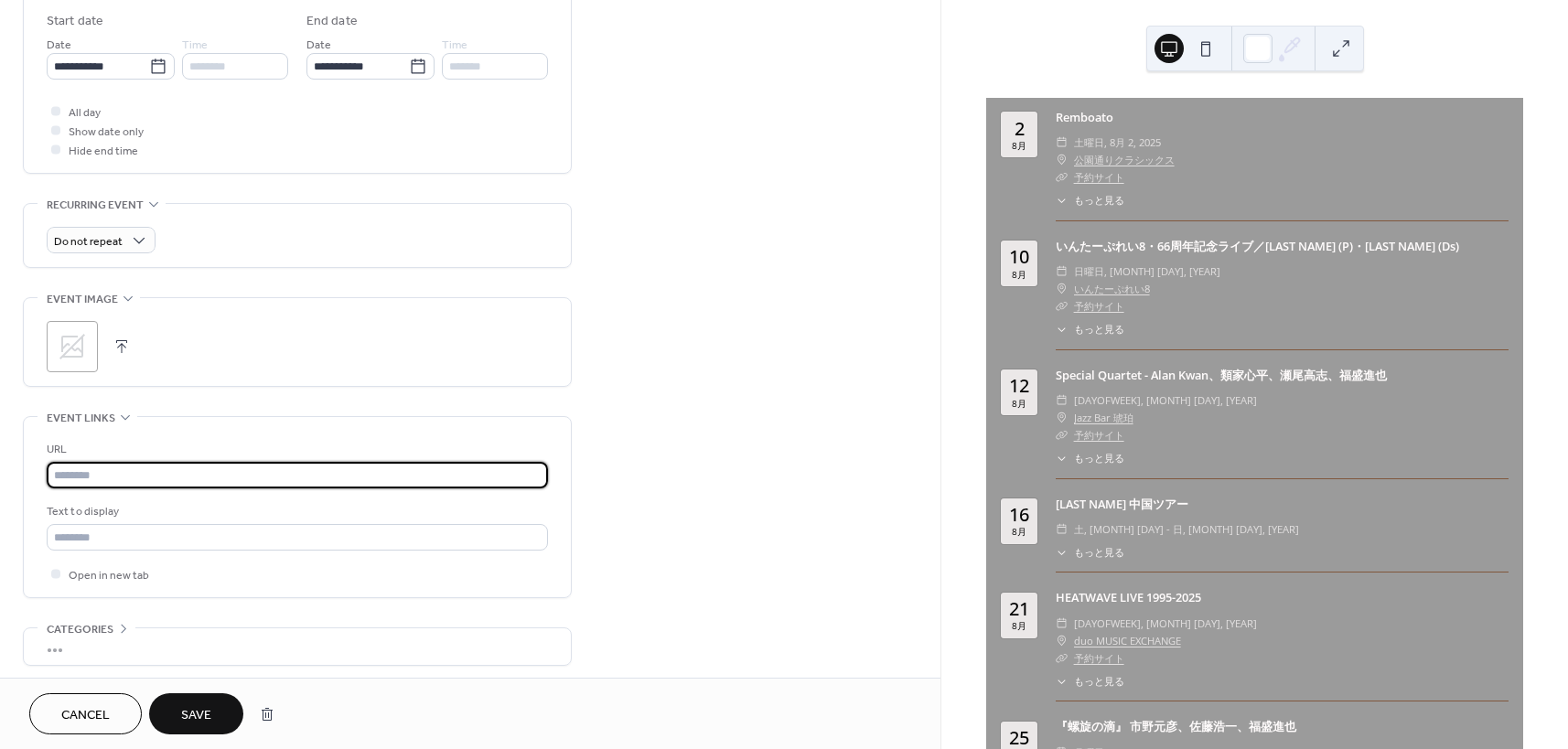 click at bounding box center [297, 475] 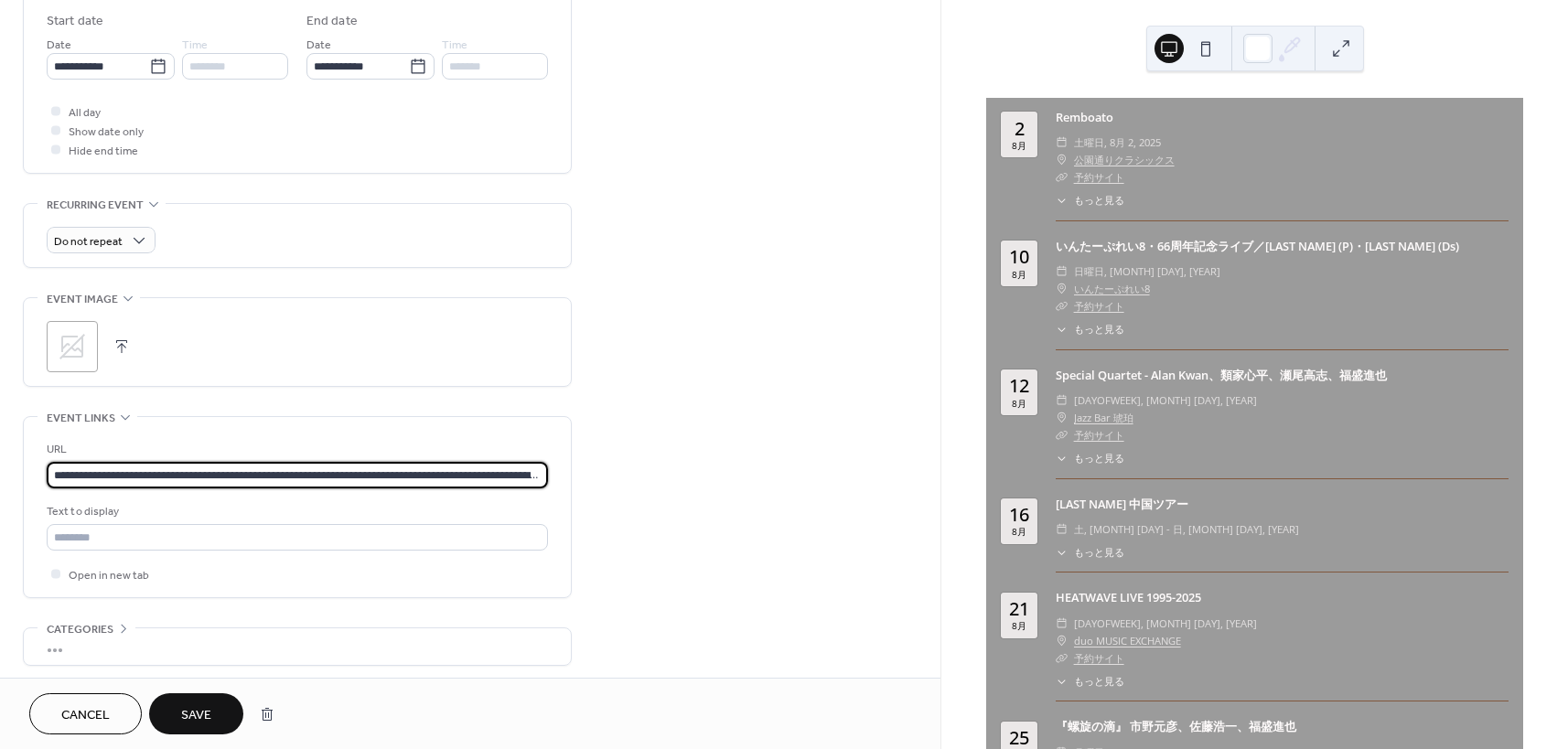 scroll, scrollTop: 0, scrollLeft: 252, axis: horizontal 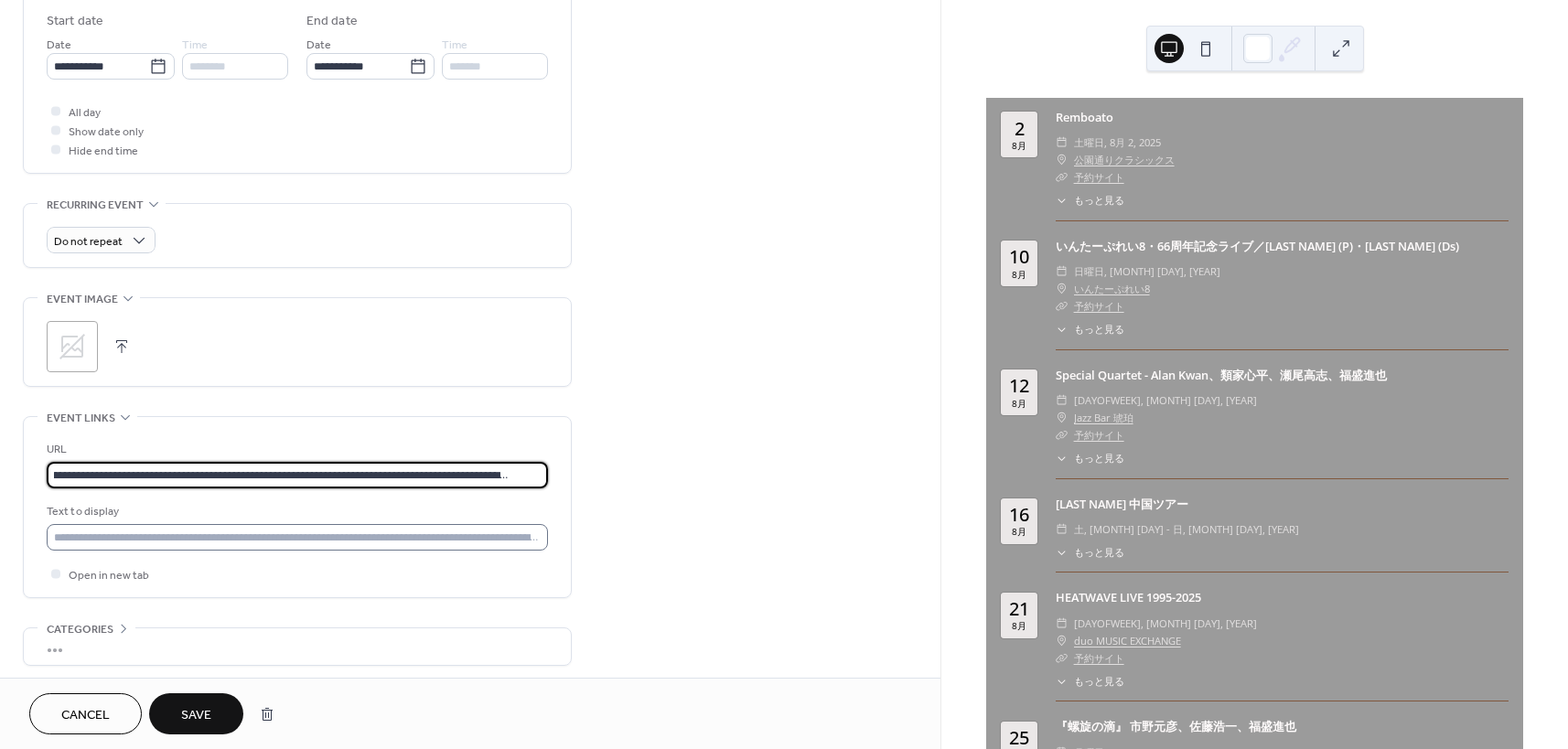 type on "**********" 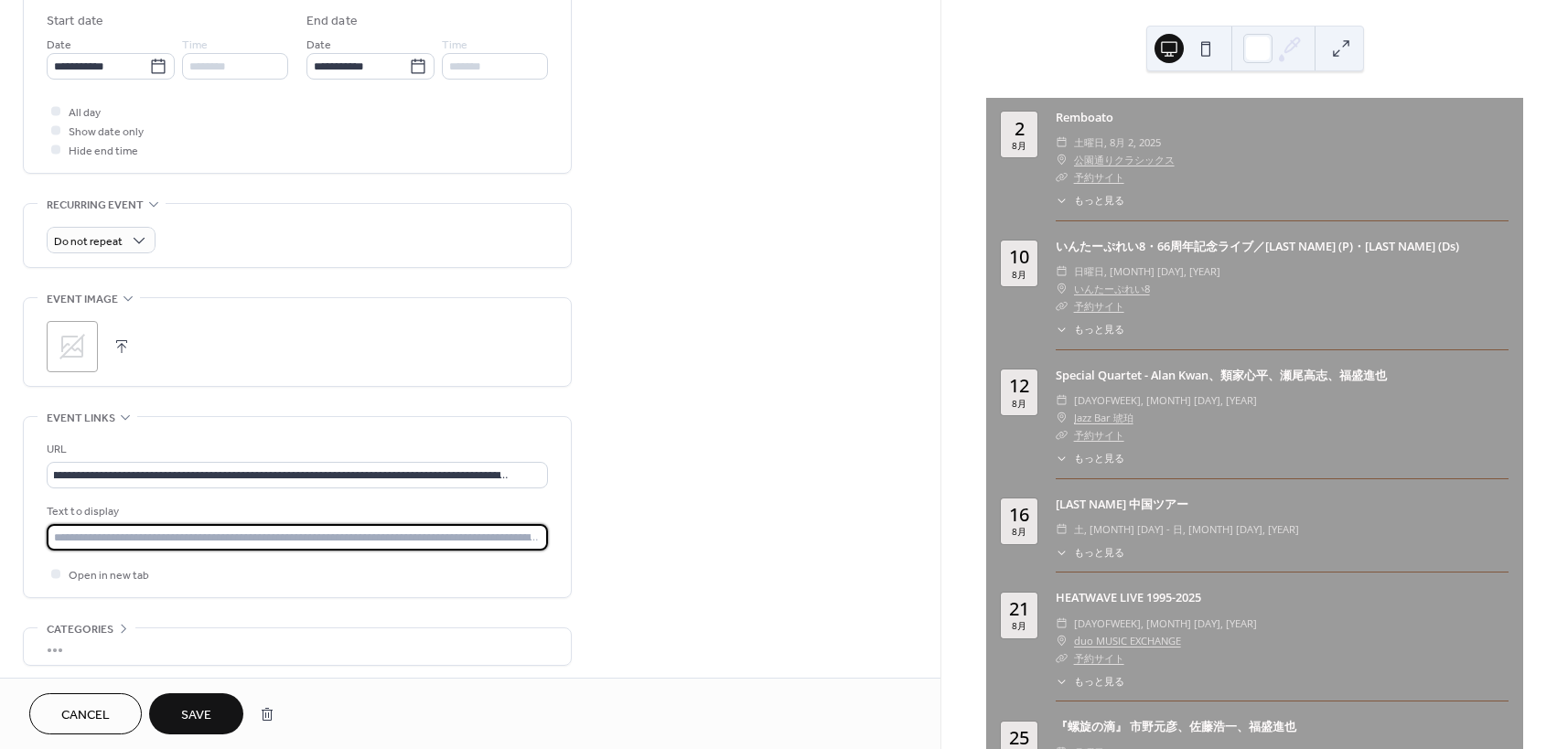 scroll, scrollTop: 0, scrollLeft: 0, axis: both 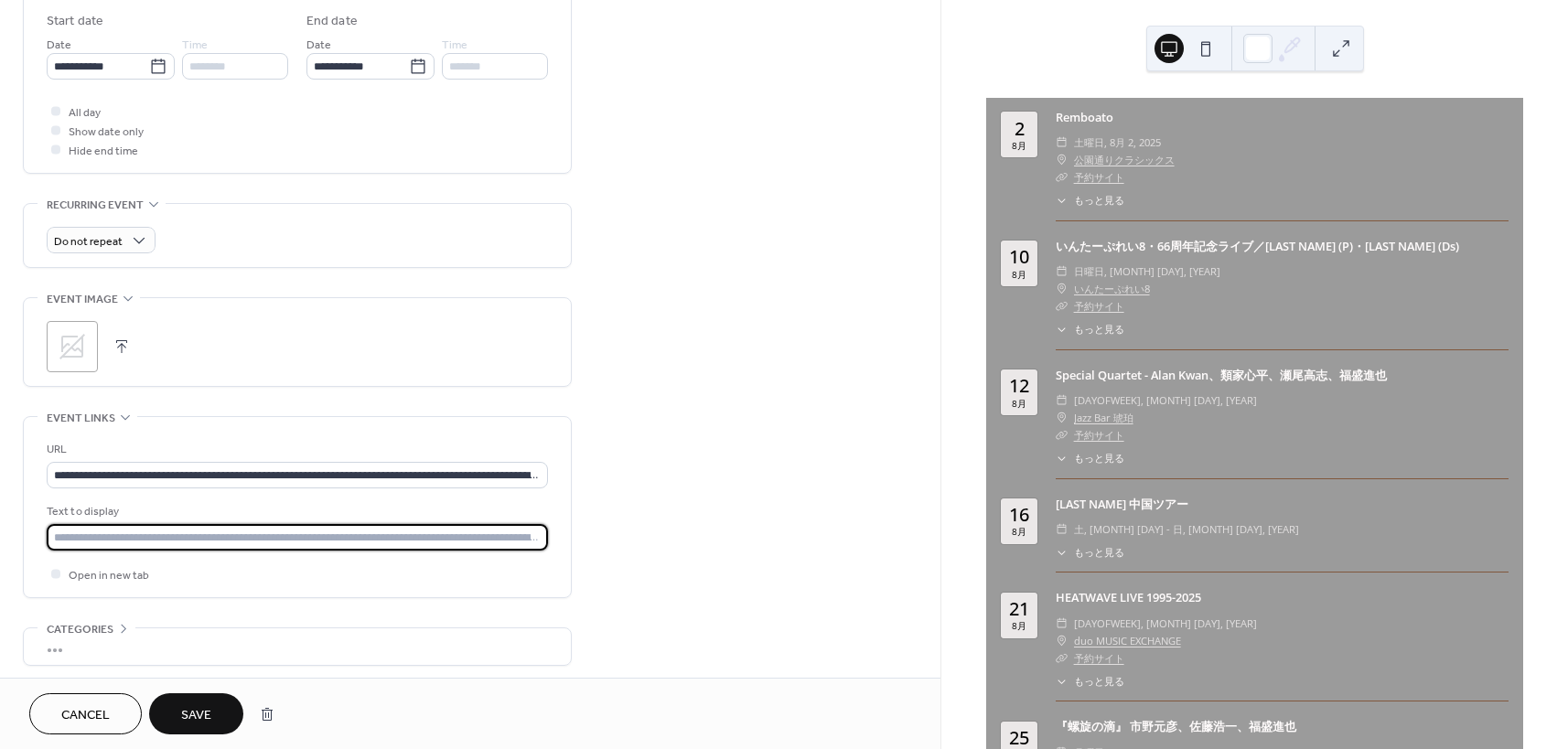 click at bounding box center [297, 537] 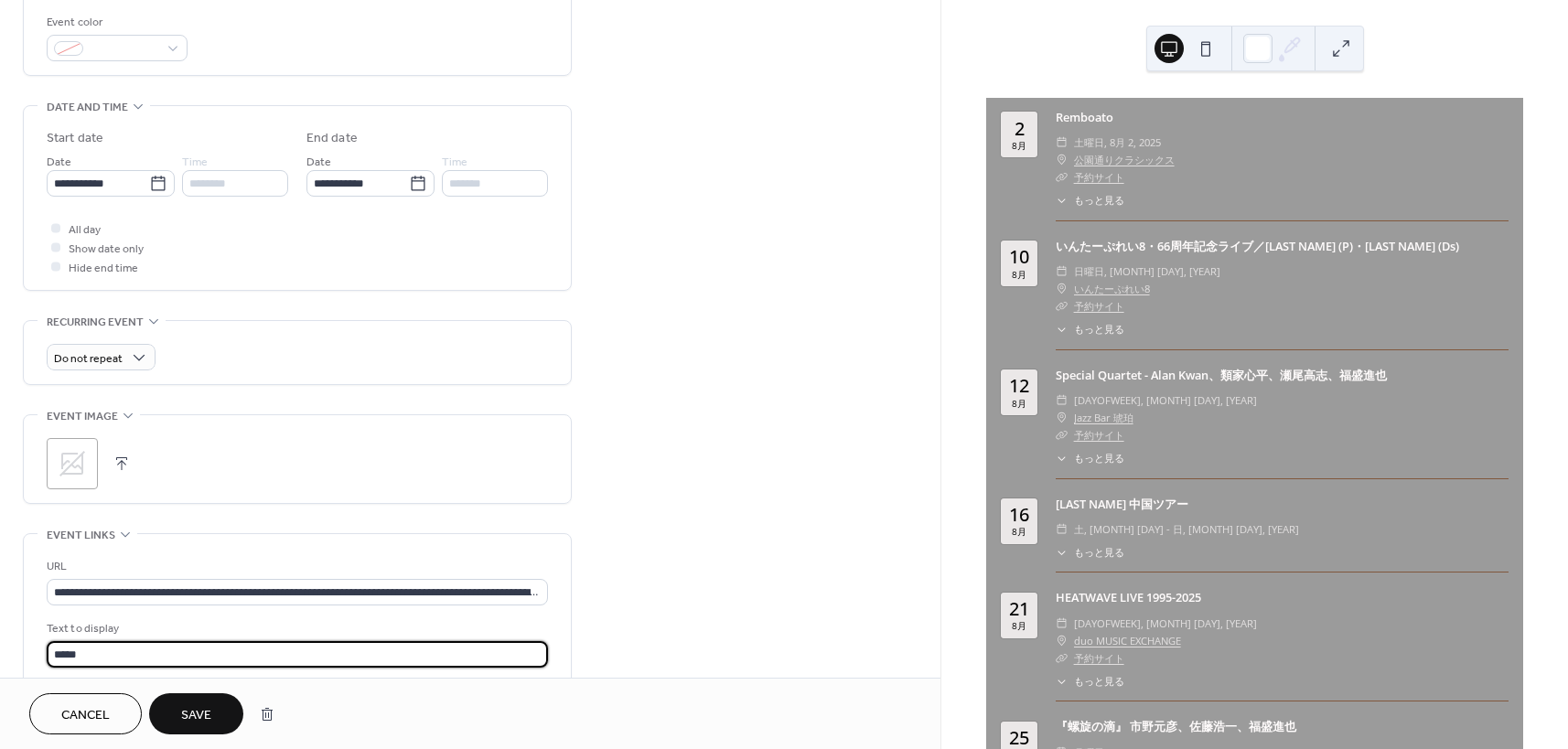 scroll, scrollTop: 365, scrollLeft: 0, axis: vertical 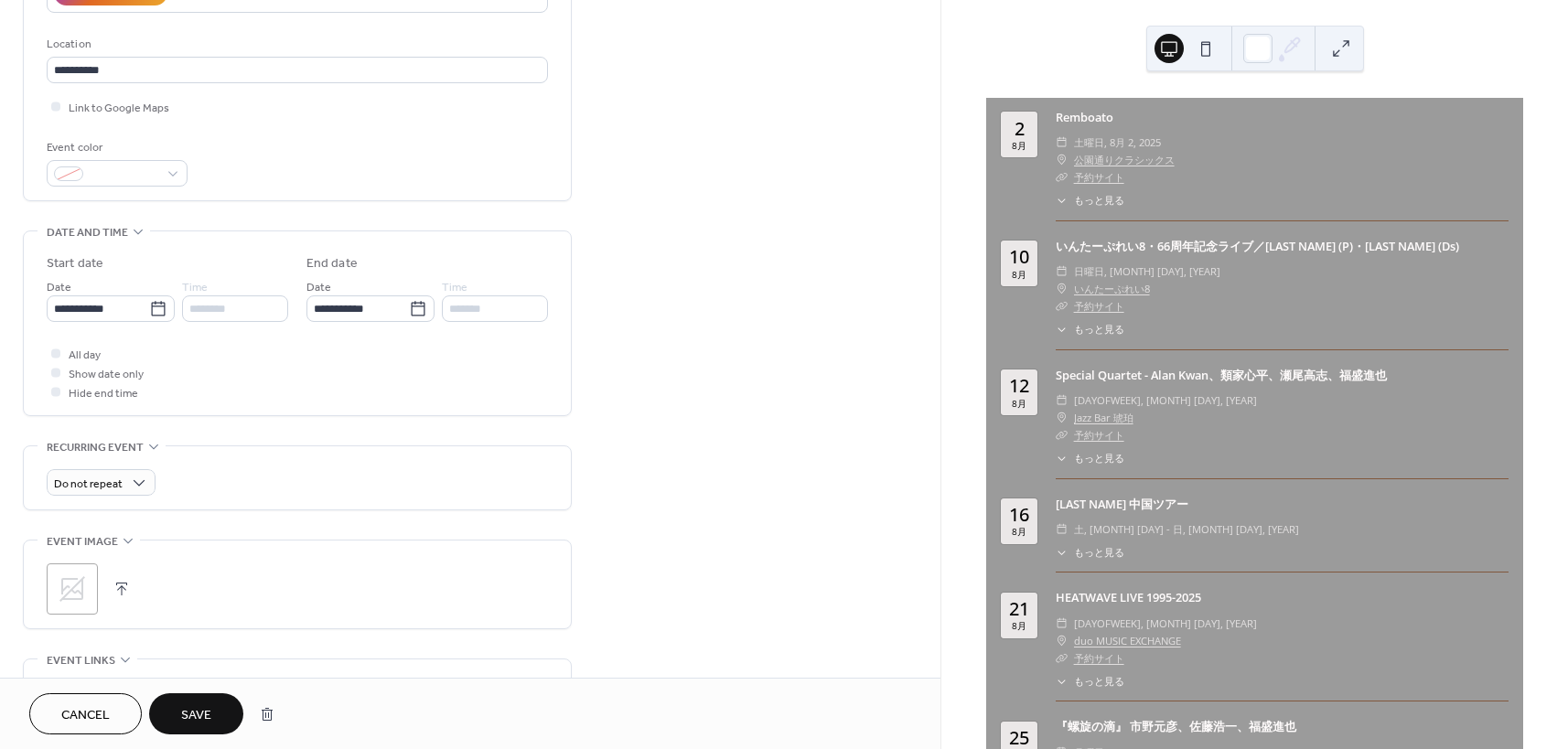 type on "*****" 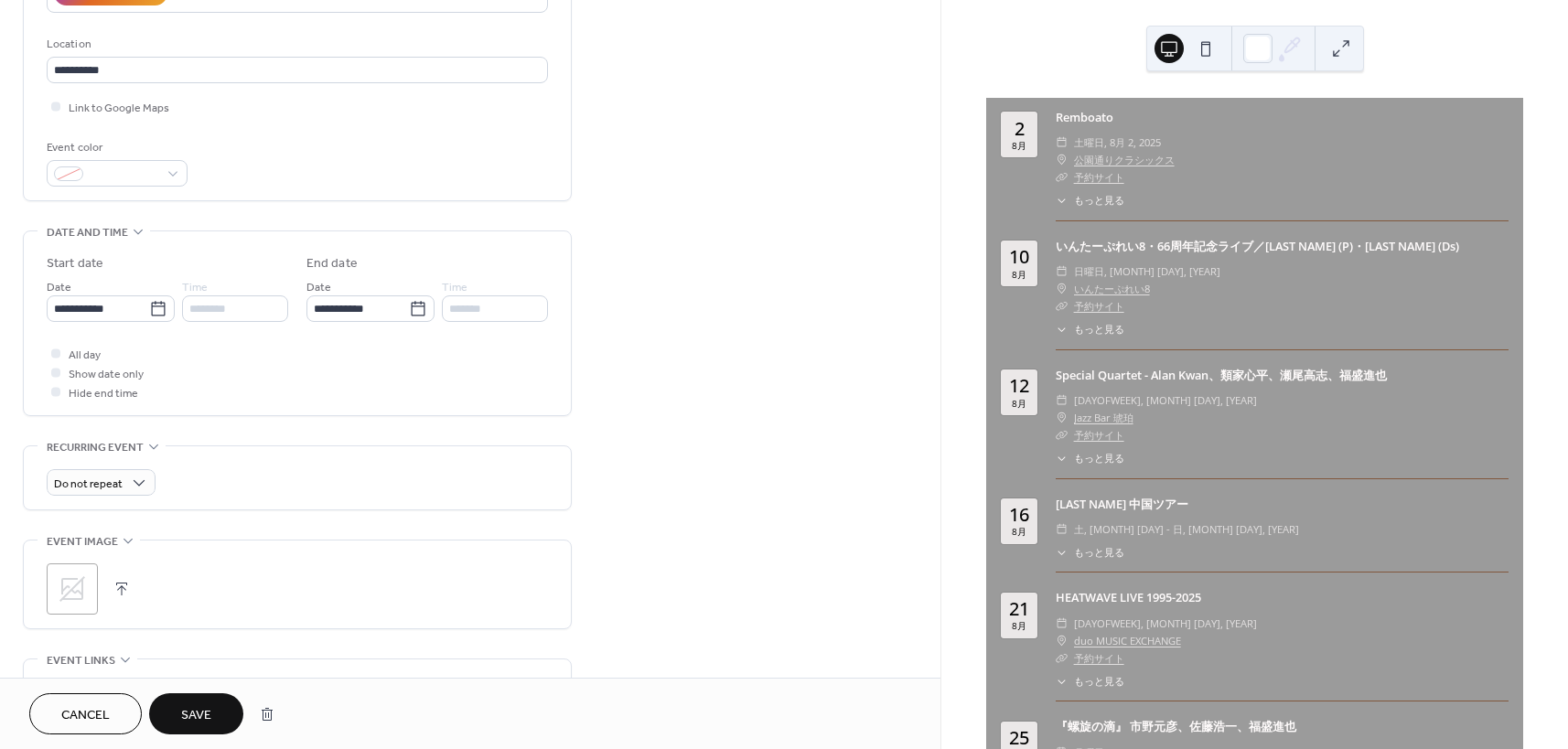 click on "Save" at bounding box center (196, 715) 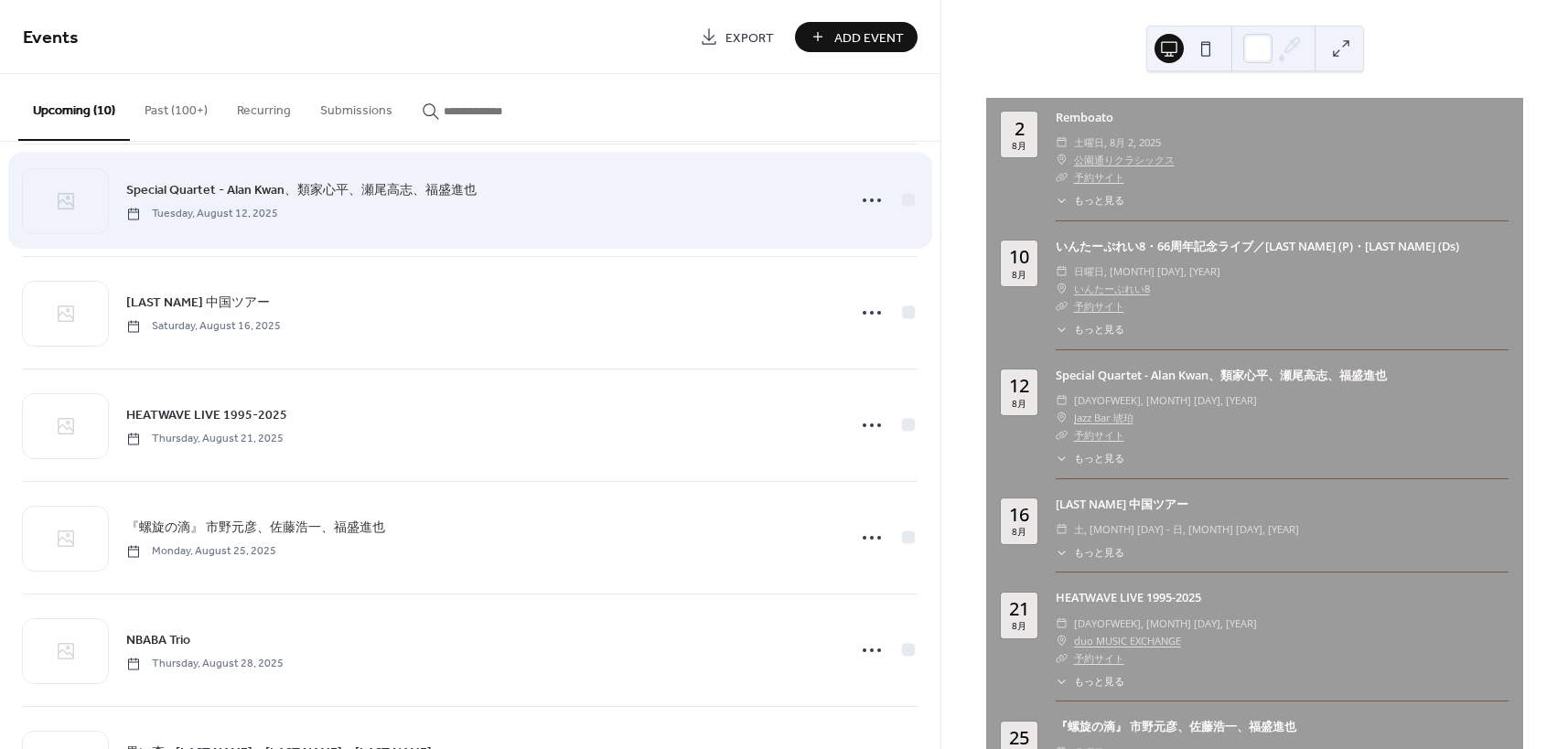 scroll, scrollTop: 257, scrollLeft: 0, axis: vertical 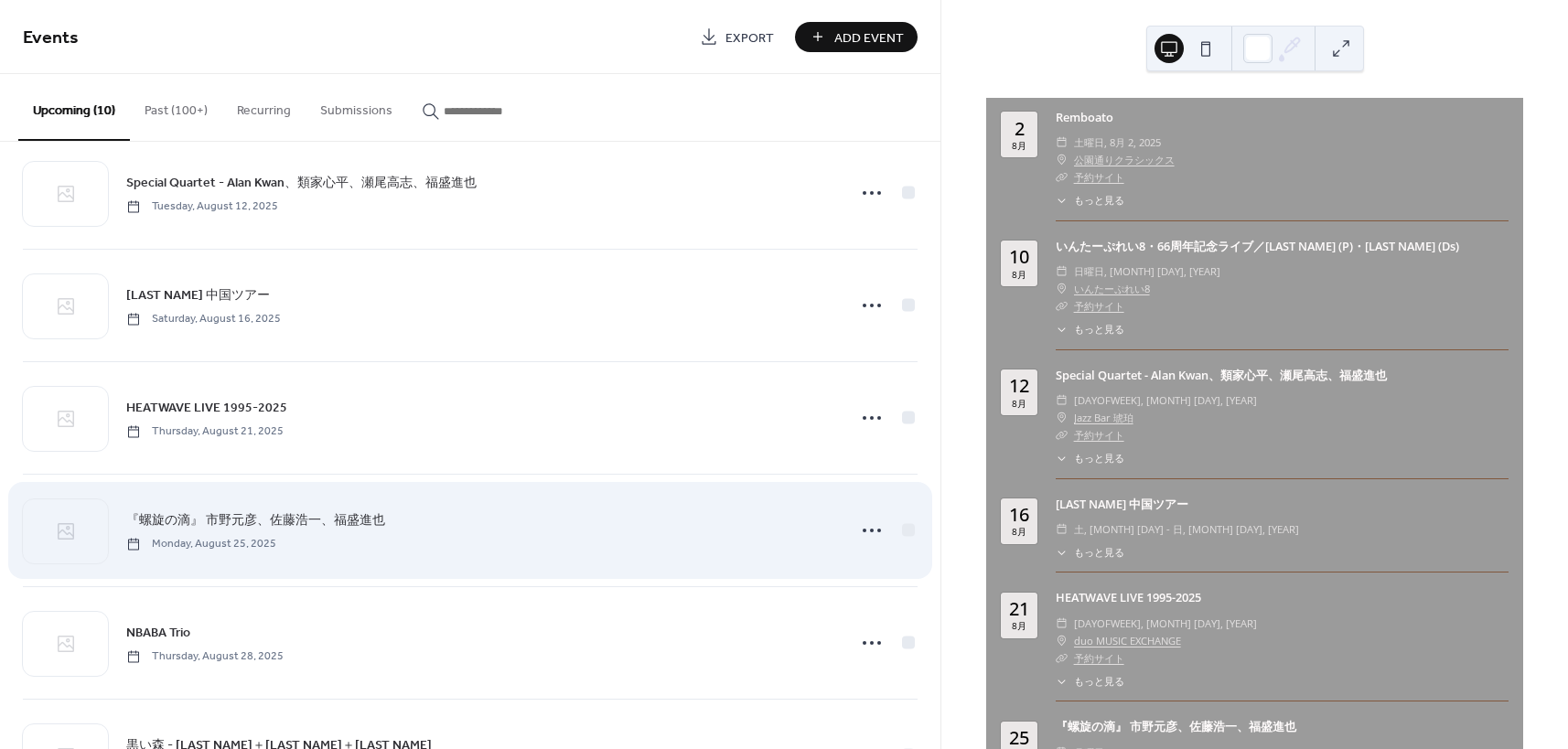 click on "『螺旋の滴』 市野元彦、佐藤浩一、福盛進也" at bounding box center [255, 520] 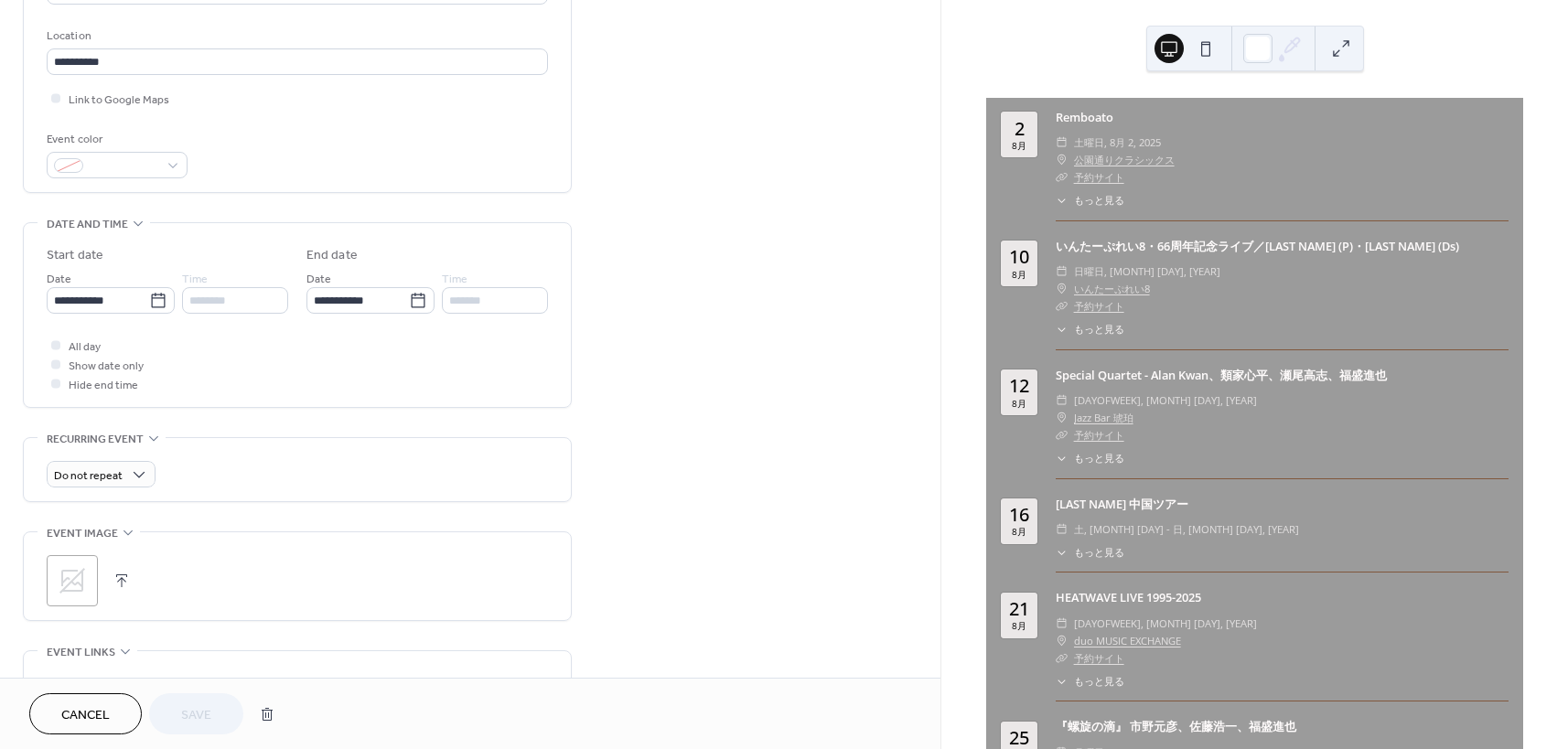 scroll, scrollTop: 360, scrollLeft: 0, axis: vertical 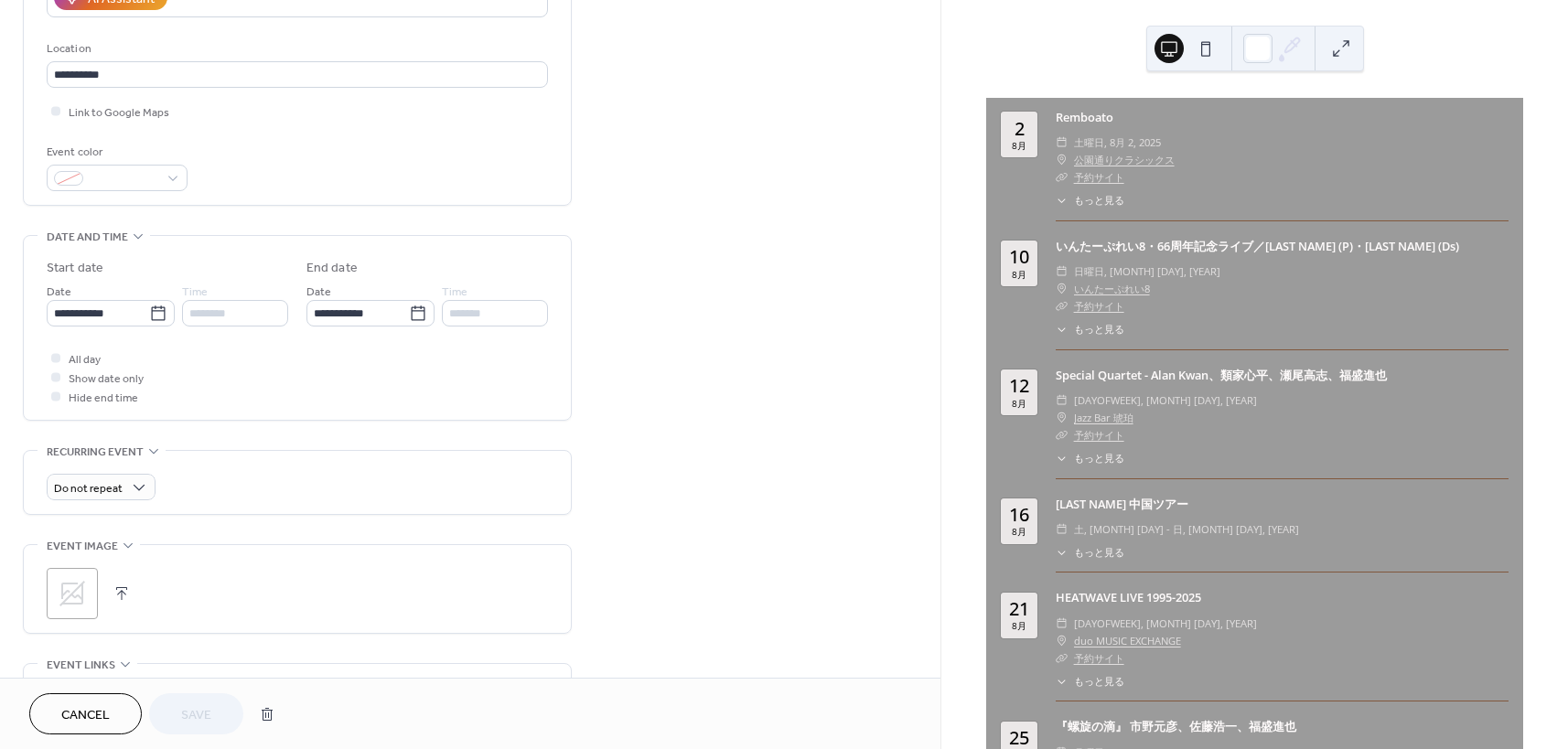 click on "Cancel" at bounding box center [85, 715] 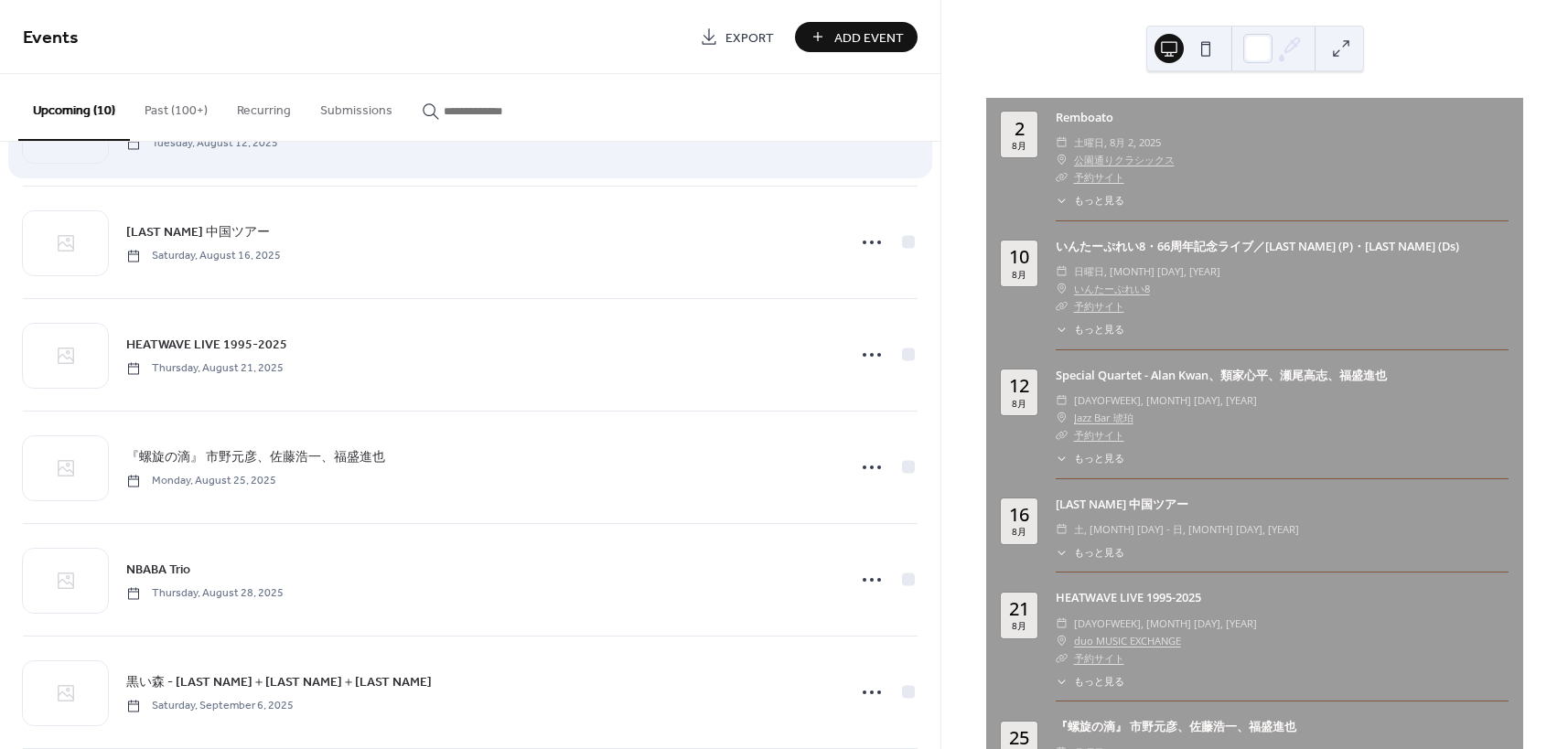 scroll, scrollTop: 572, scrollLeft: 0, axis: vertical 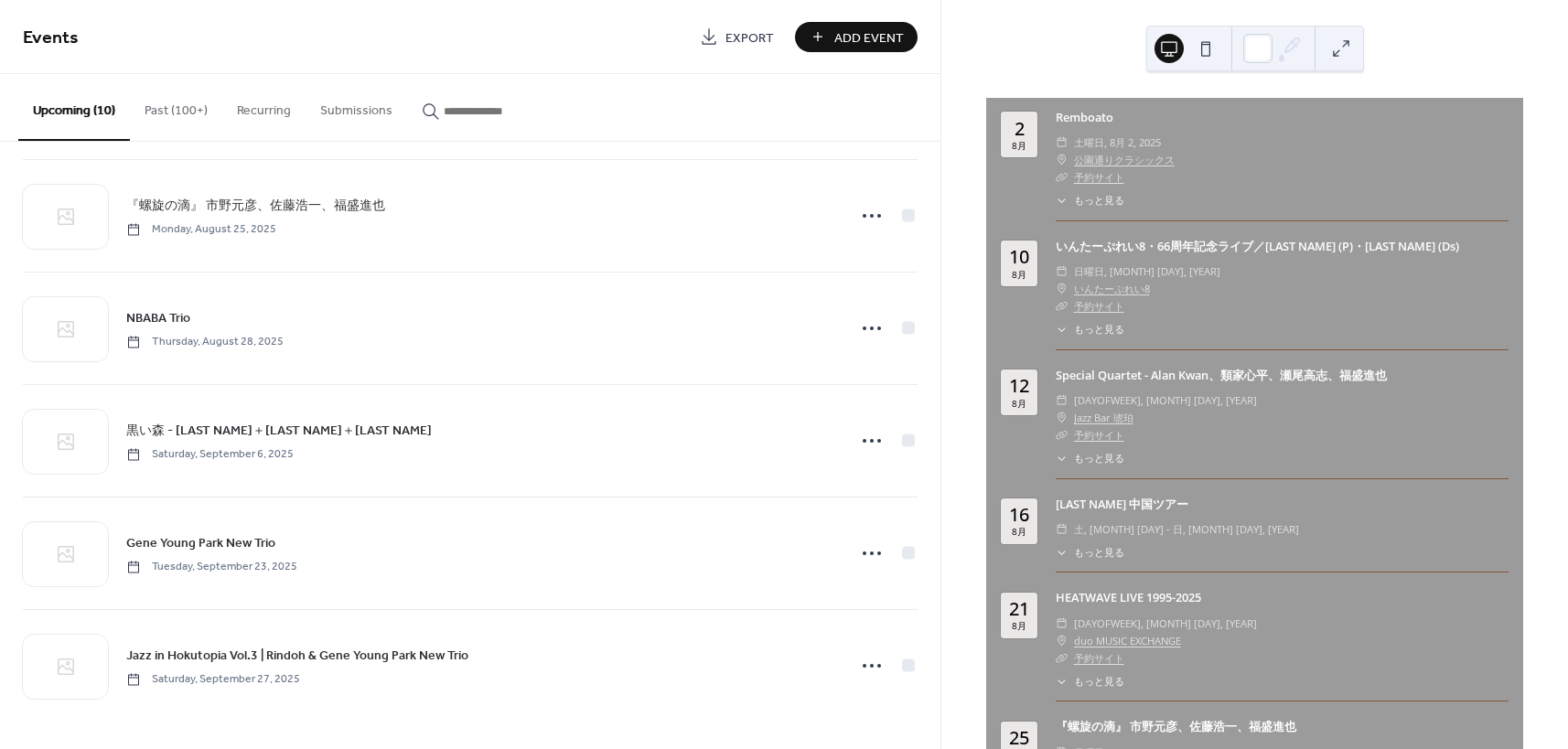 click on "Add Event" at bounding box center (869, 37) 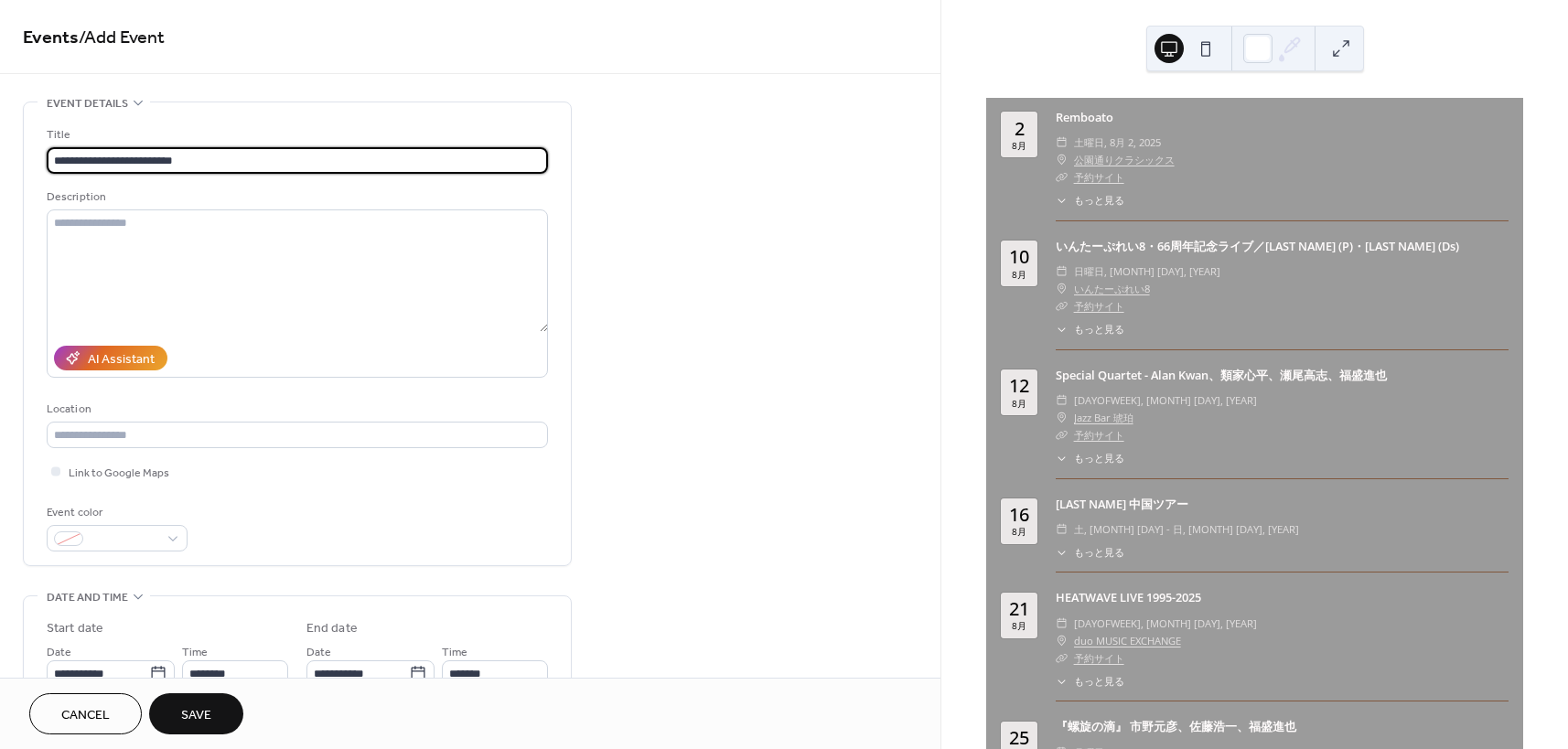 type on "**********" 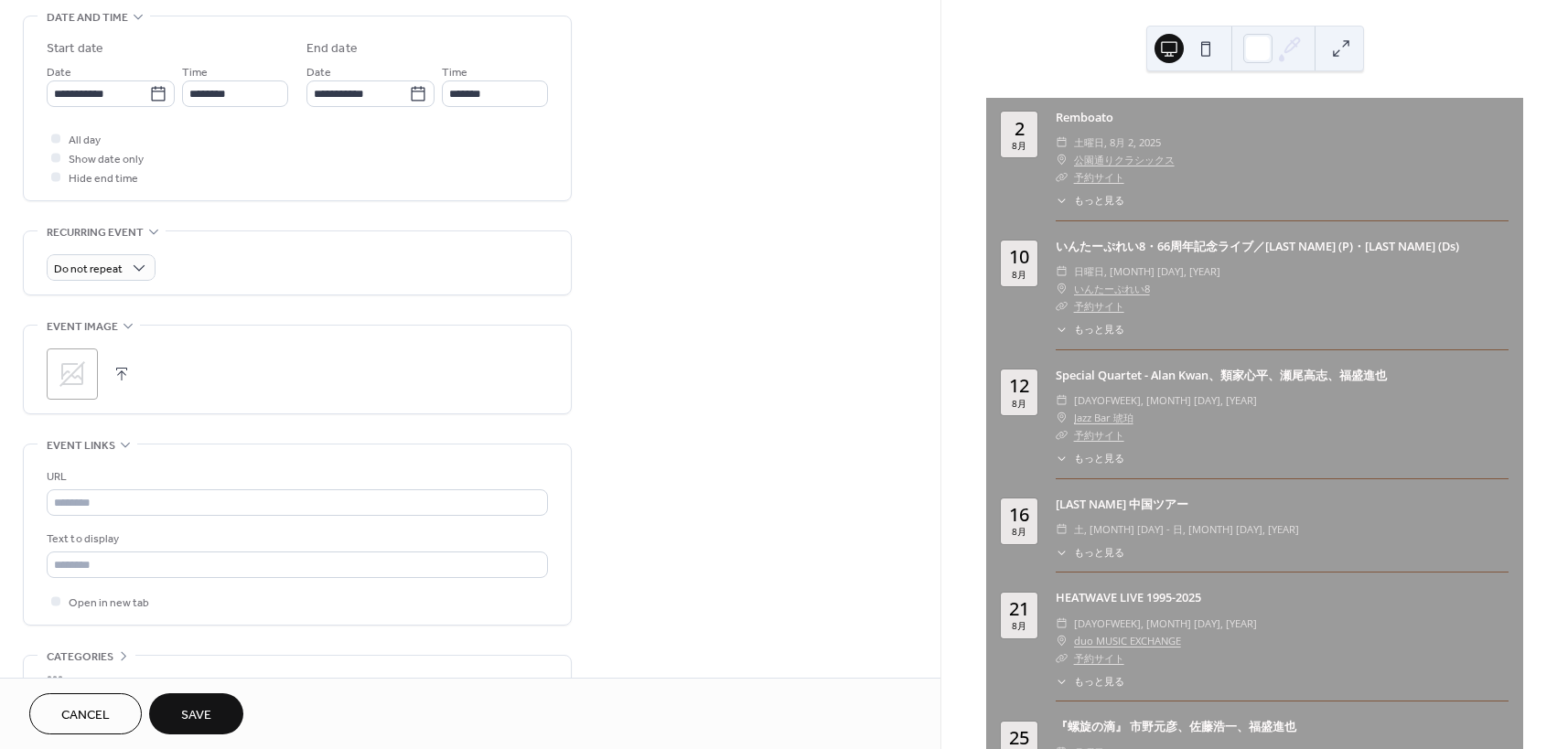 scroll, scrollTop: 681, scrollLeft: 0, axis: vertical 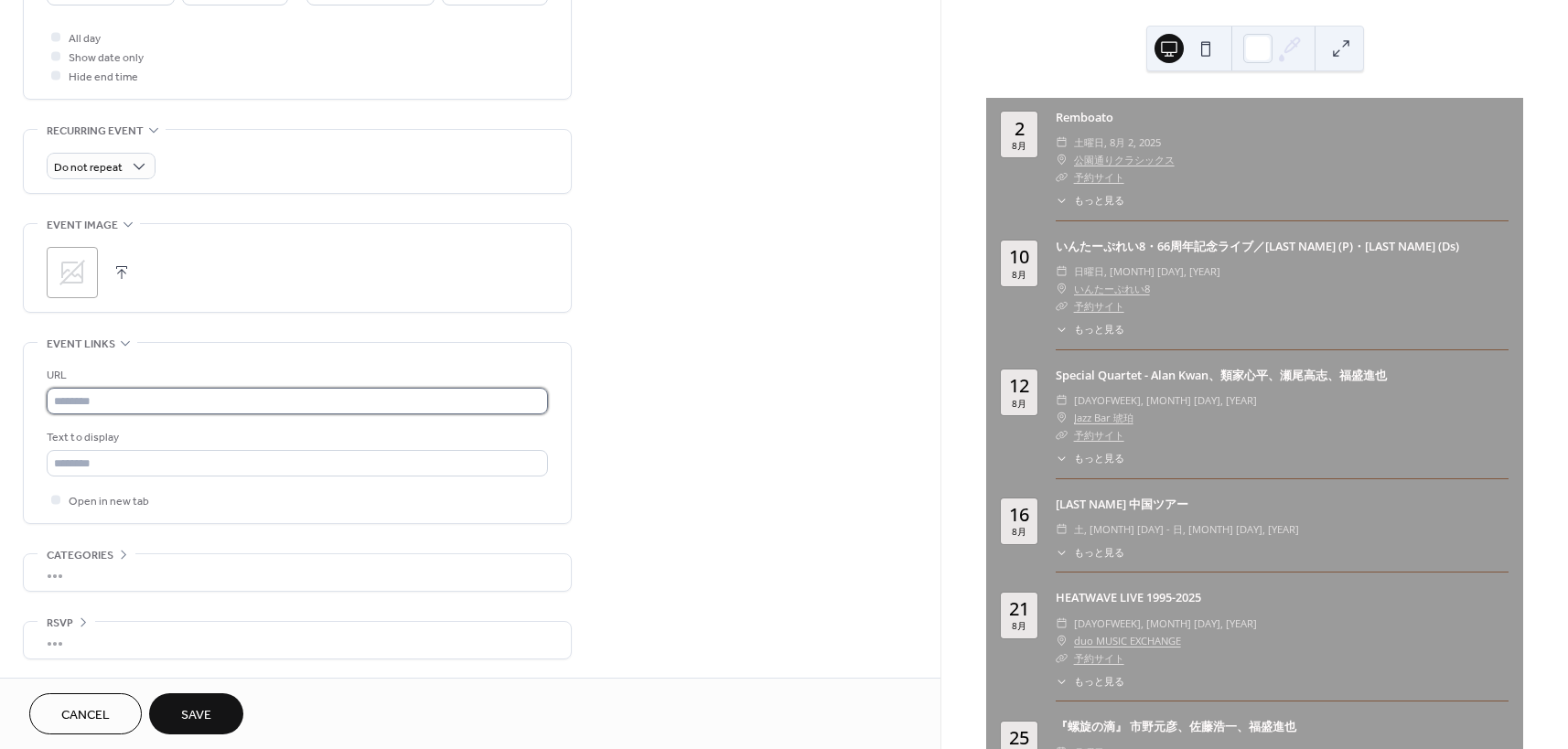 click at bounding box center [297, 401] 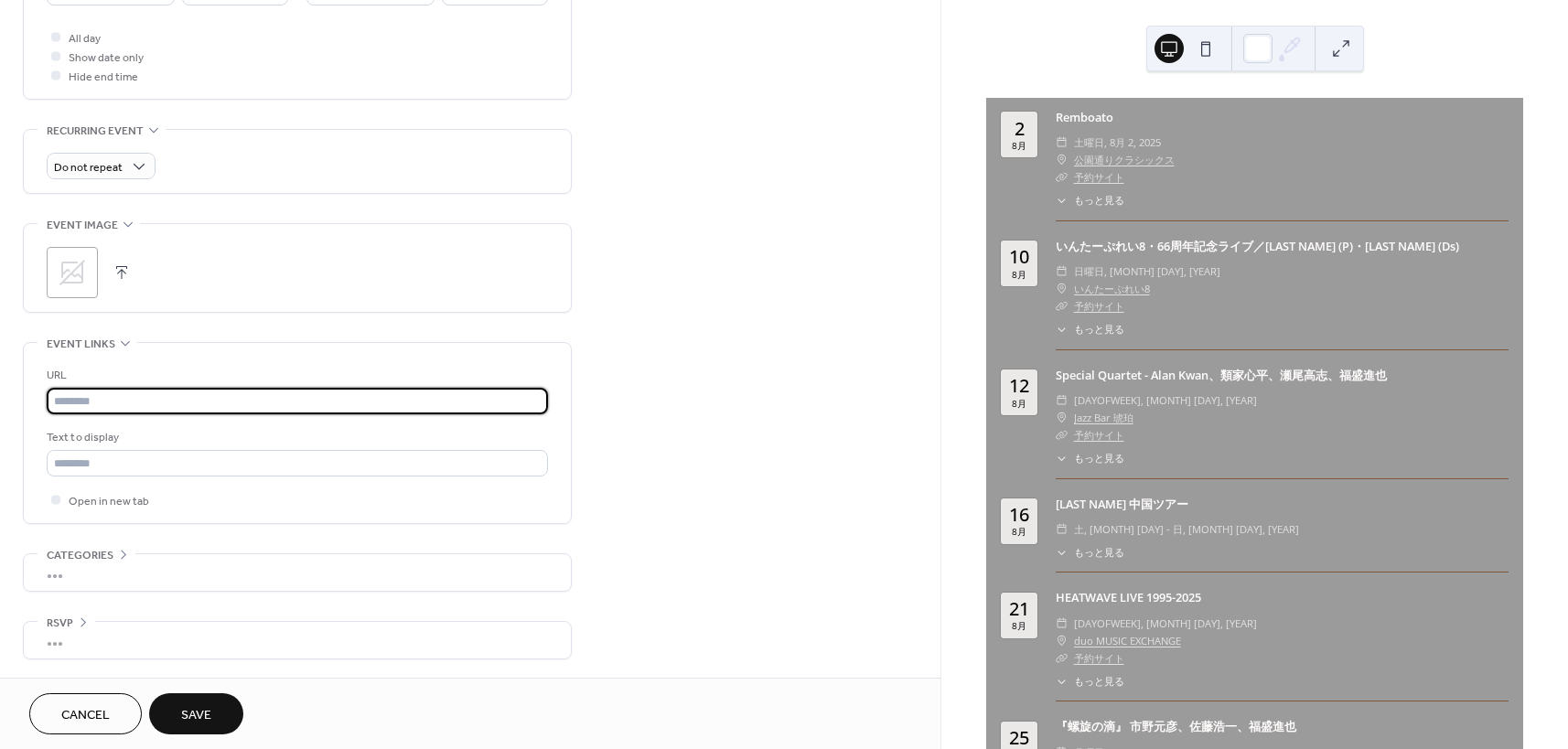paste on "**********" 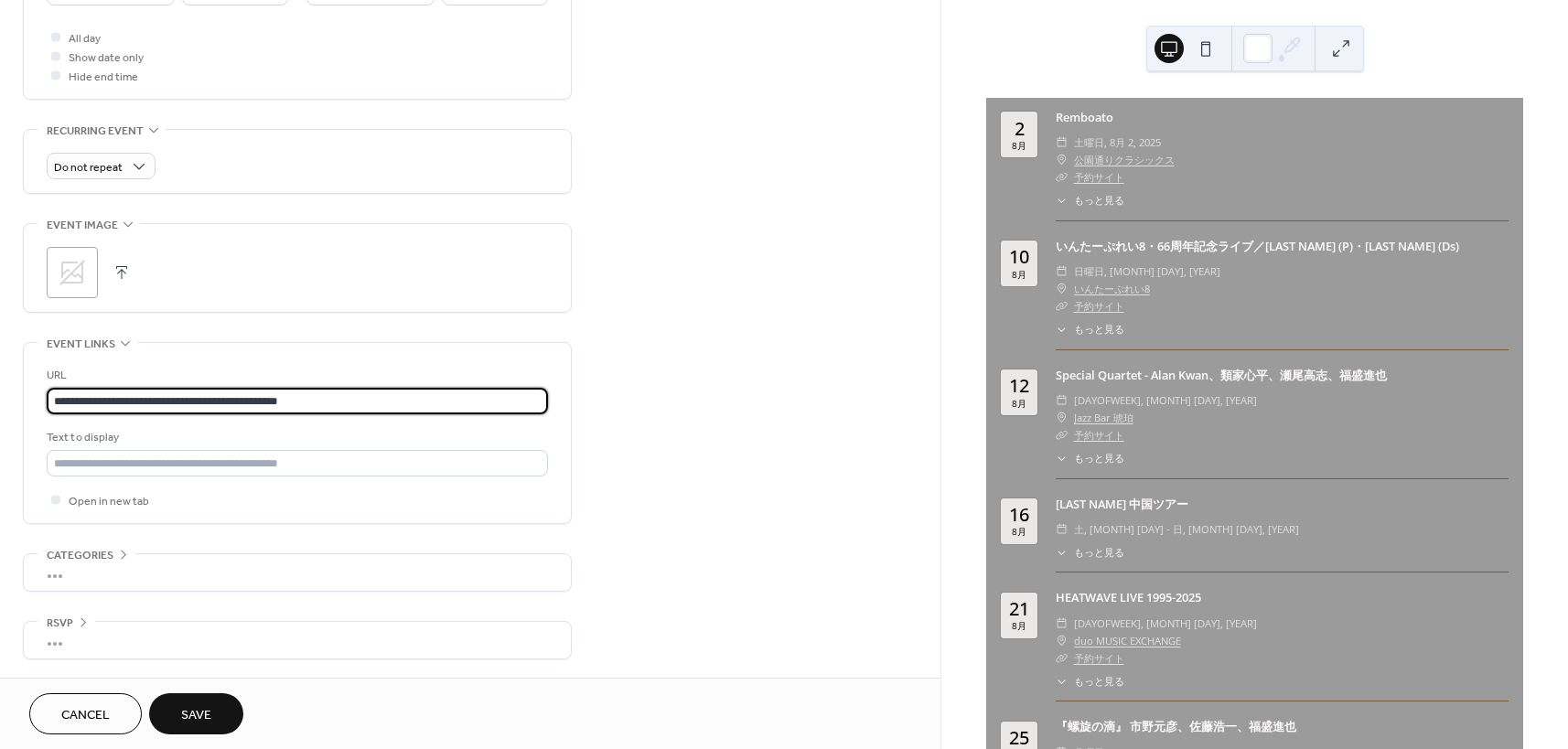 type on "**********" 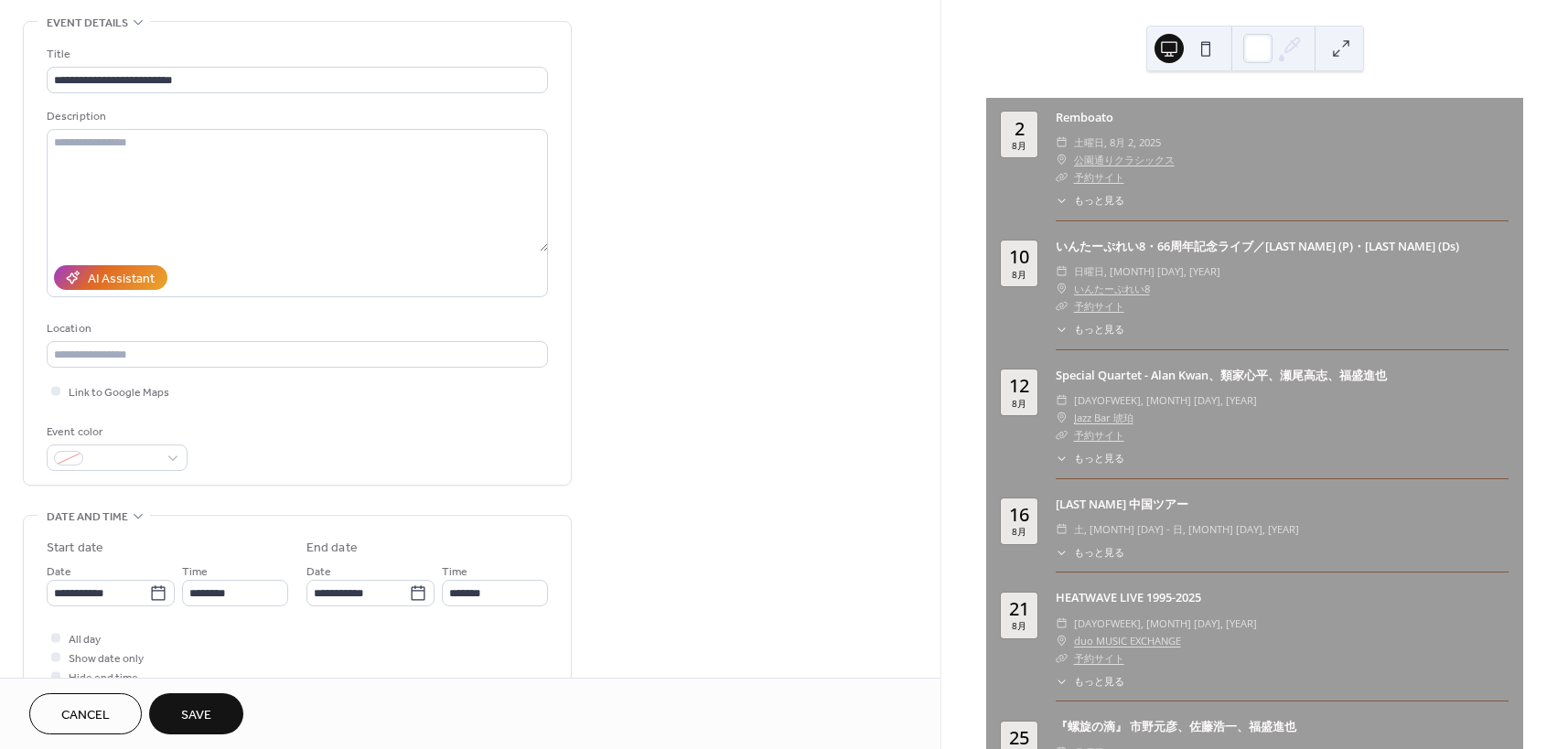 scroll, scrollTop: 65, scrollLeft: 0, axis: vertical 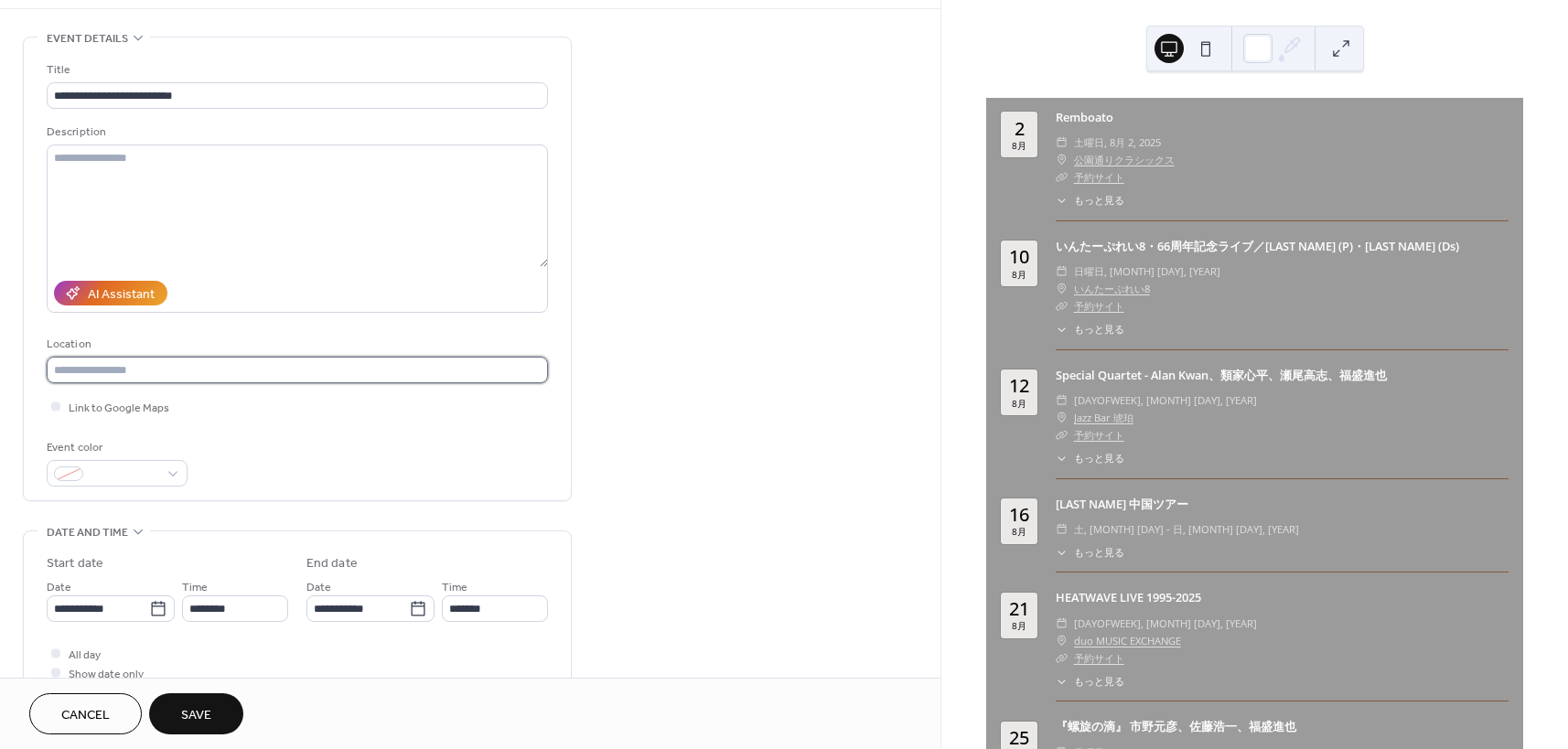 click at bounding box center [297, 369] 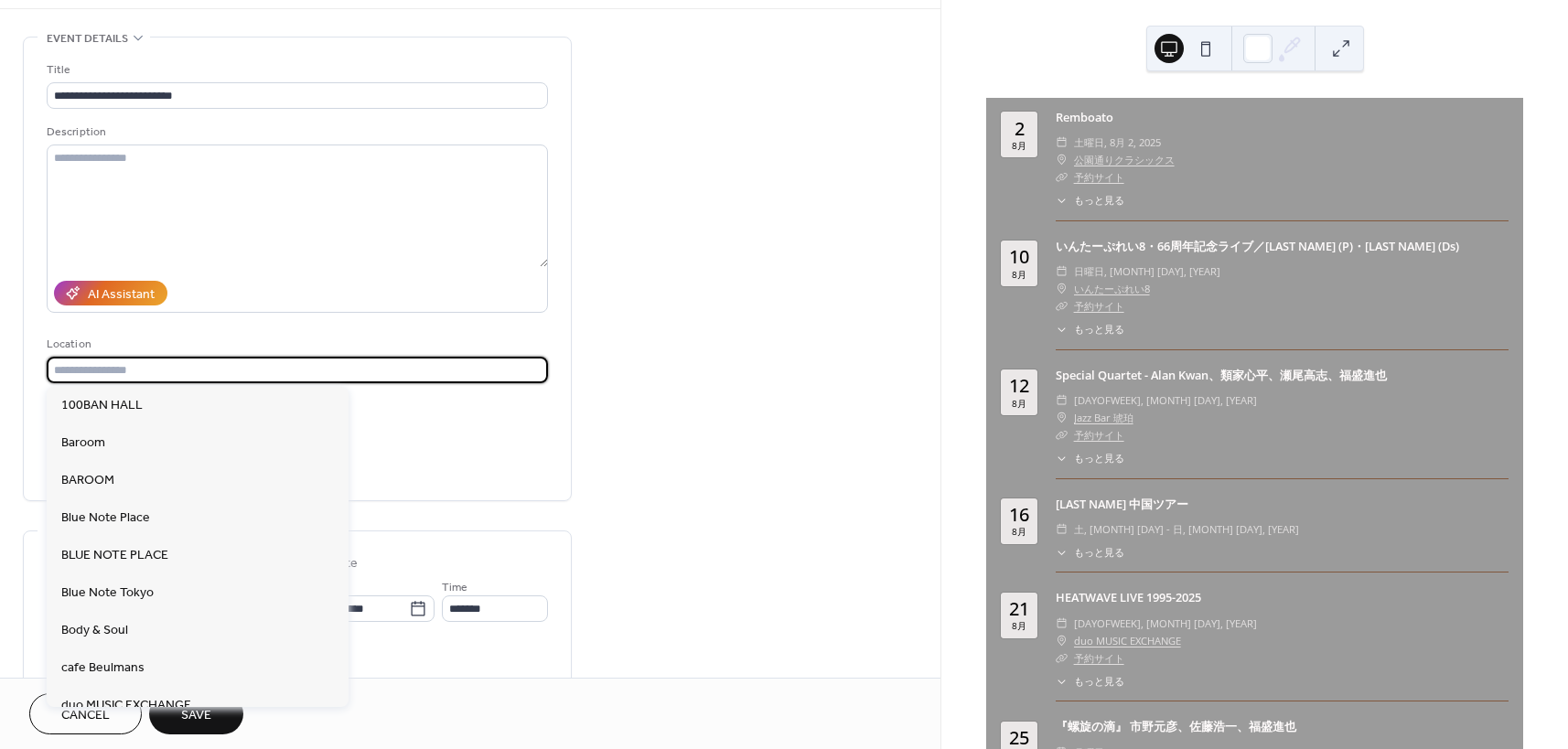 paste on "**********" 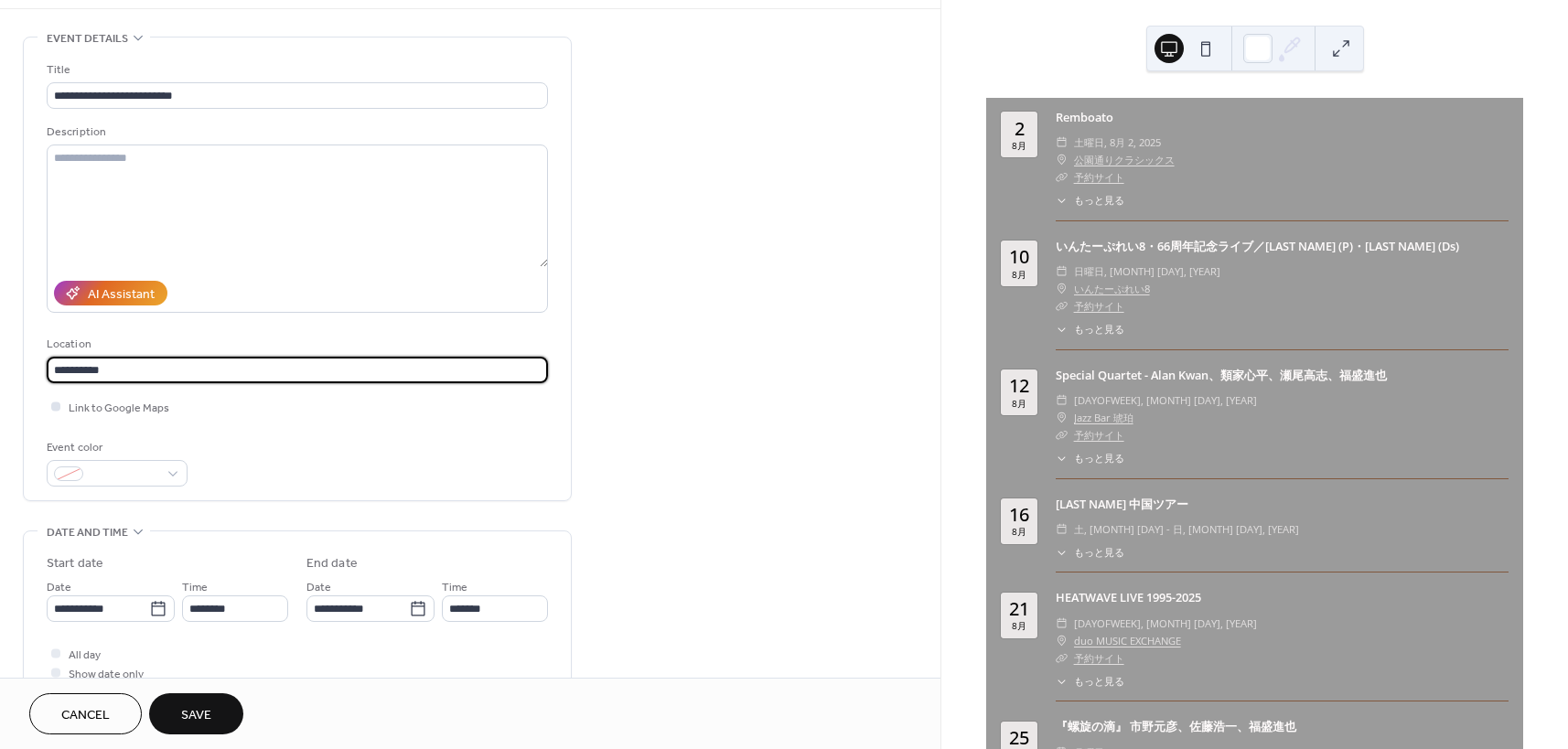 type on "**********" 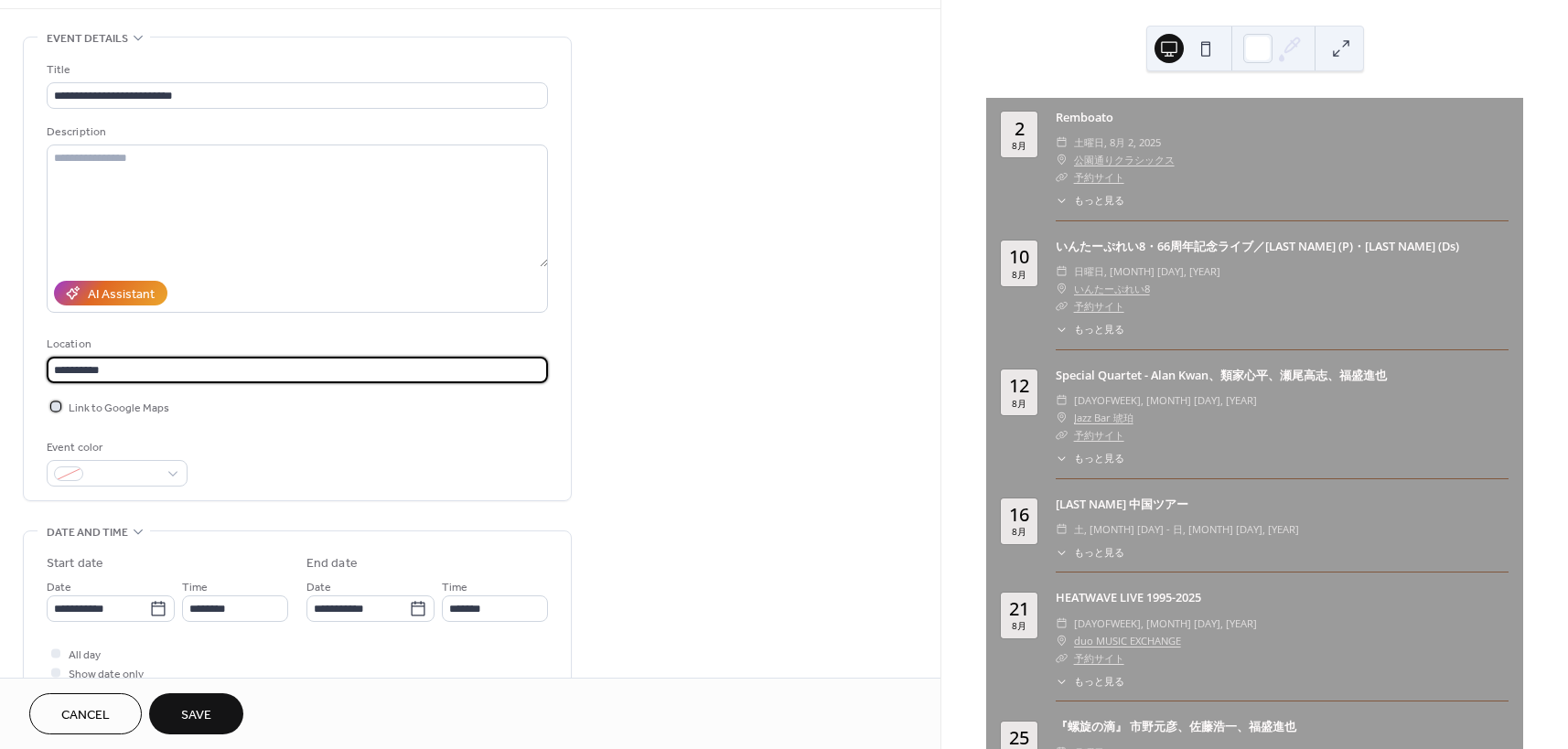 click on "Link to Google Maps" at bounding box center [119, 408] 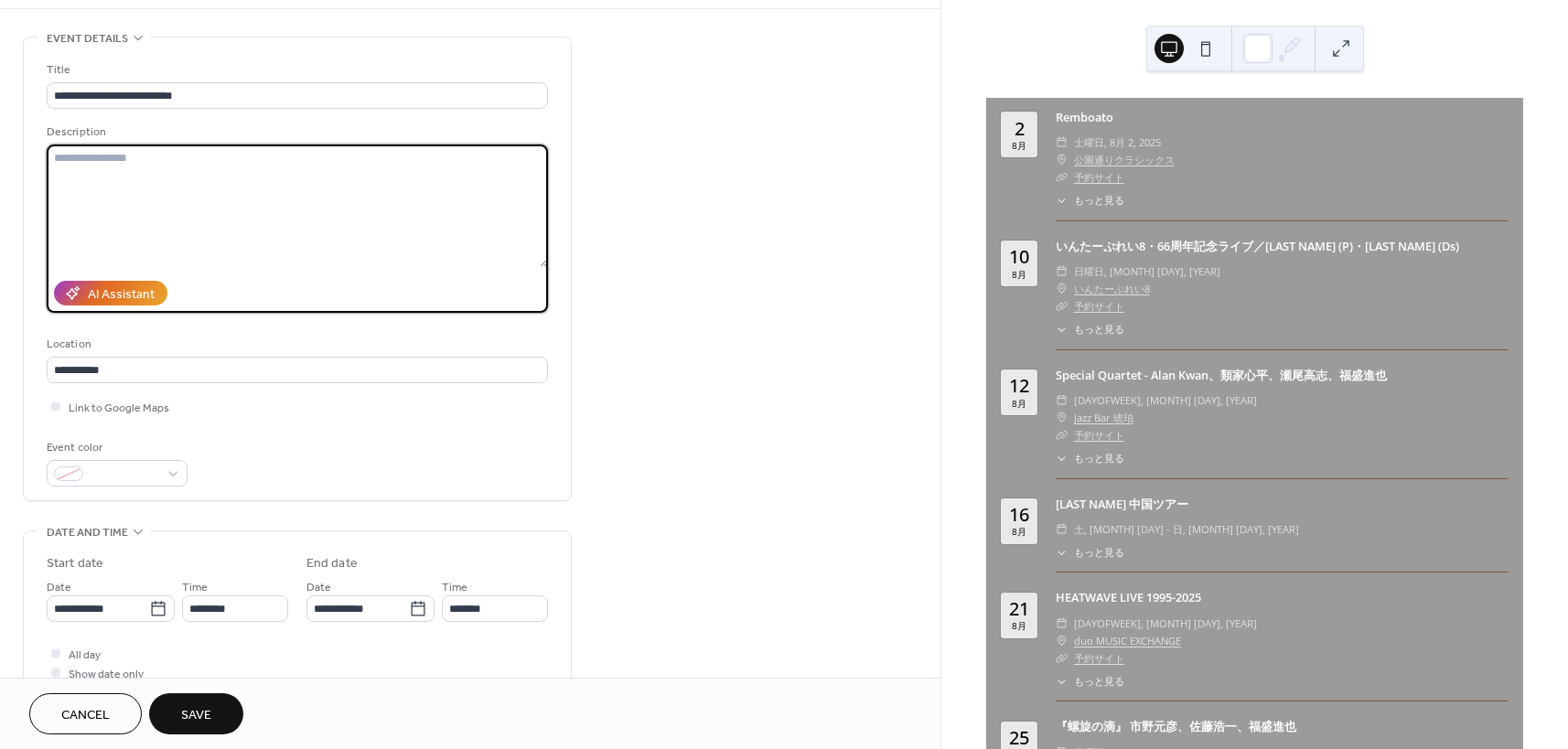 click at bounding box center (297, 206) 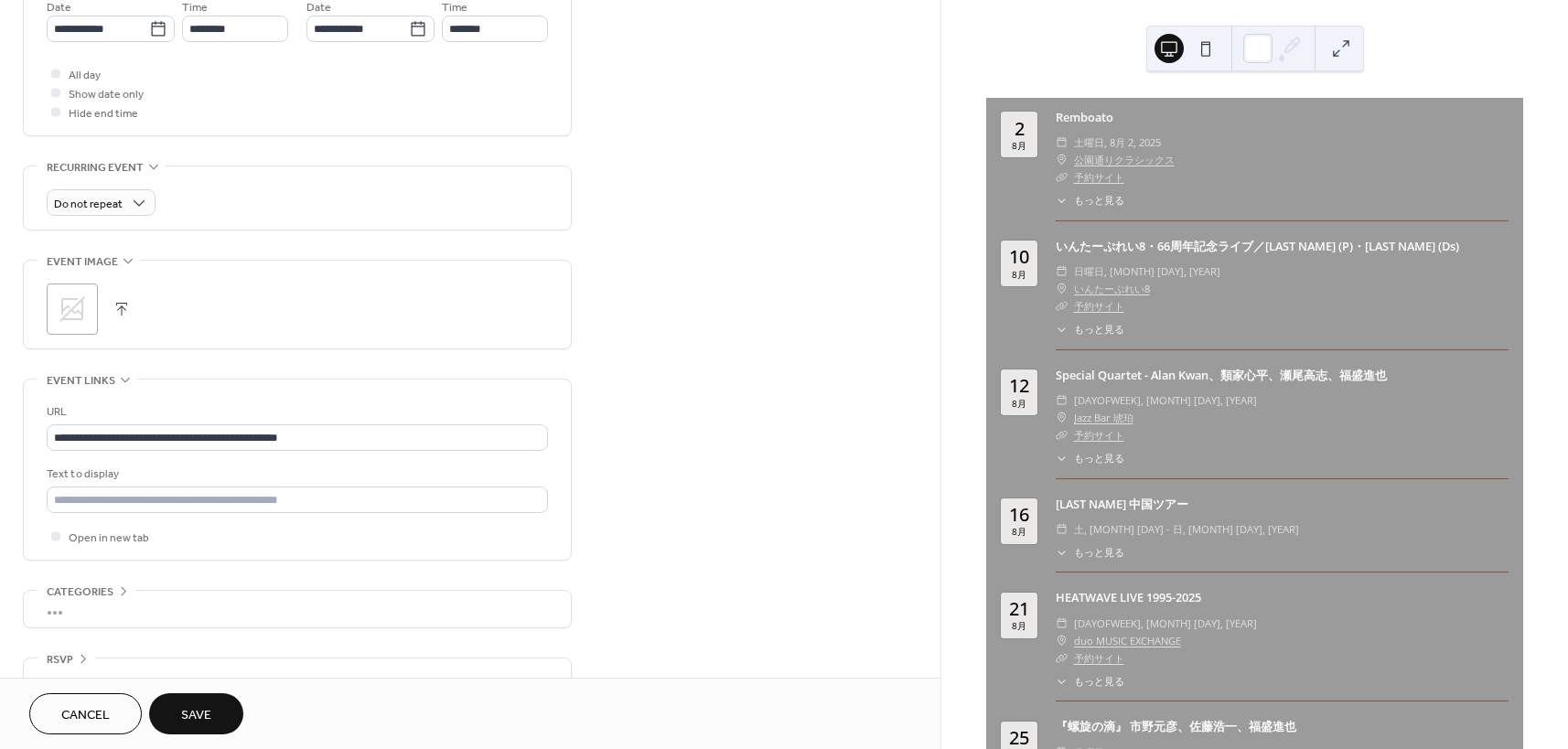 scroll, scrollTop: 681, scrollLeft: 0, axis: vertical 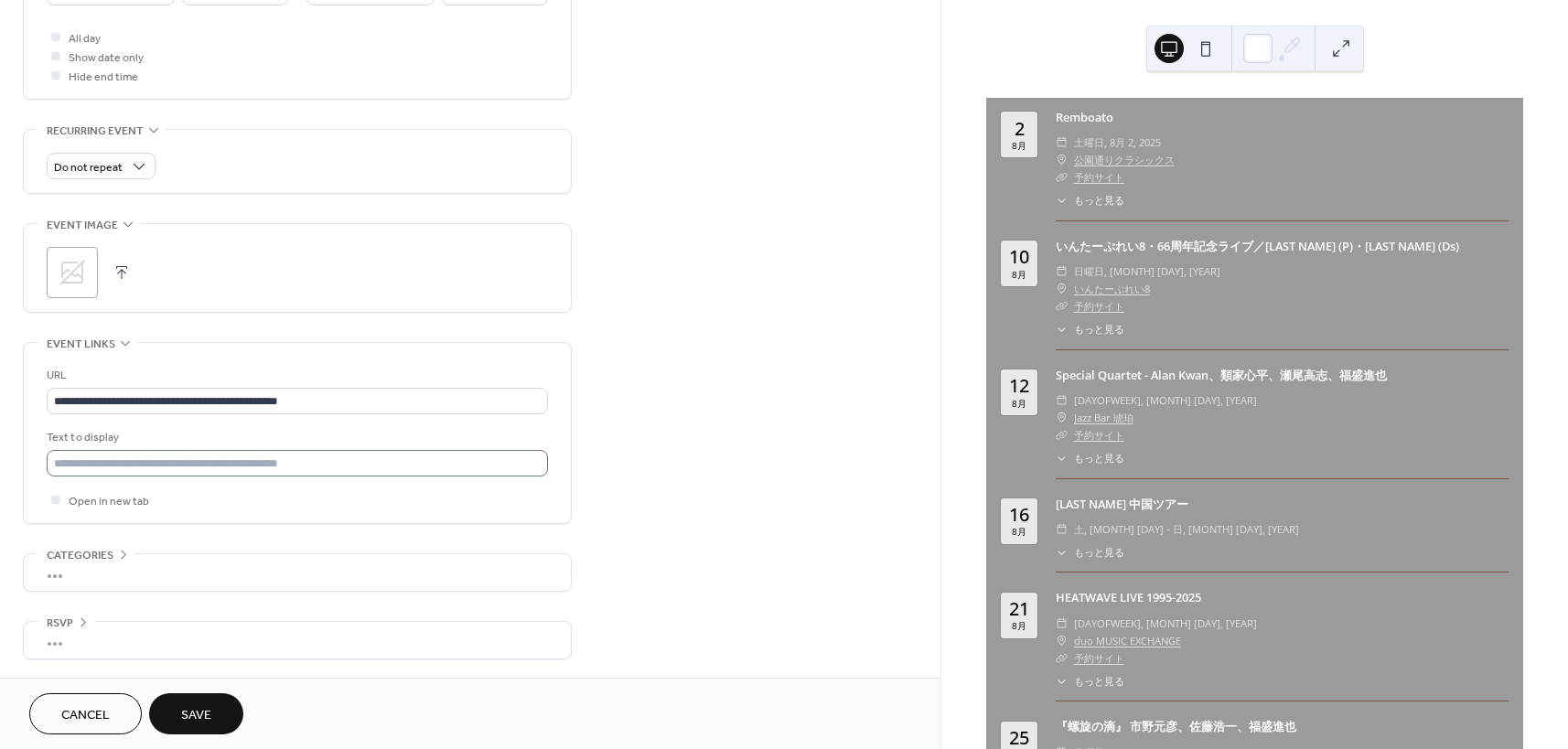 type on "**********" 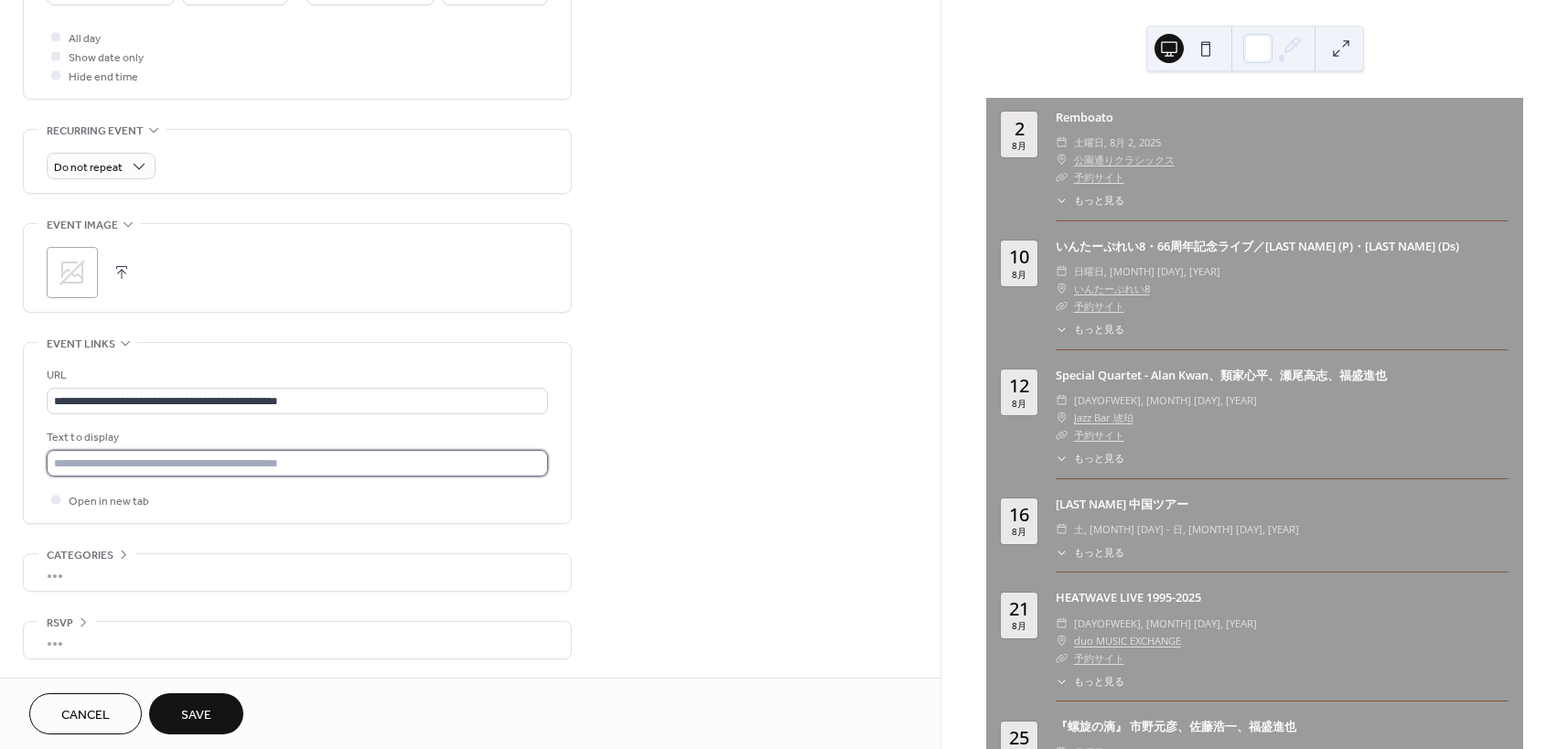 click at bounding box center (297, 463) 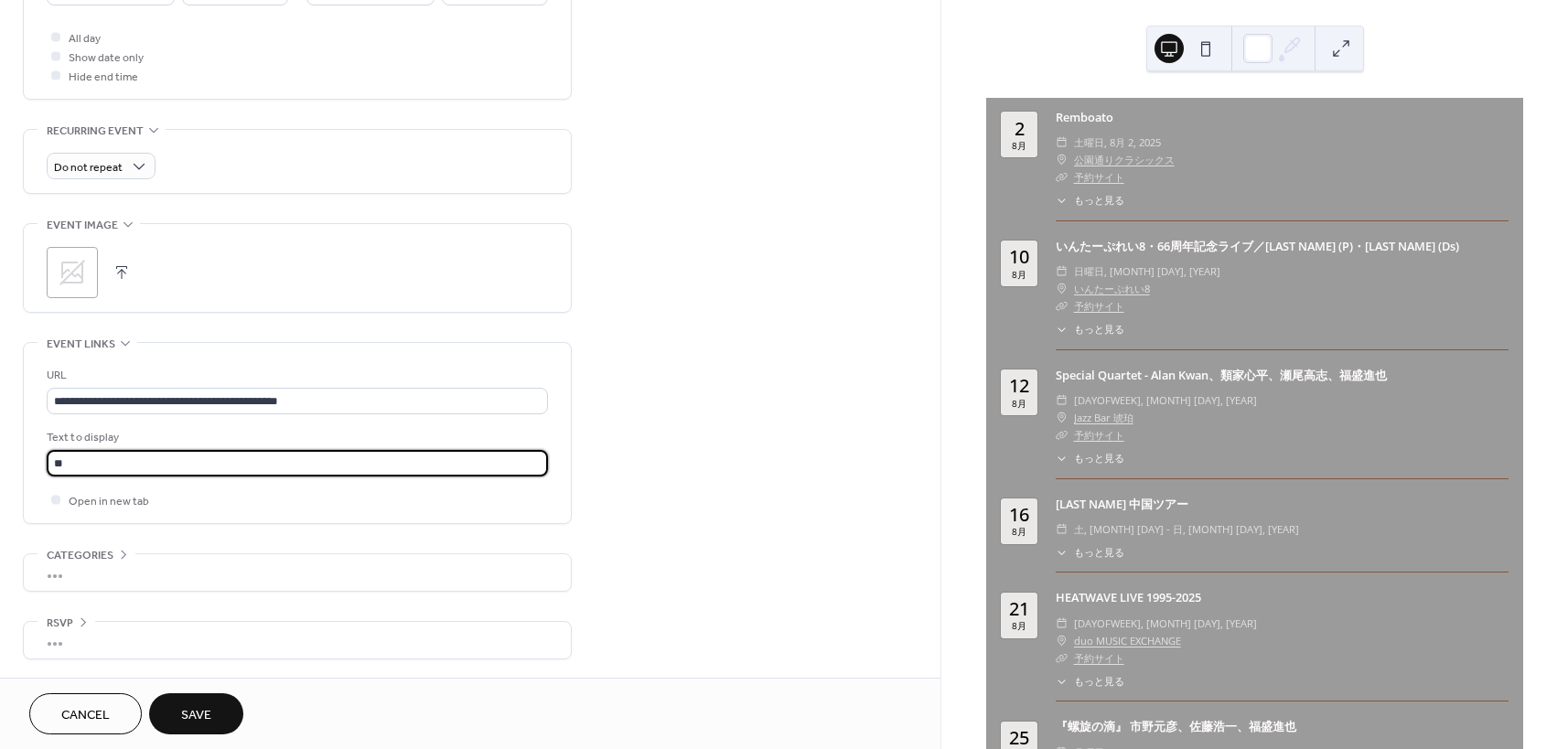 type on "*" 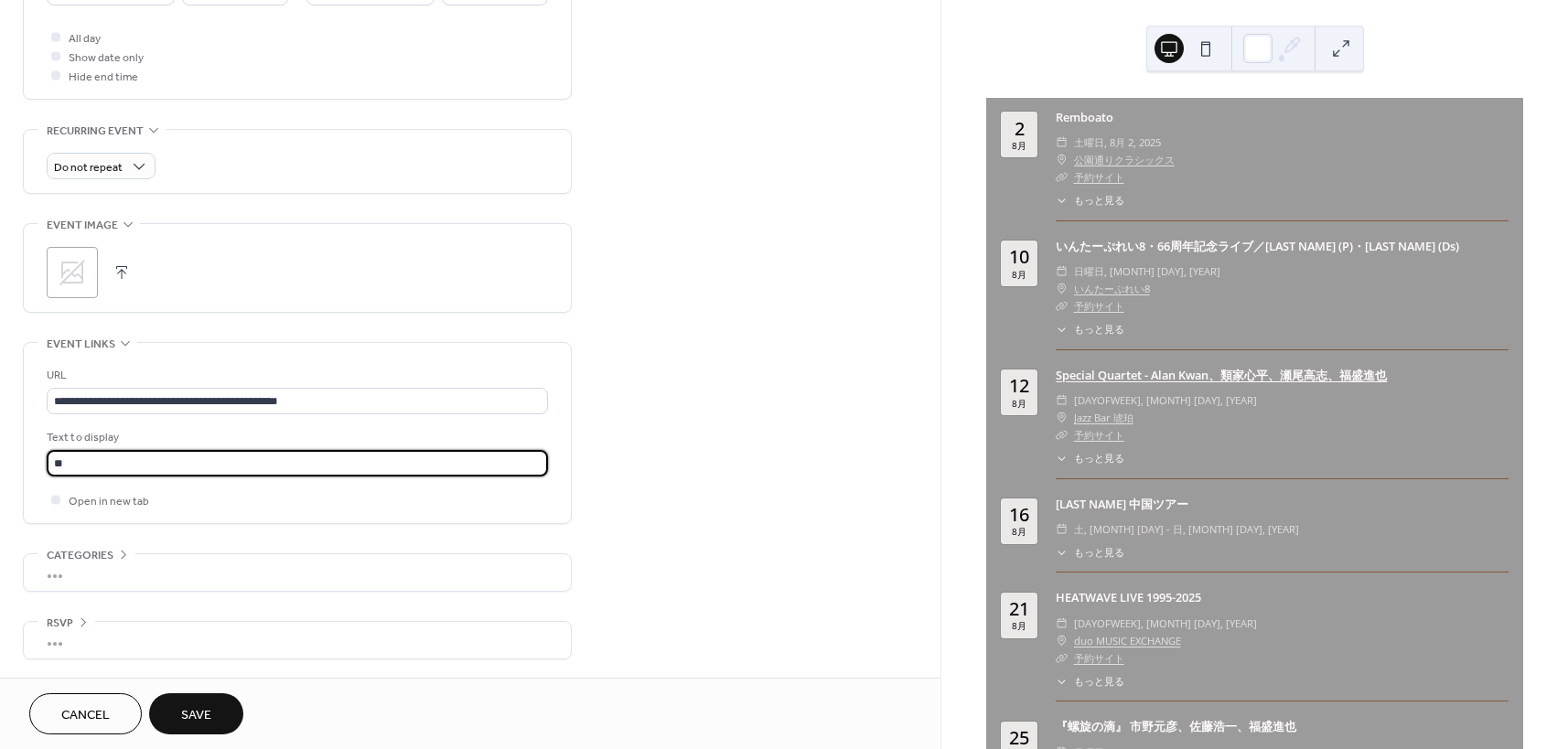 type on "**" 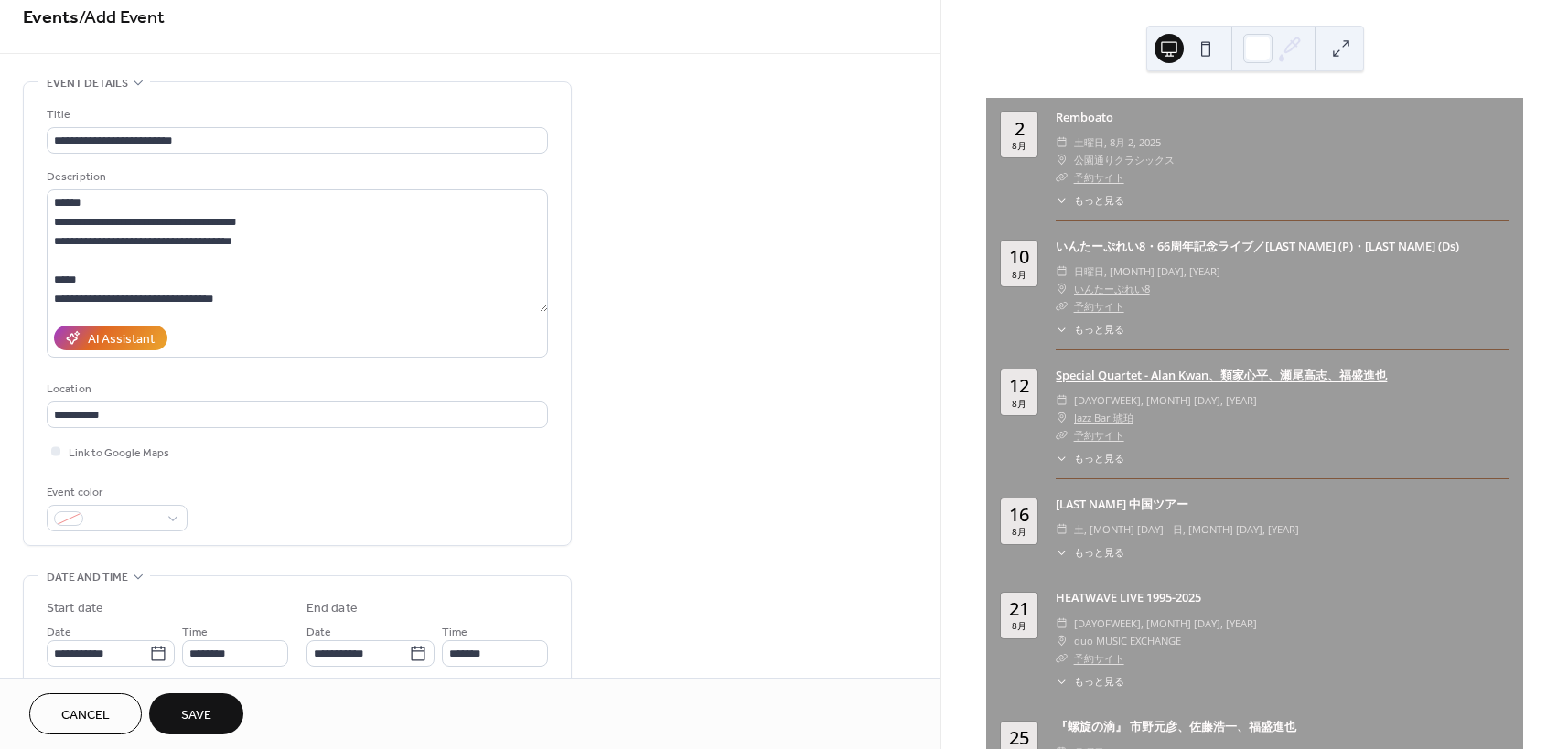 scroll, scrollTop: 21, scrollLeft: 0, axis: vertical 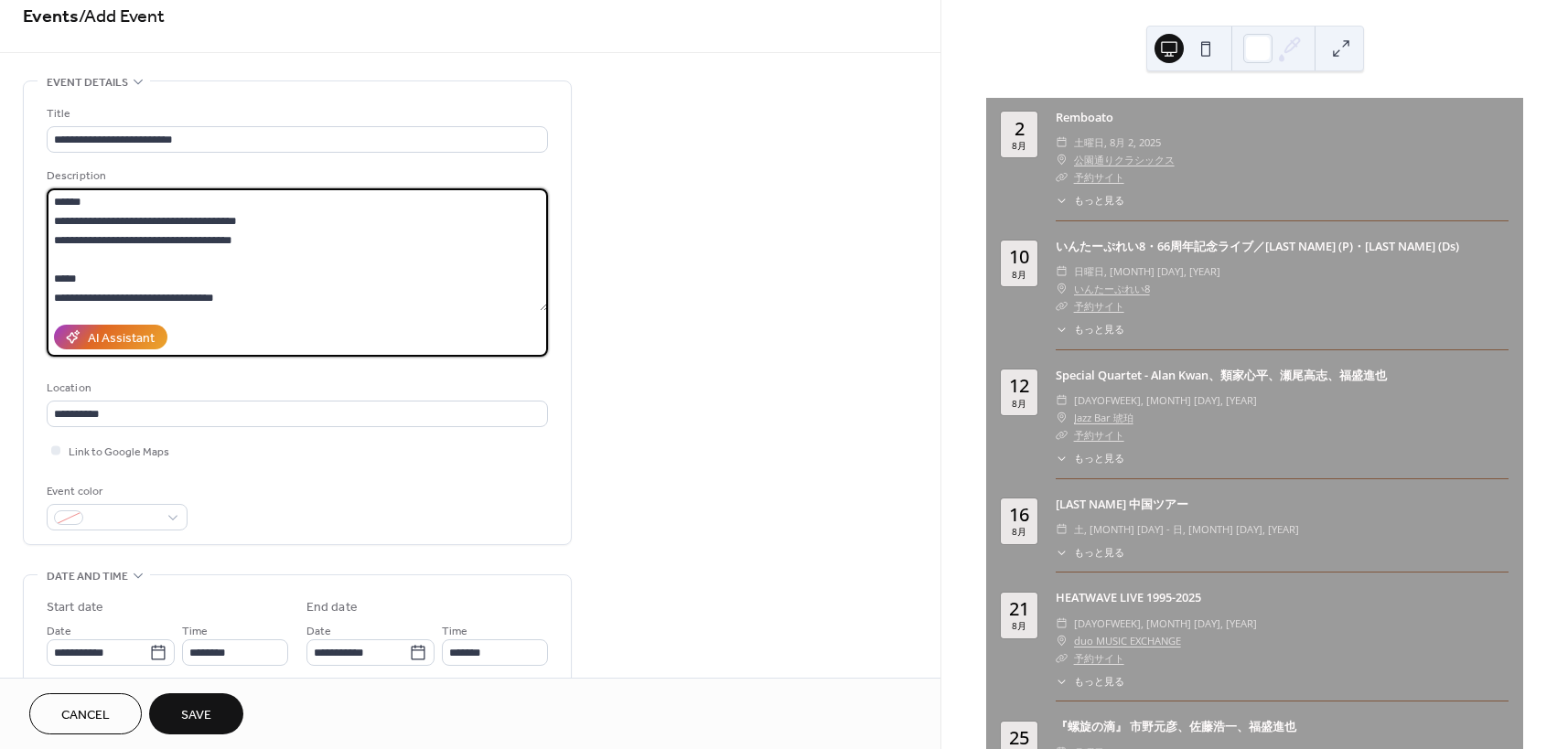 drag, startPoint x: 355, startPoint y: 296, endPoint x: 55, endPoint y: 182, distance: 320.9299 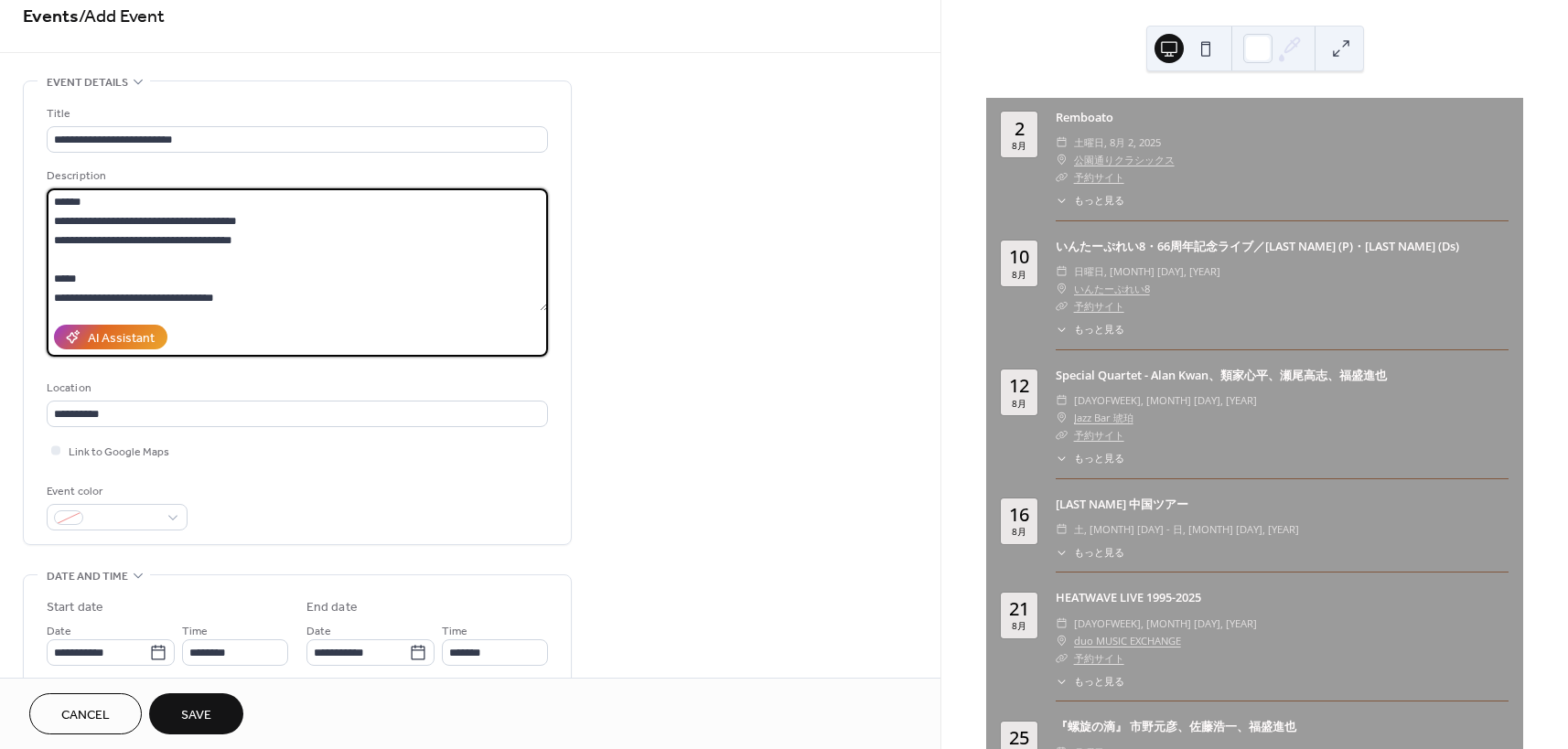 click on "**********" at bounding box center (297, 262) 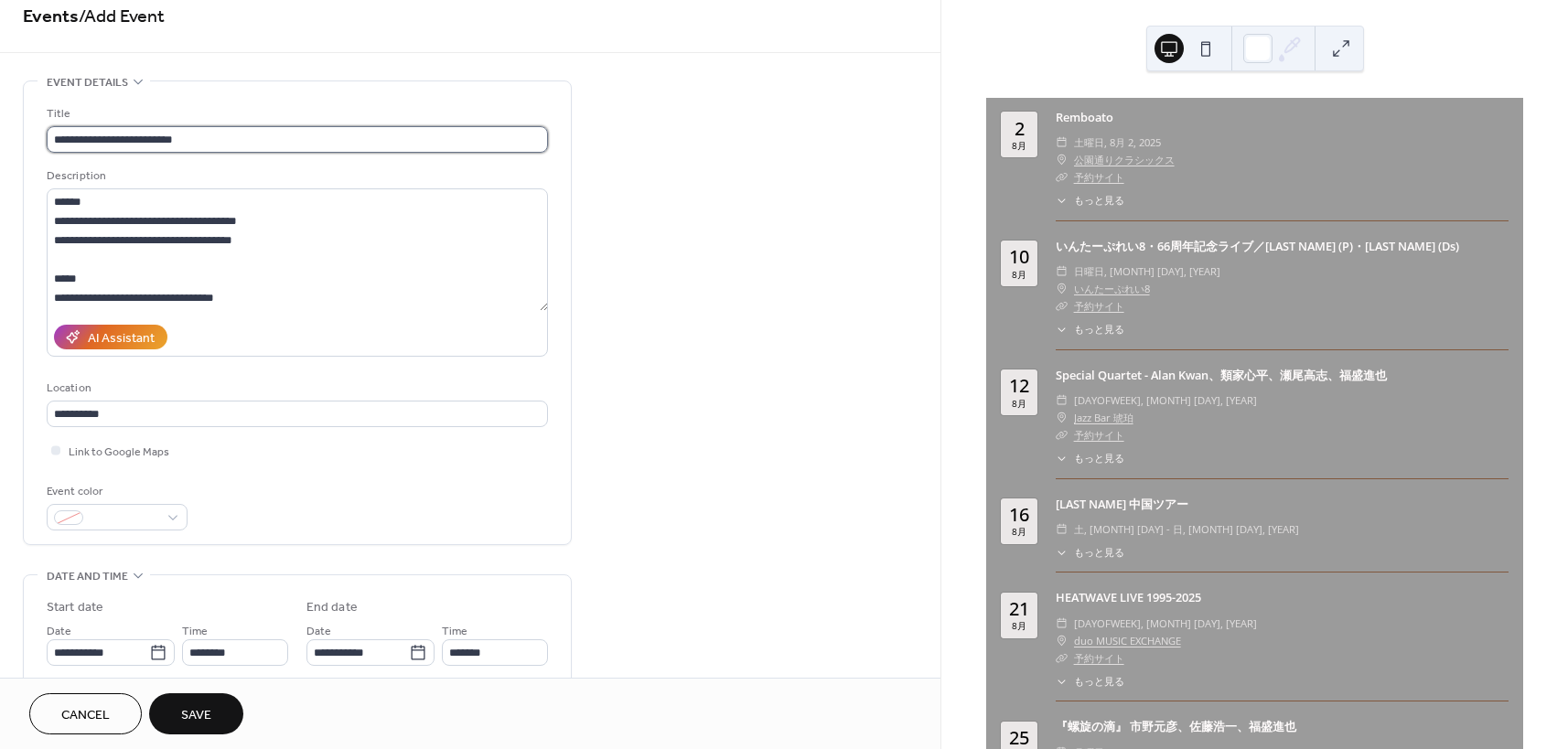 click on "**********" at bounding box center (297, 139) 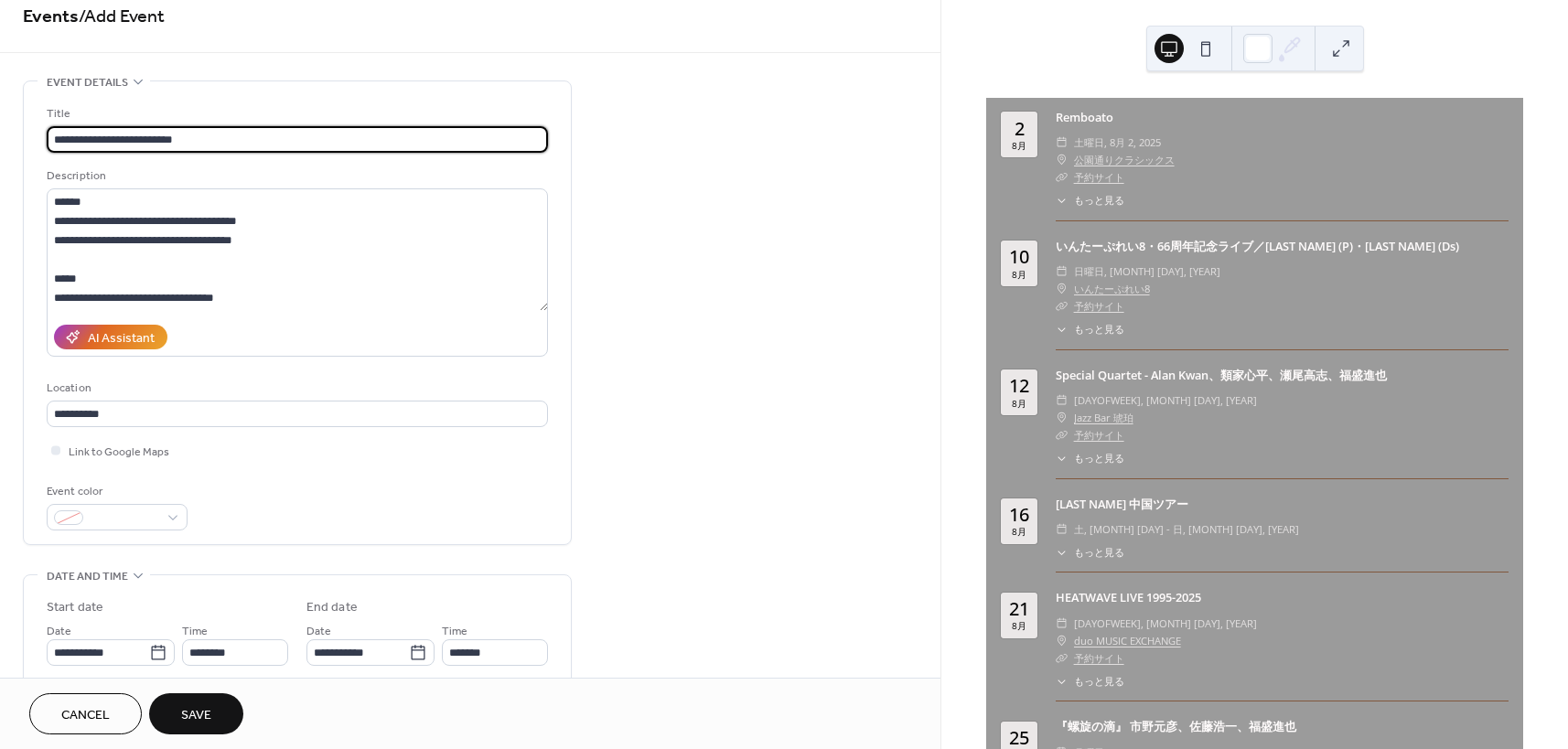 click on "**********" at bounding box center (297, 139) 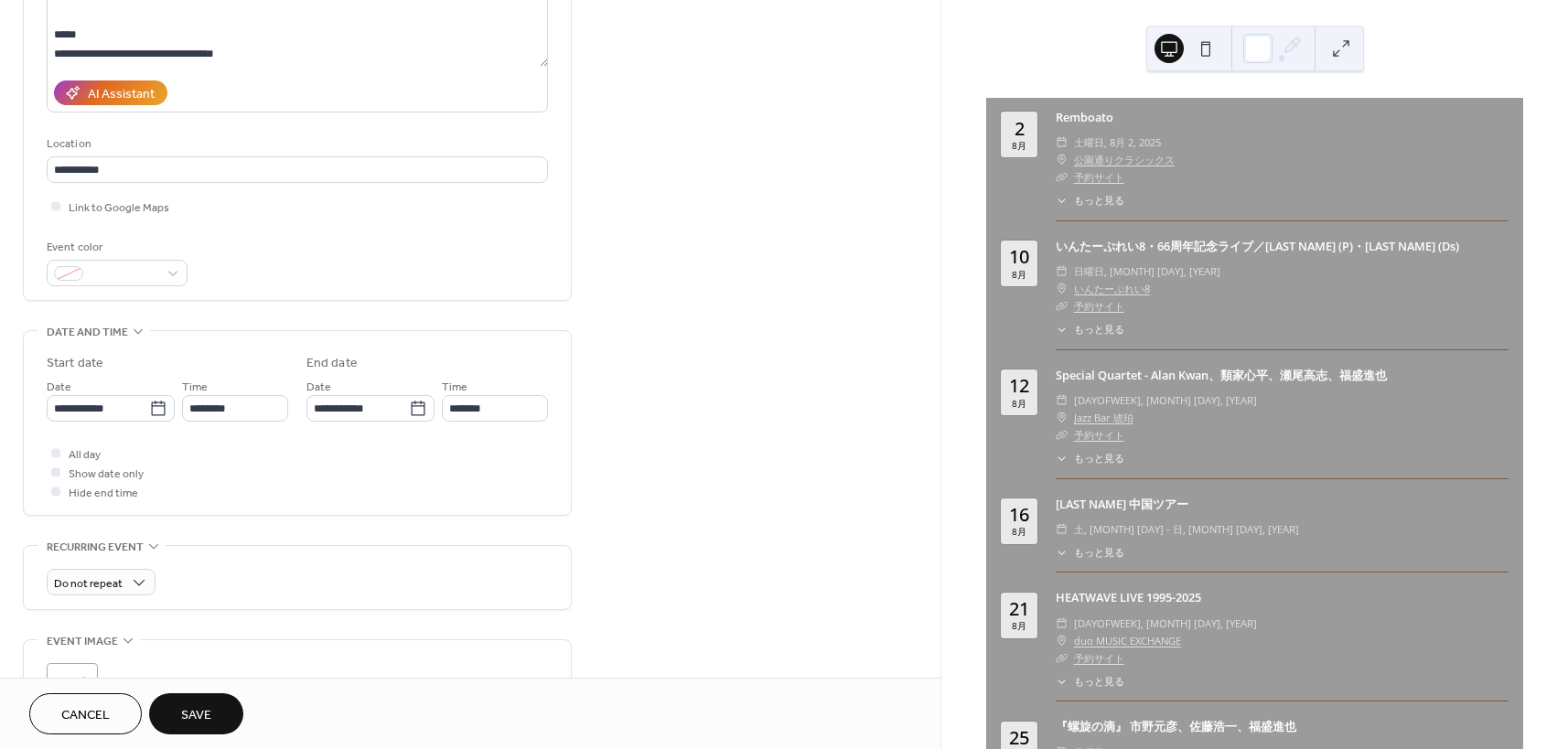 scroll, scrollTop: 181, scrollLeft: 0, axis: vertical 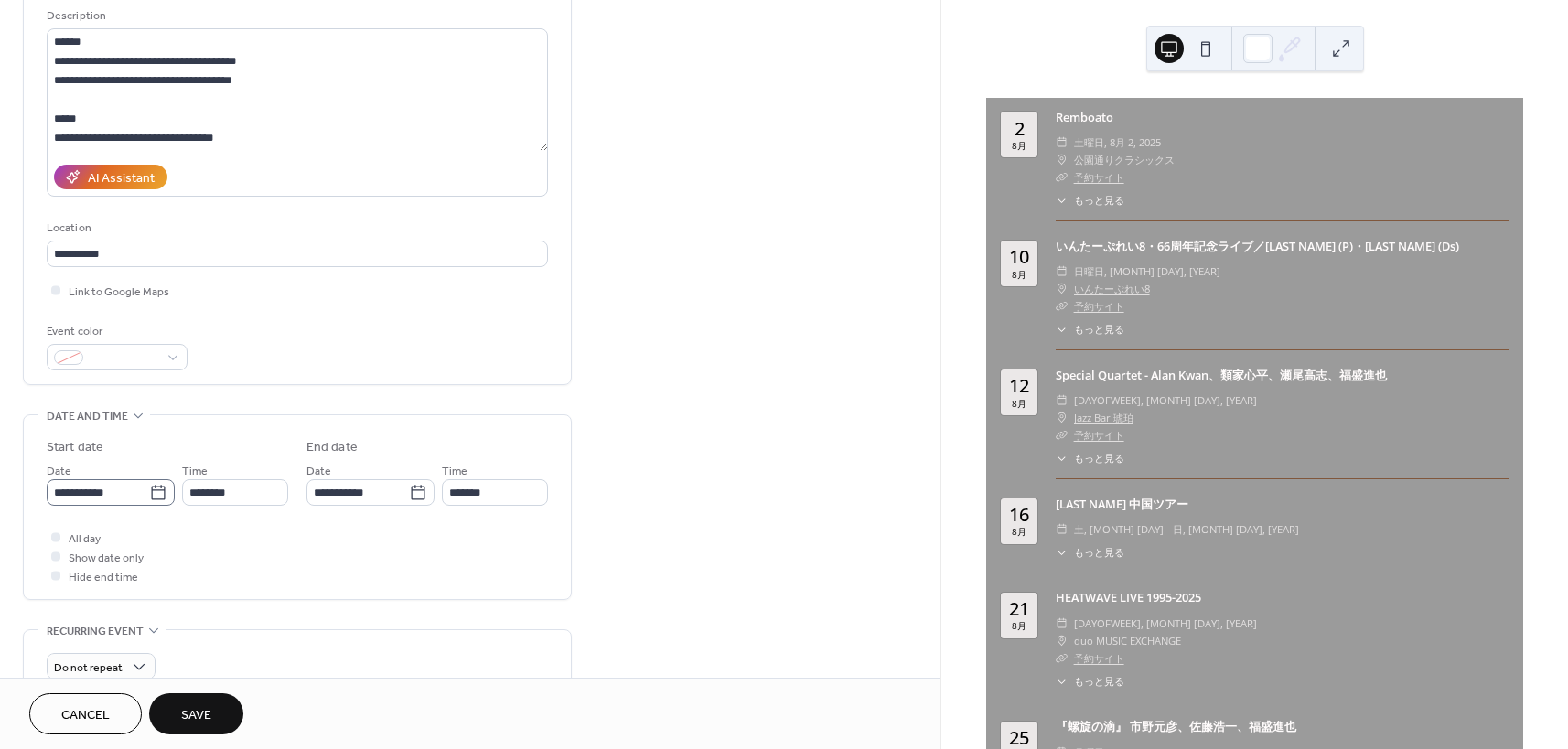 click 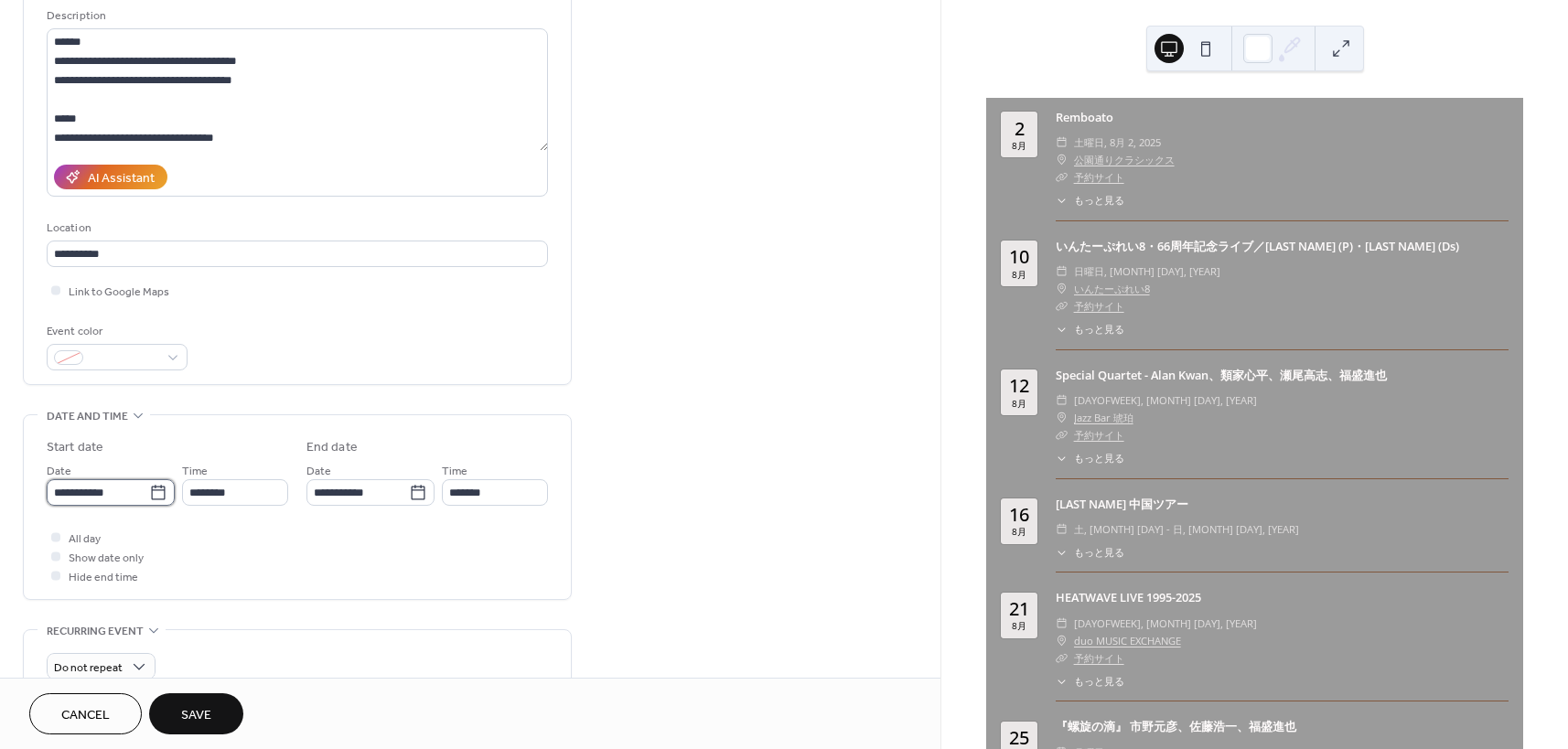click on "**********" at bounding box center (98, 492) 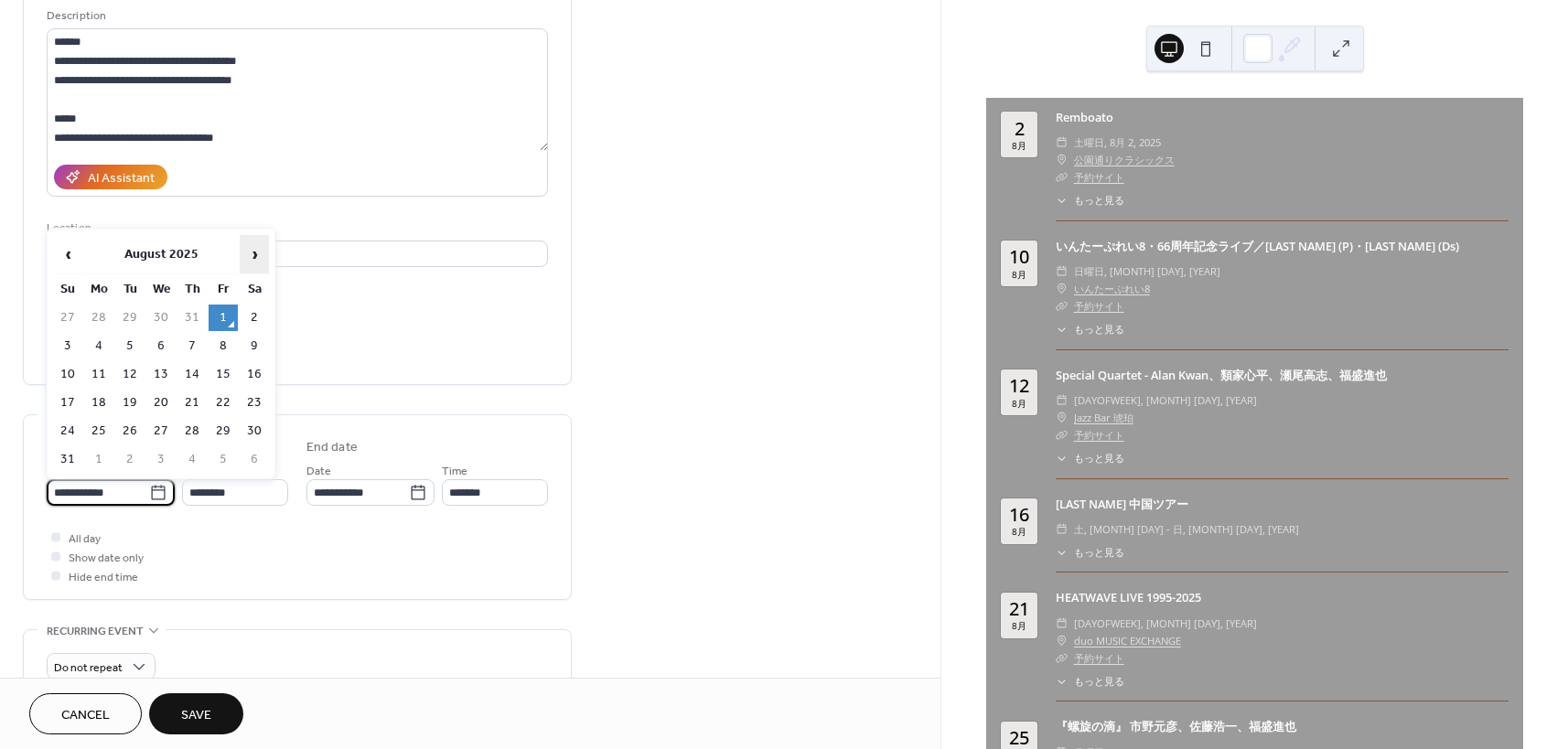 click on "›" at bounding box center (254, 254) 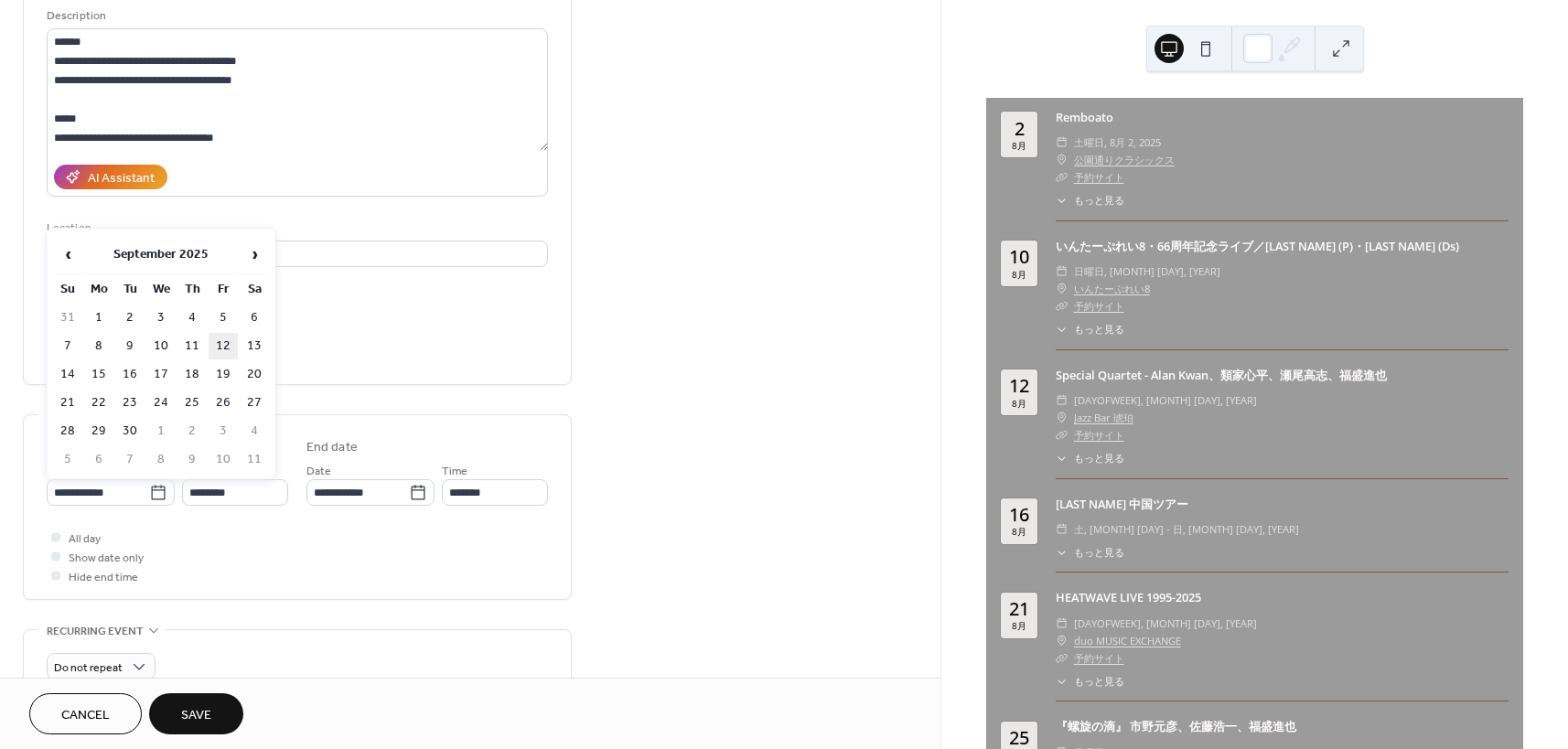 click on "12" at bounding box center (223, 346) 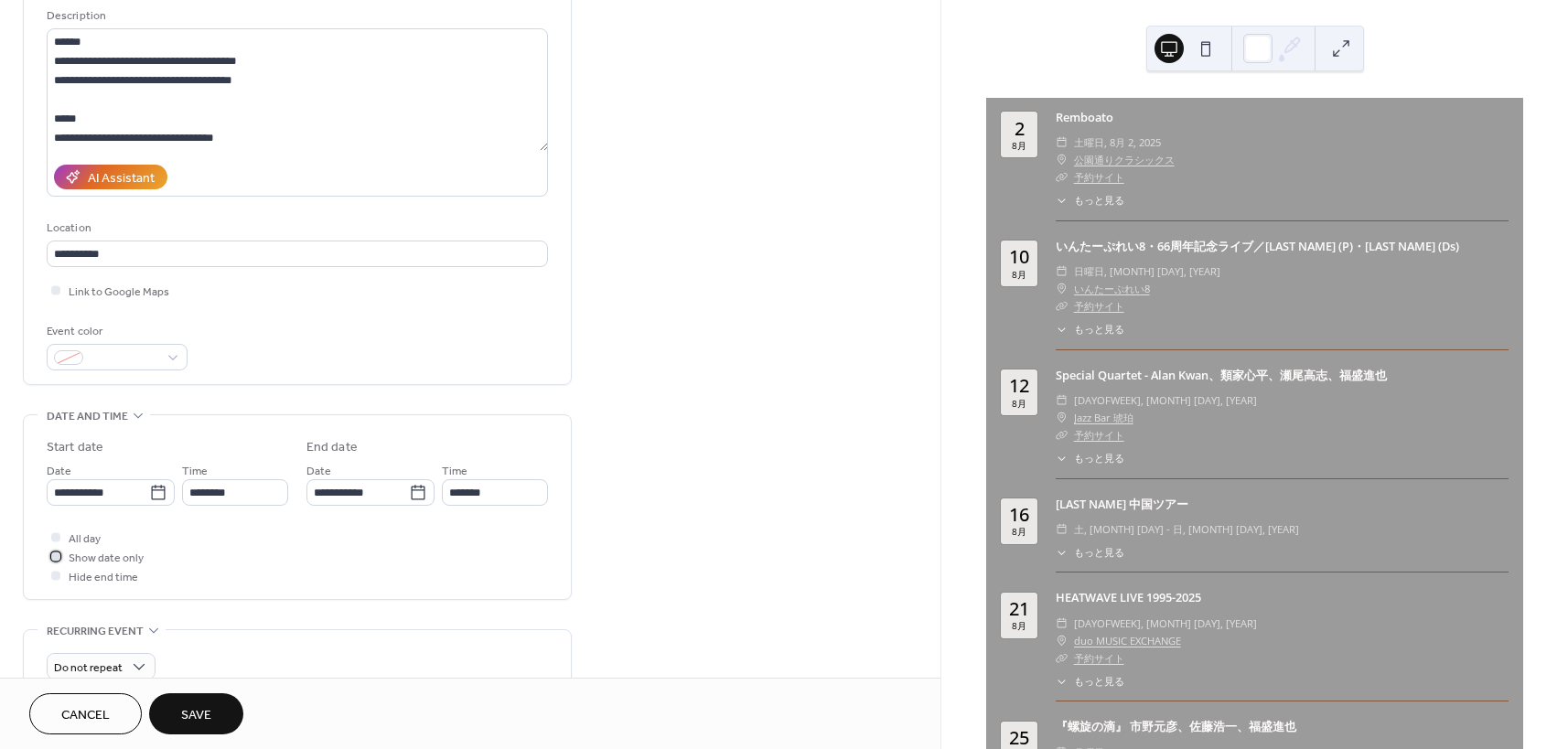 click on "Show date only" at bounding box center [106, 558] 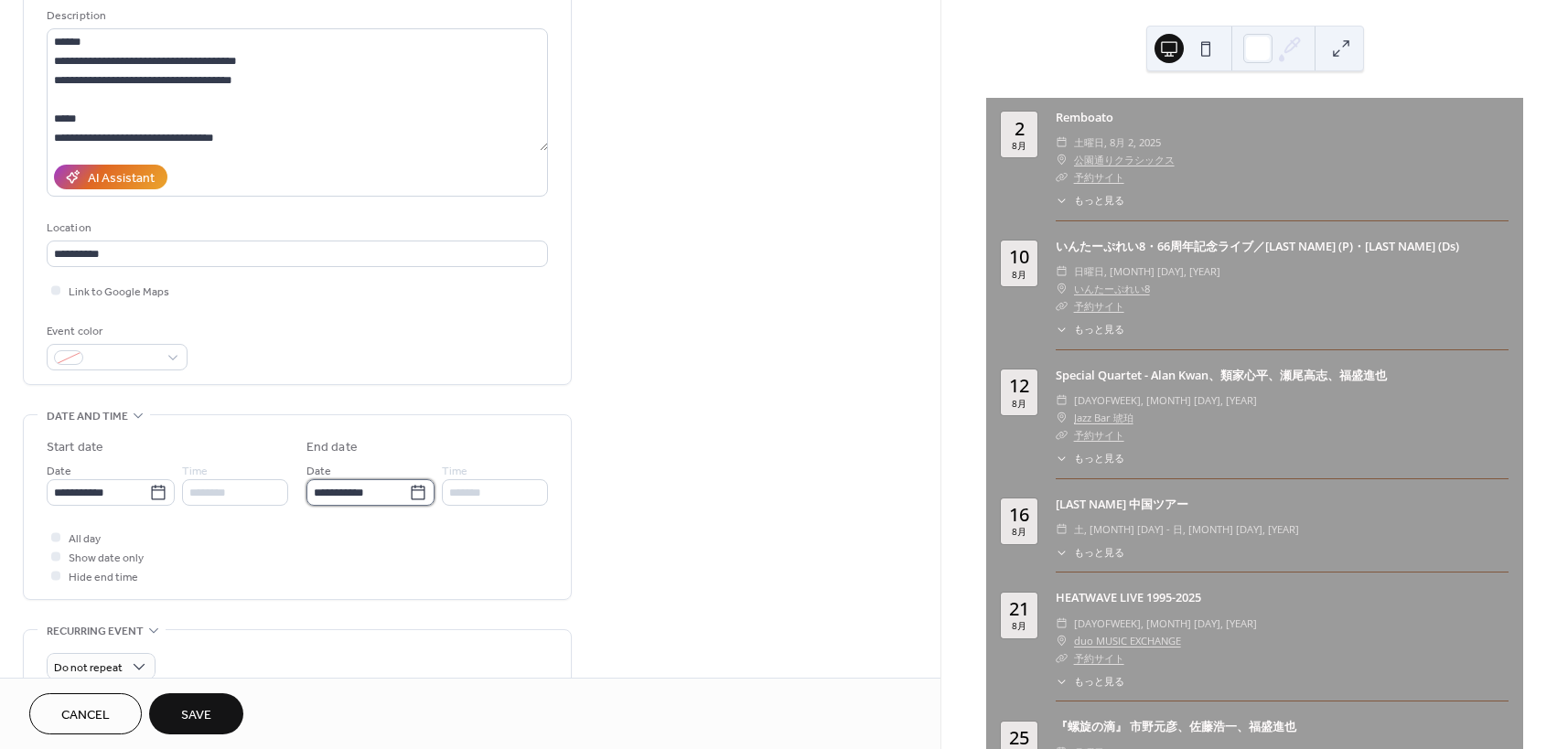 click on "**********" at bounding box center (358, 492) 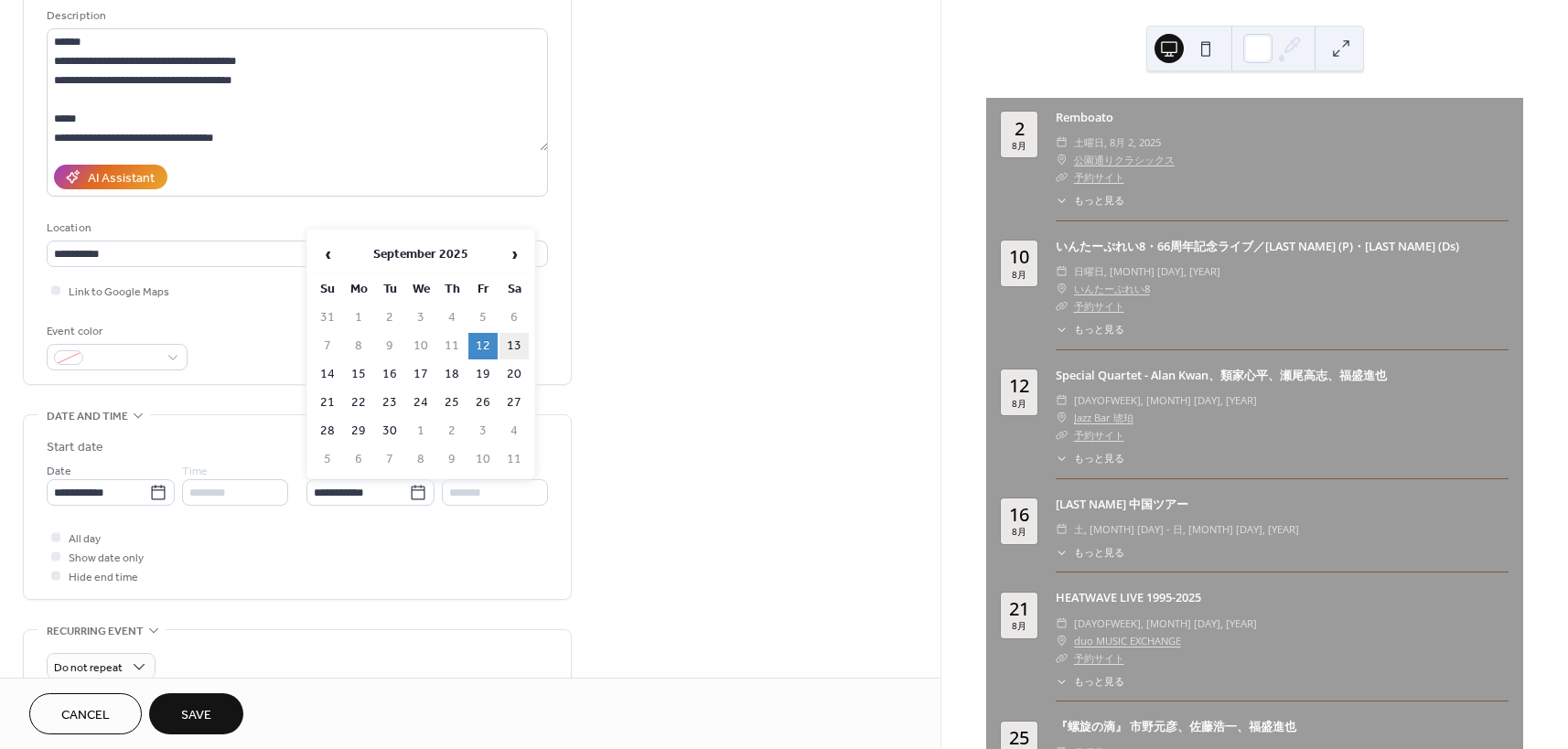 click on "13" at bounding box center (514, 346) 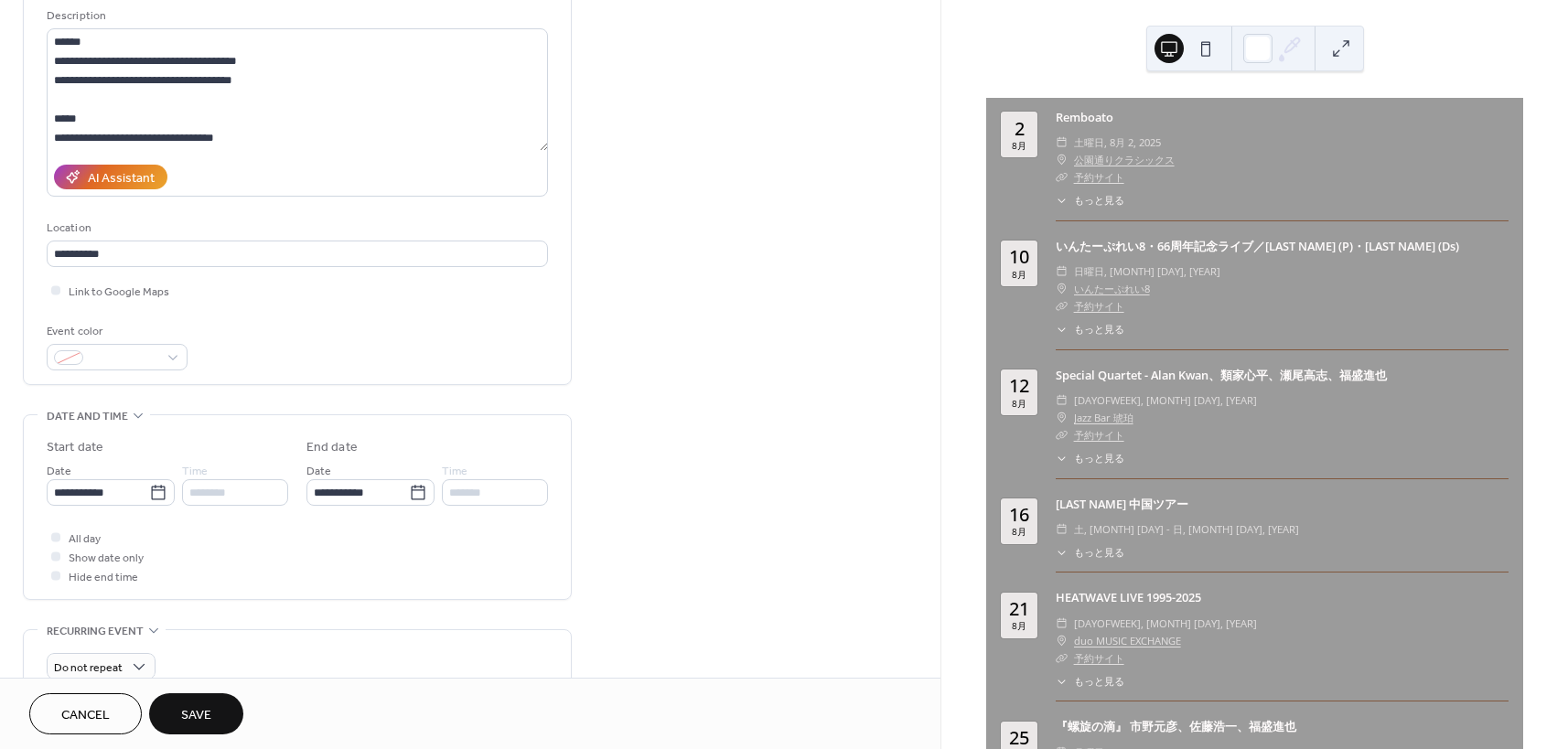 click on "Save" at bounding box center (196, 715) 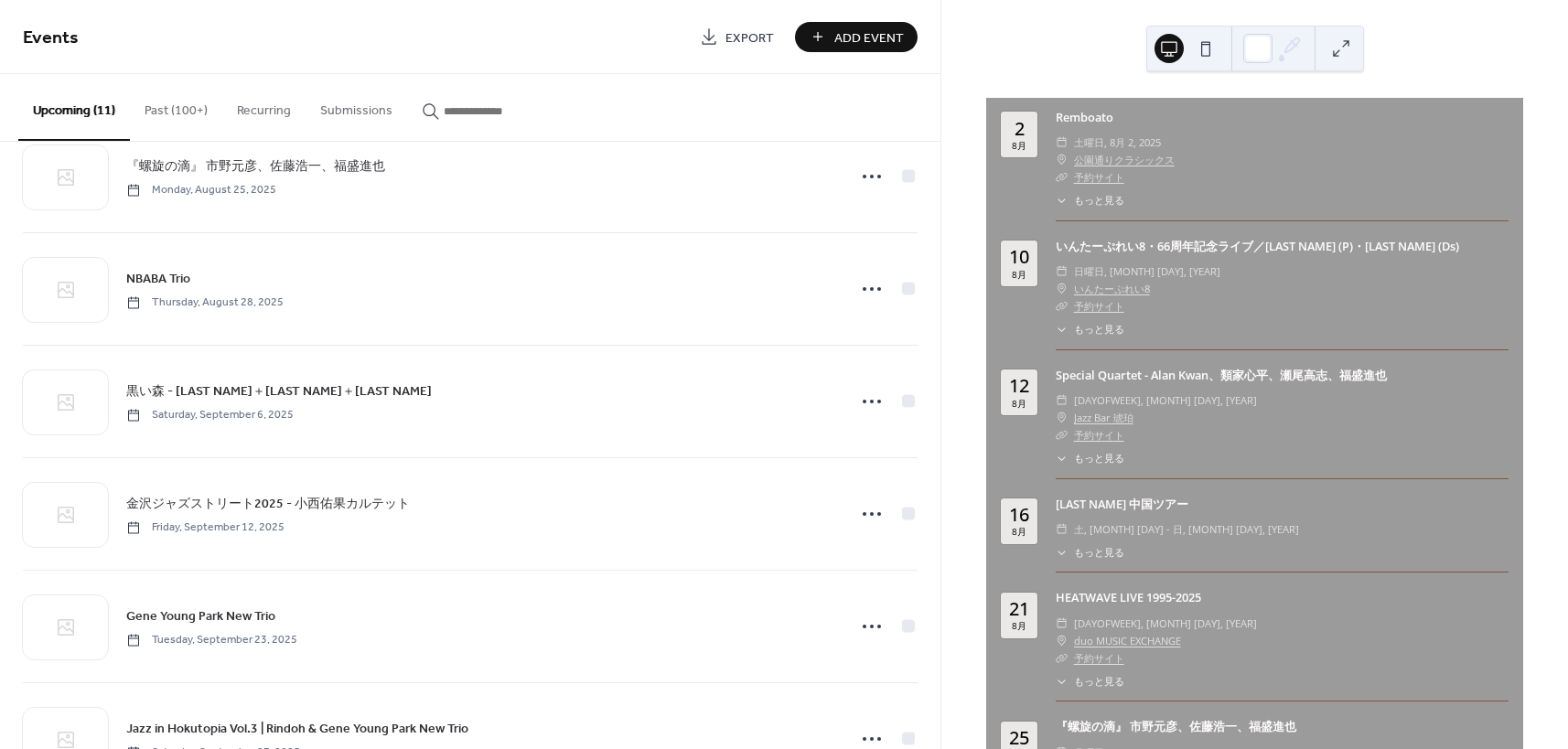 scroll, scrollTop: 610, scrollLeft: 0, axis: vertical 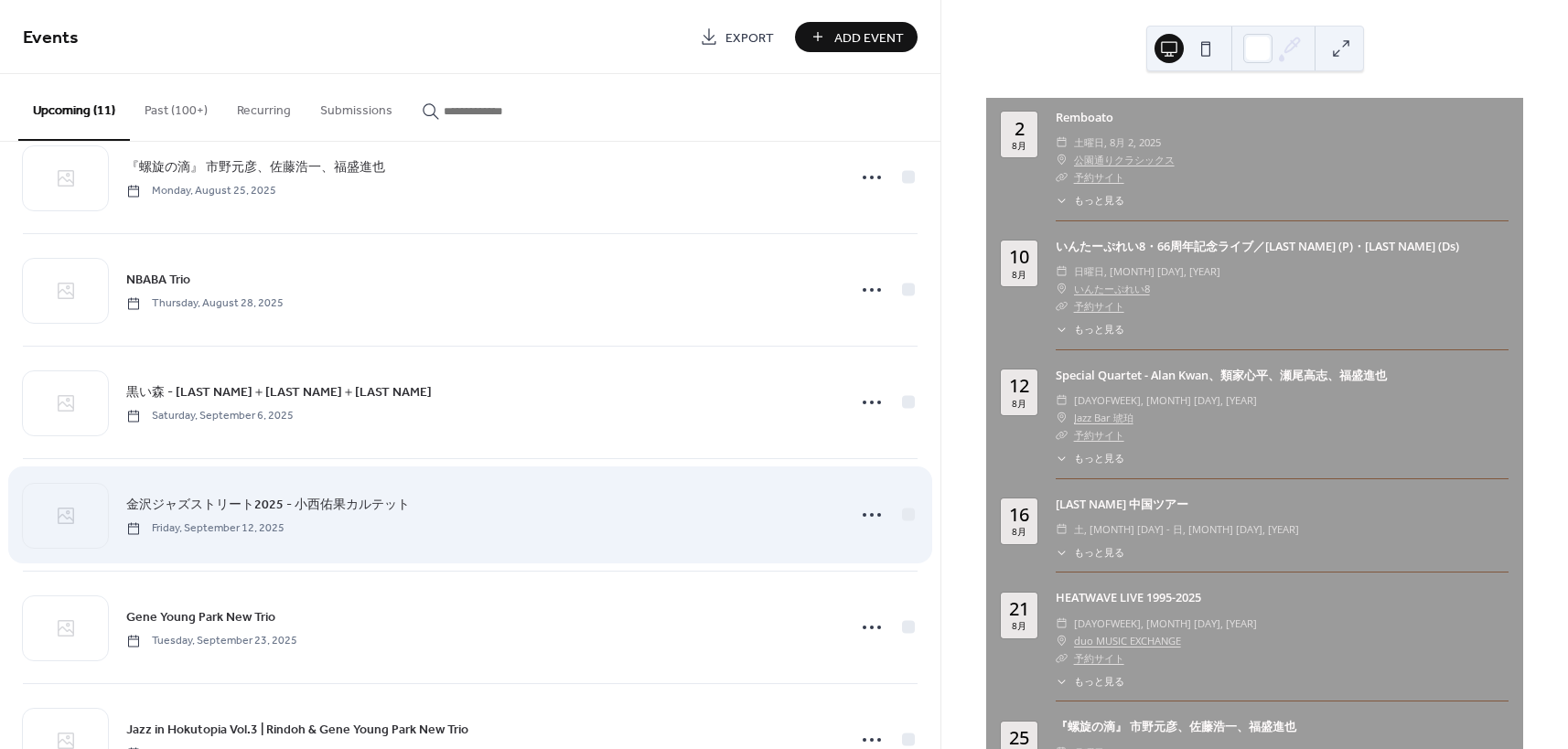 click on "金沢ジャズストリート2025 - 小西佑果カルテット [DAYOFWEEK], [MONTH] [DAY], [YEAR]" at bounding box center [480, 514] 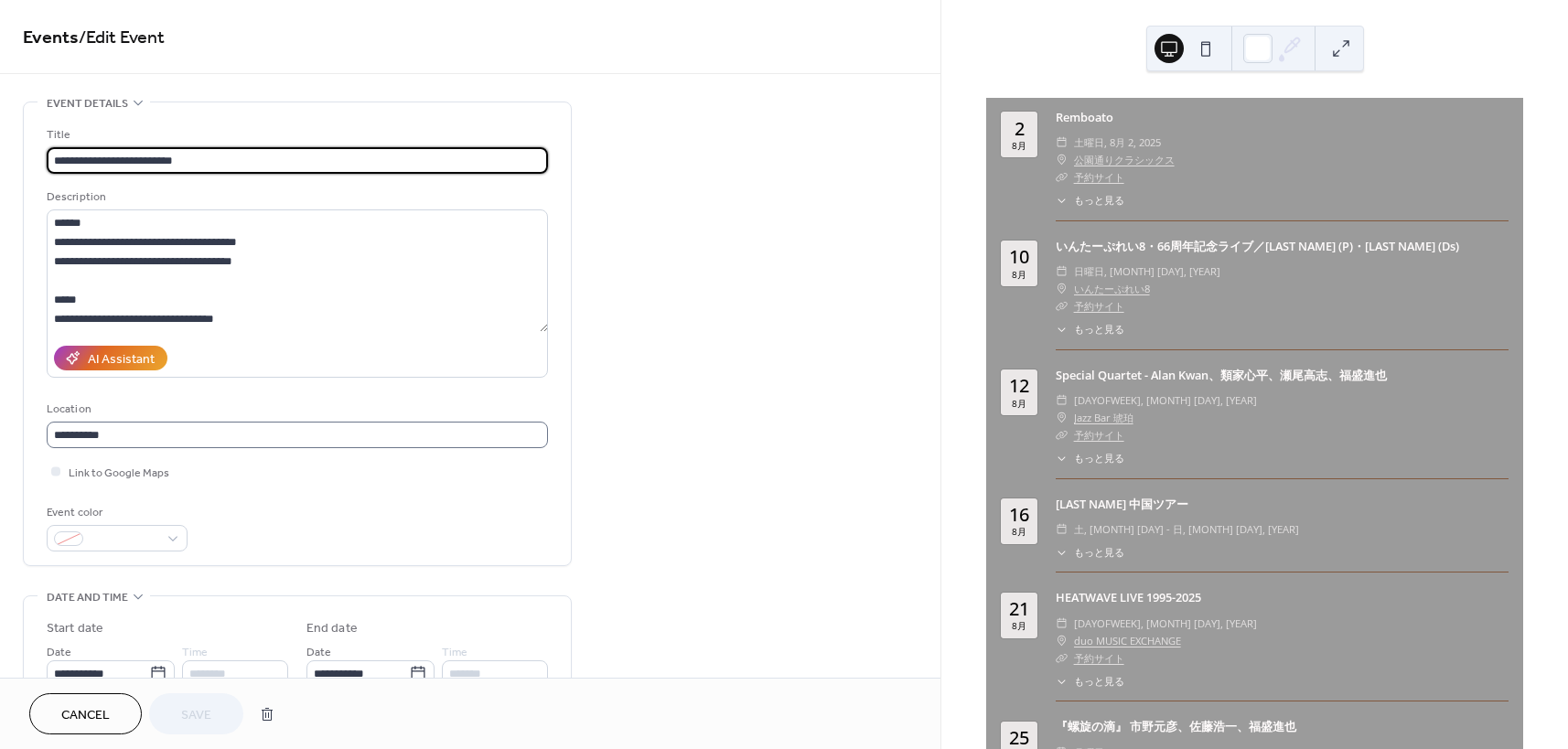 scroll, scrollTop: 1, scrollLeft: 0, axis: vertical 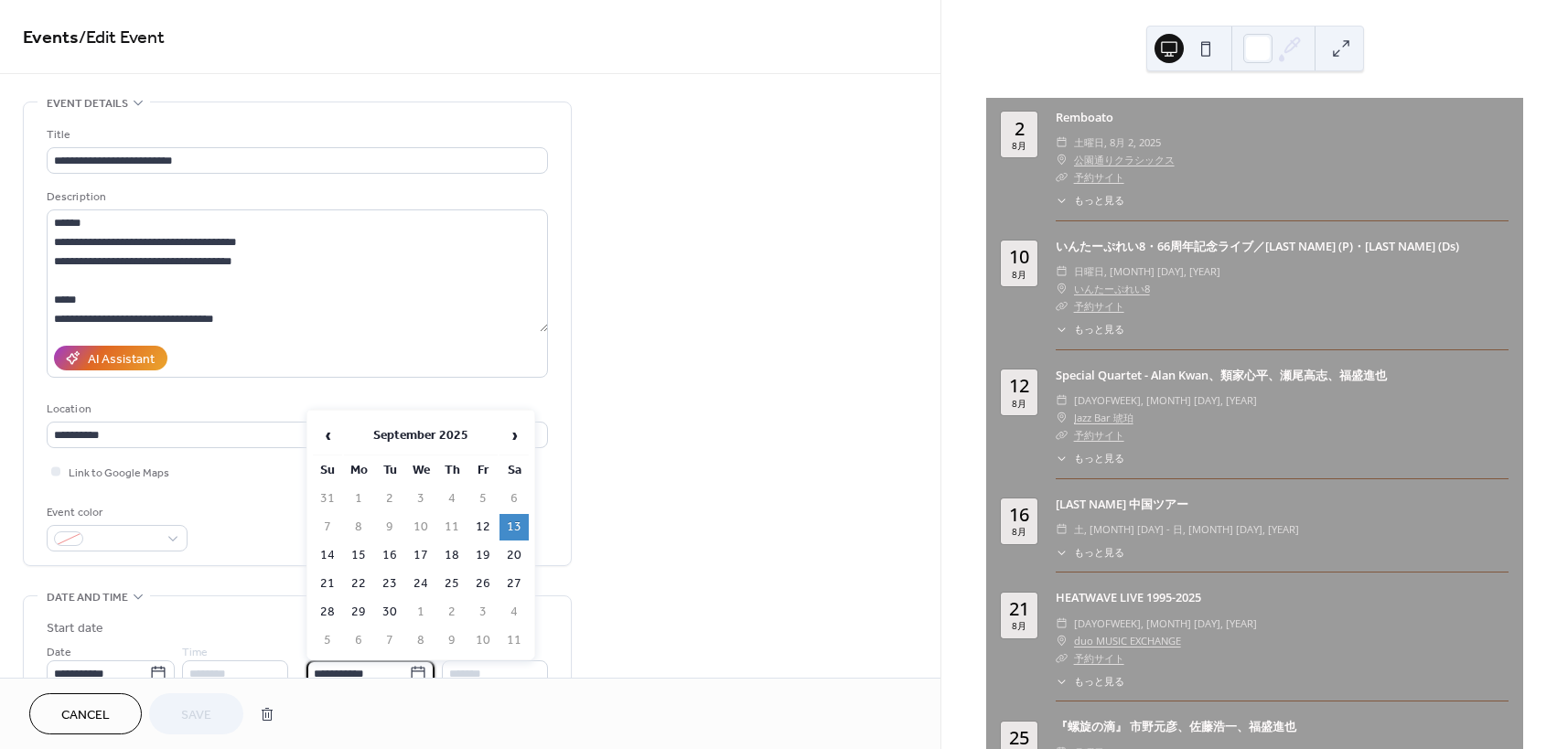 click on "**********" at bounding box center [358, 673] 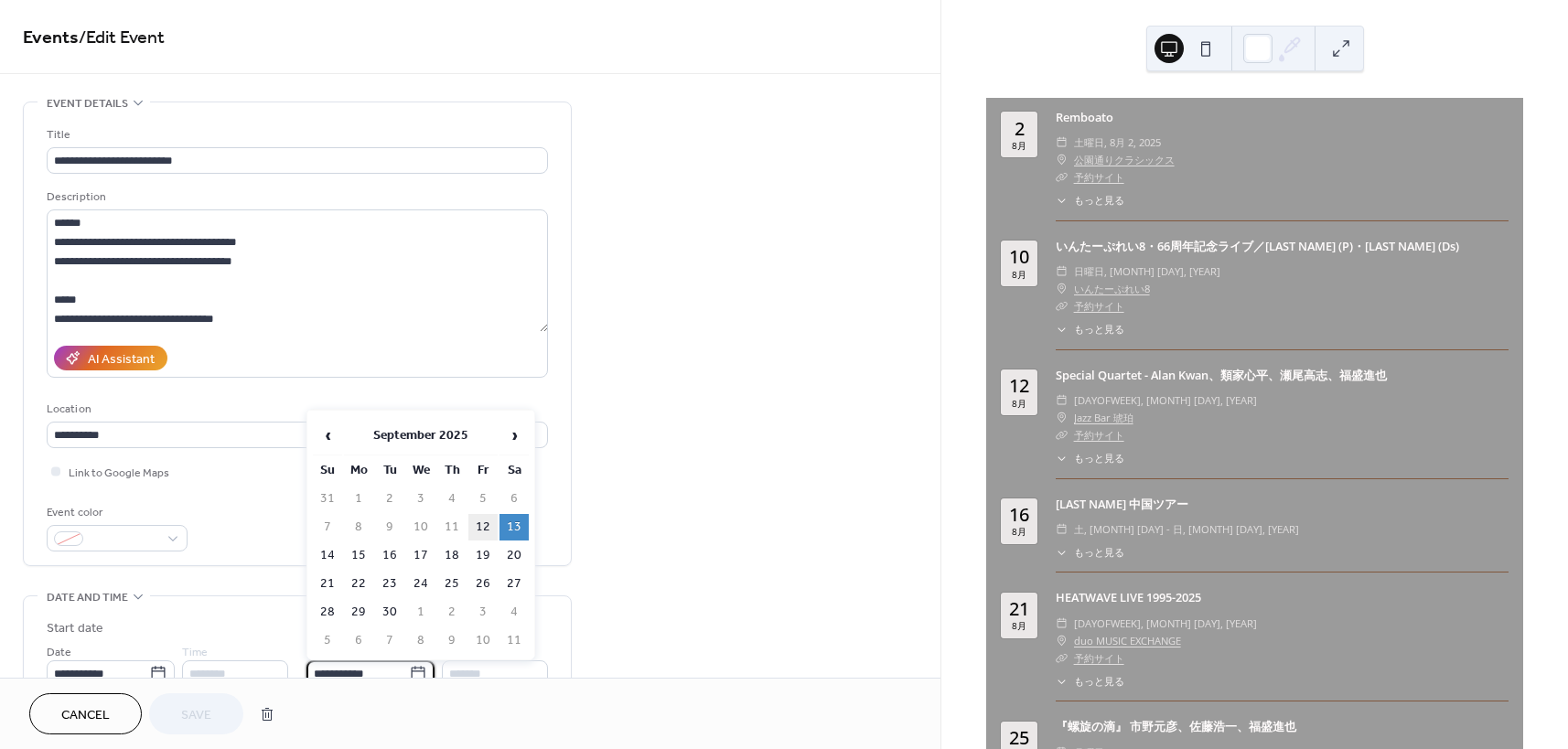 click on "12" at bounding box center [483, 527] 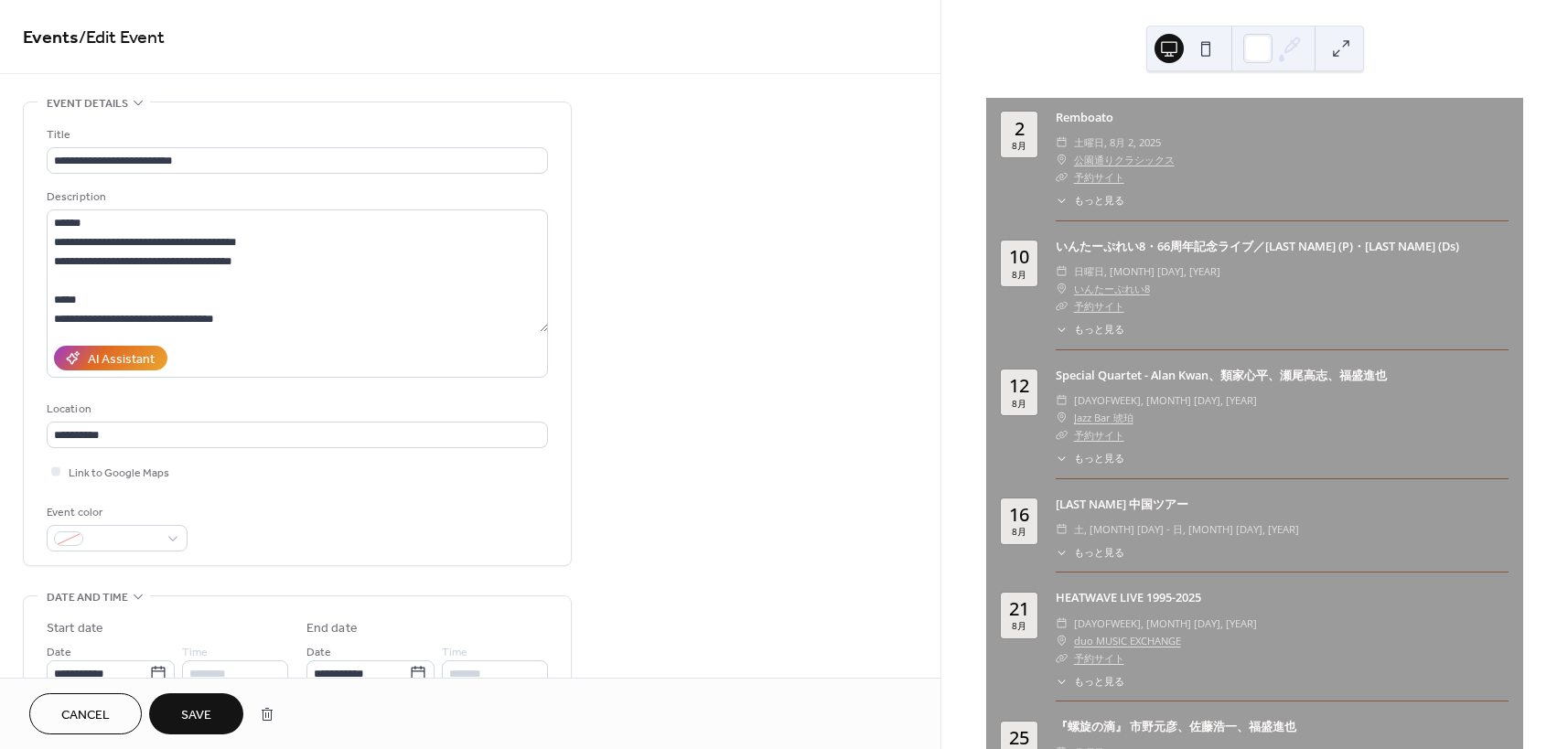 click on "Save" at bounding box center (196, 715) 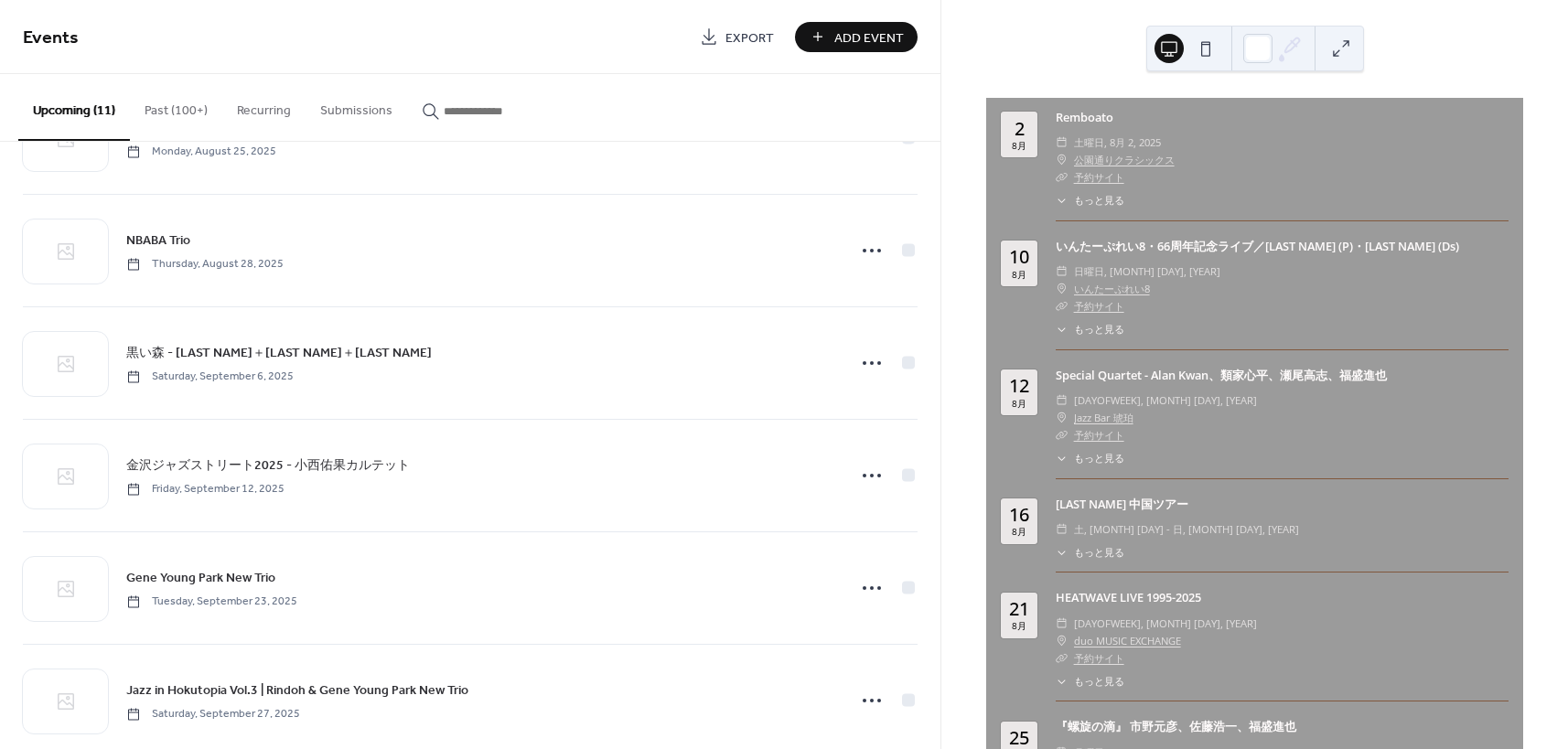 scroll, scrollTop: 657, scrollLeft: 0, axis: vertical 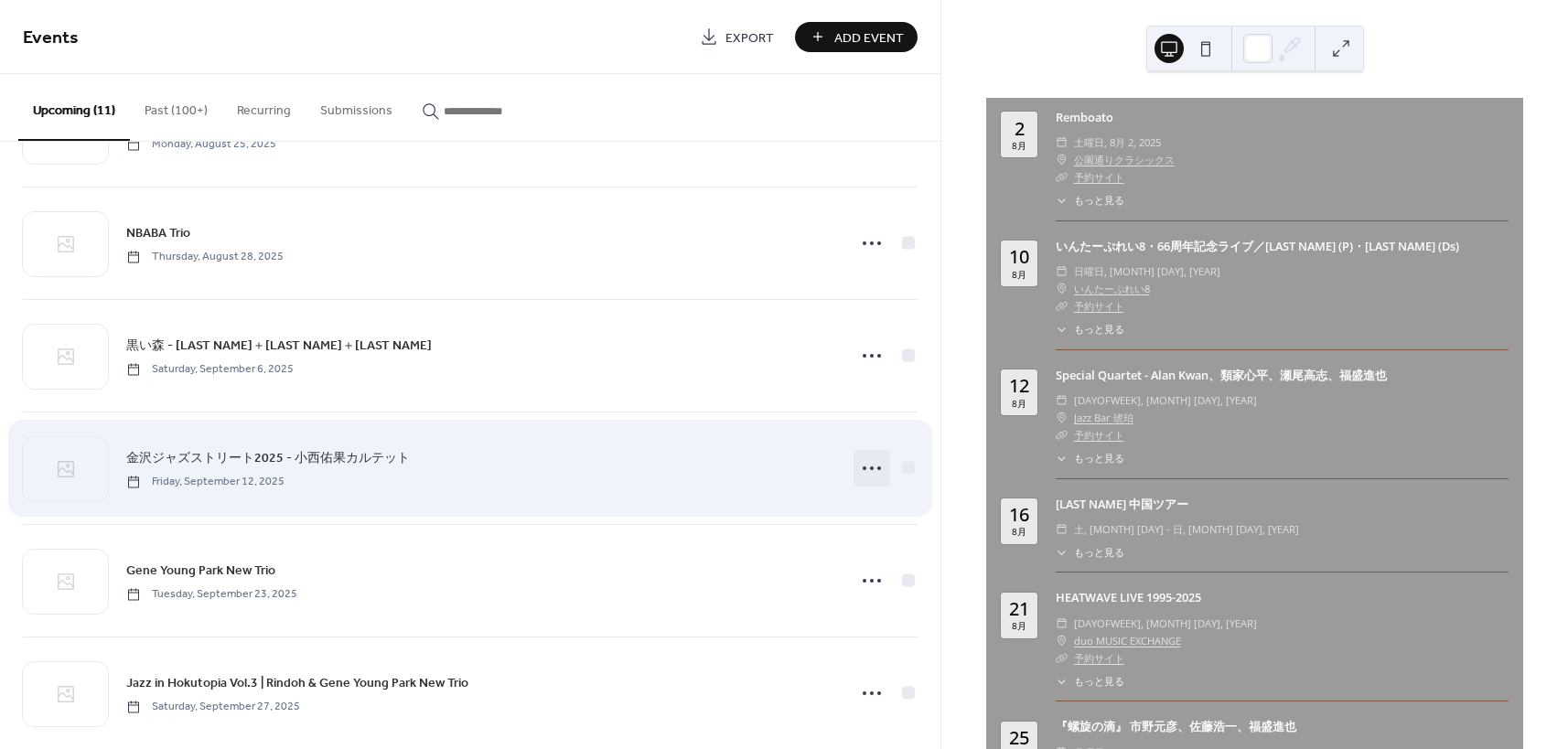 click 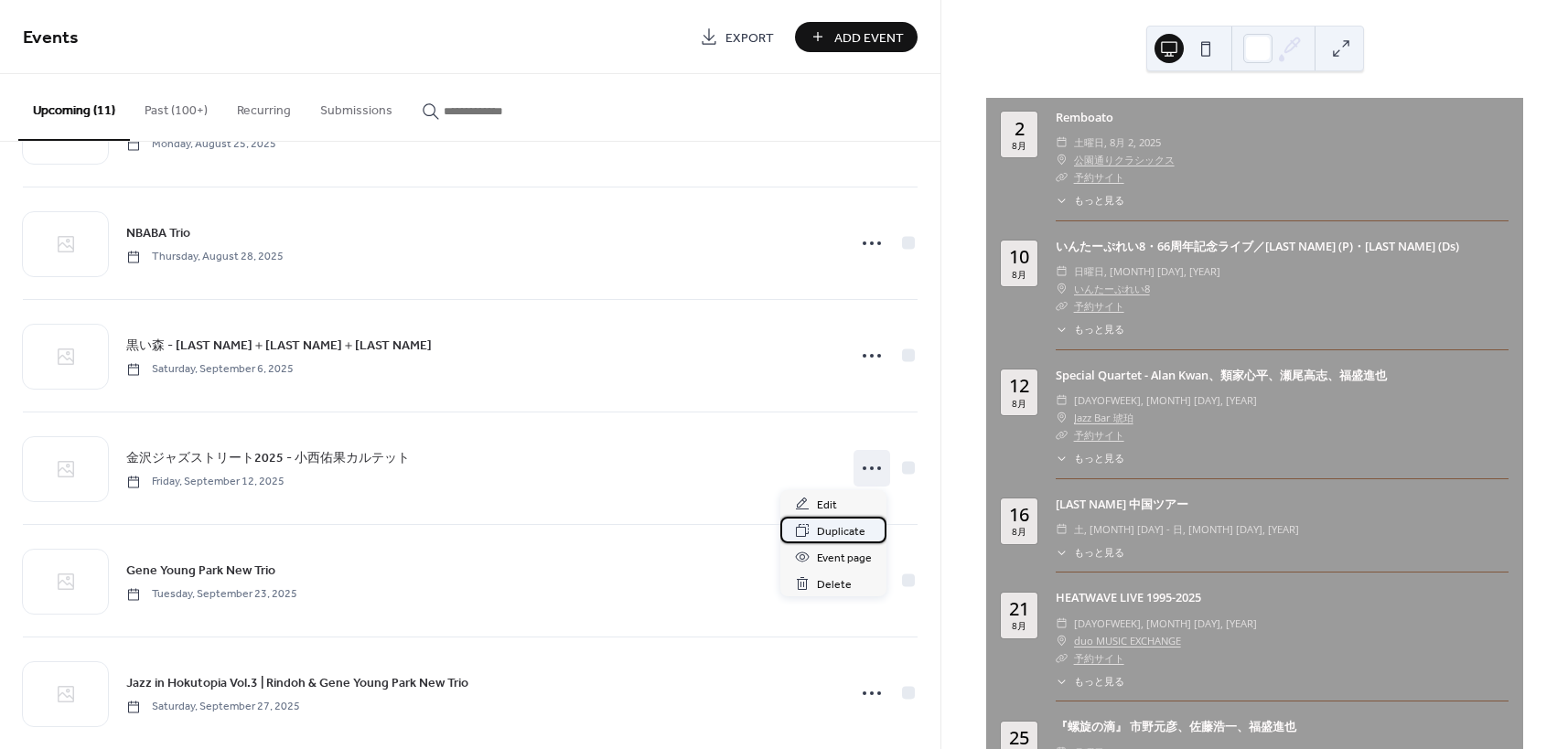click on "Duplicate" at bounding box center (841, 531) 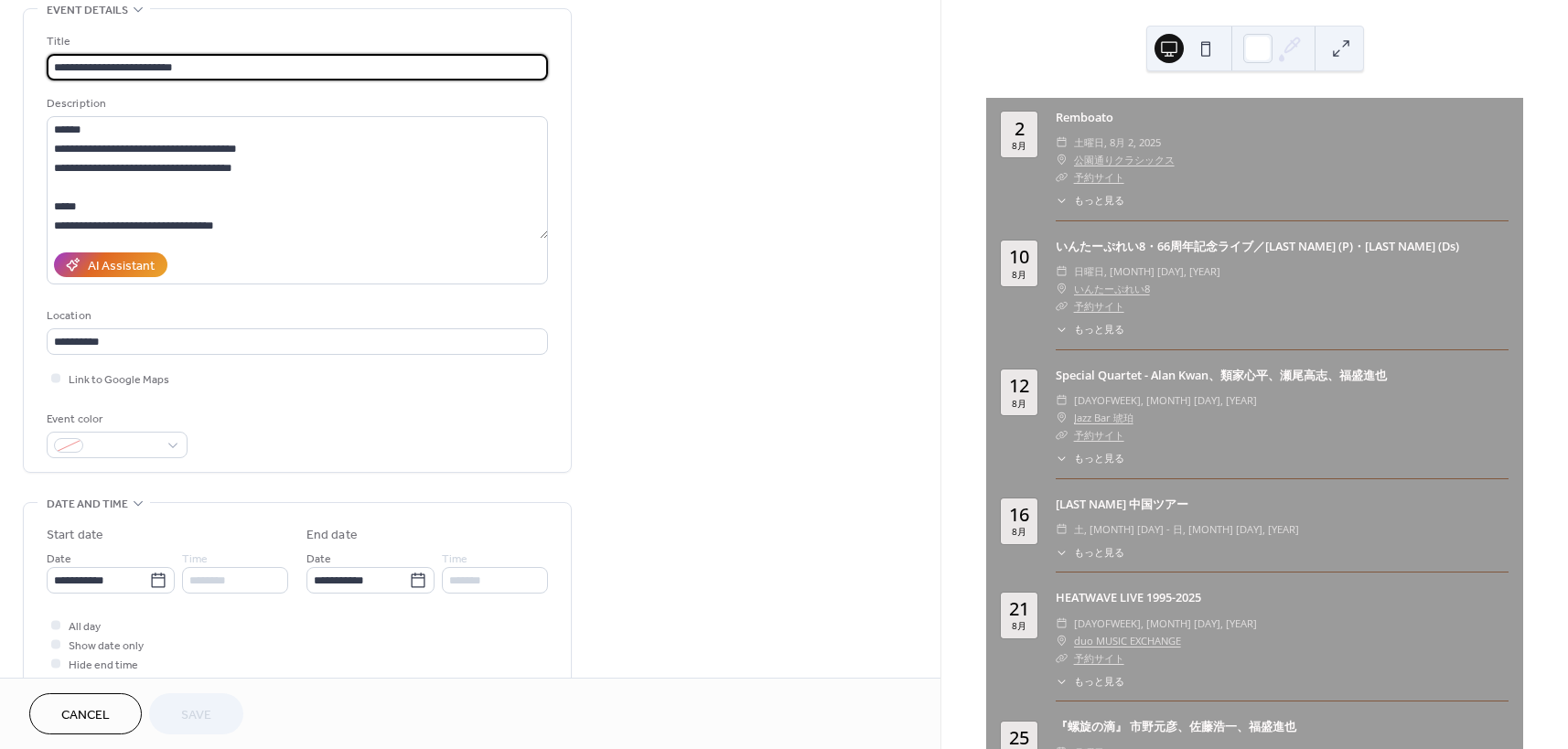 scroll, scrollTop: 111, scrollLeft: 0, axis: vertical 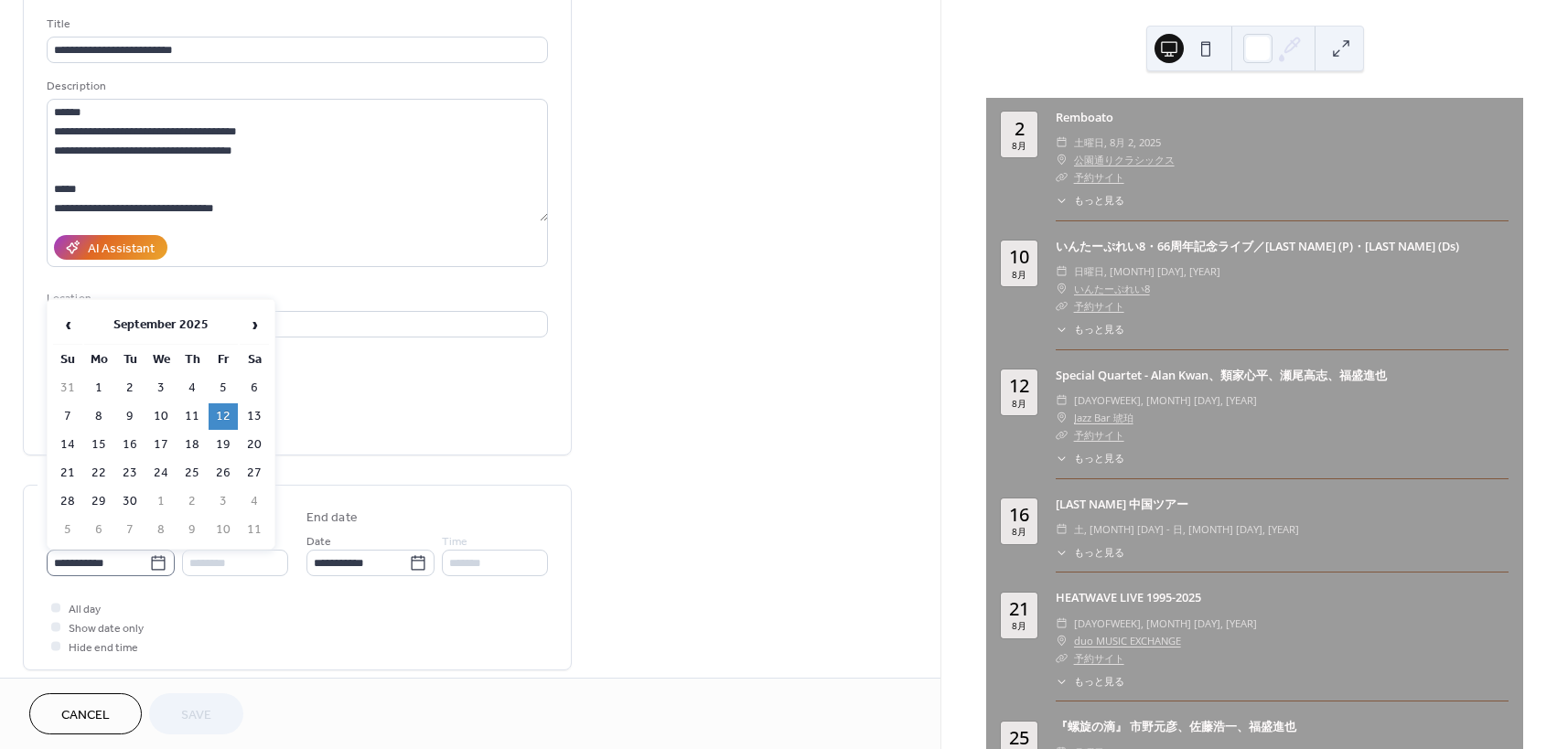 click 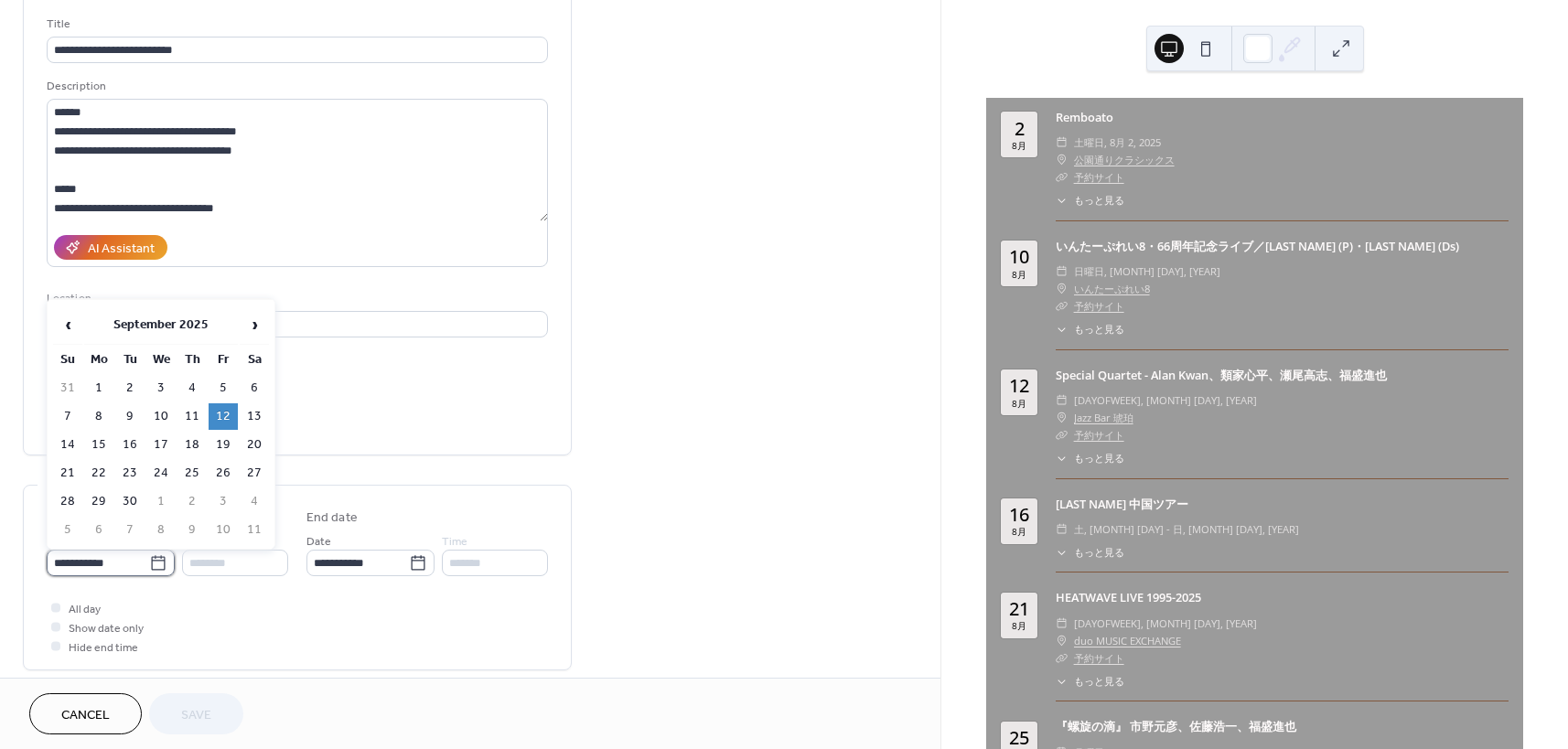 click on "**********" at bounding box center (98, 562) 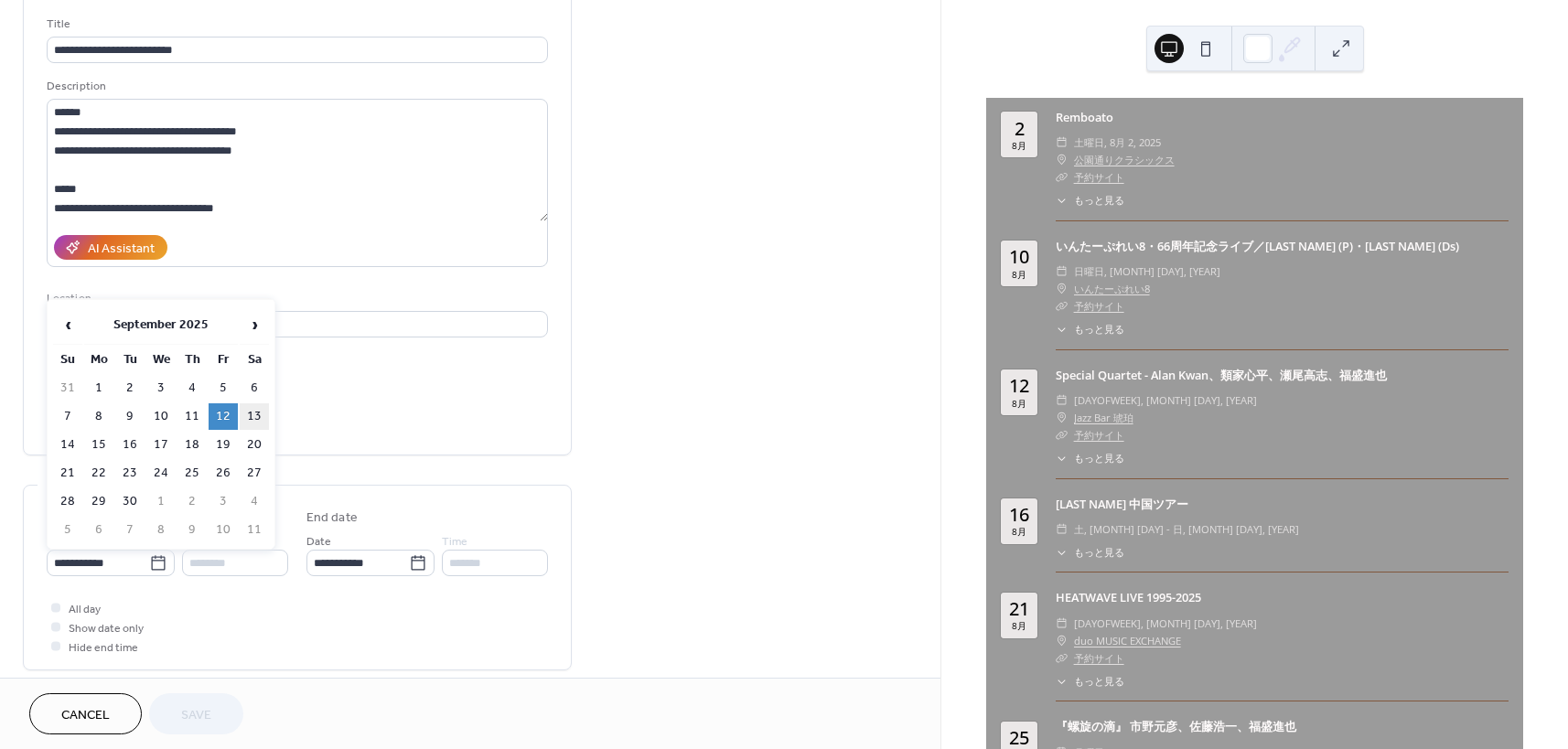 click on "13" at bounding box center [254, 416] 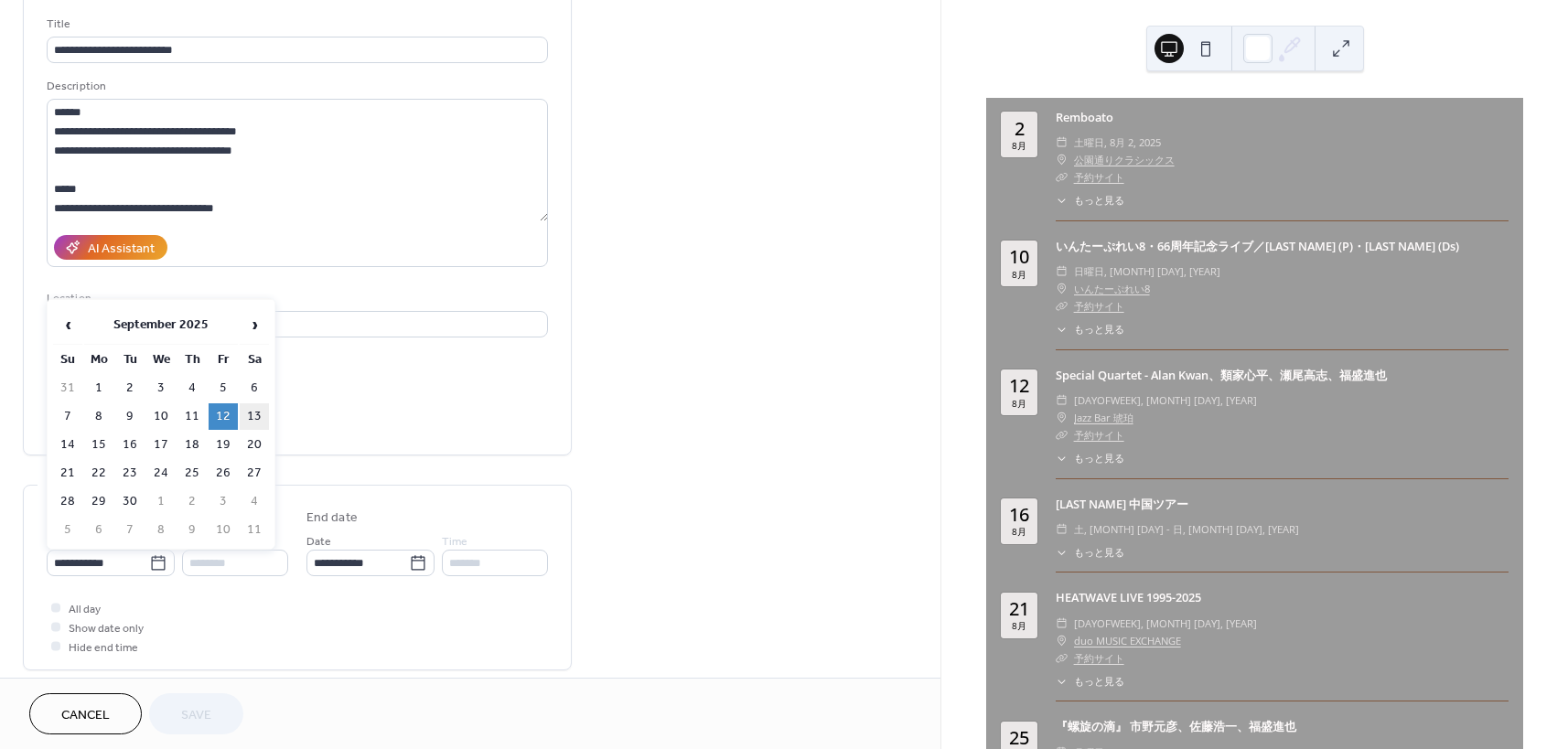 type on "**********" 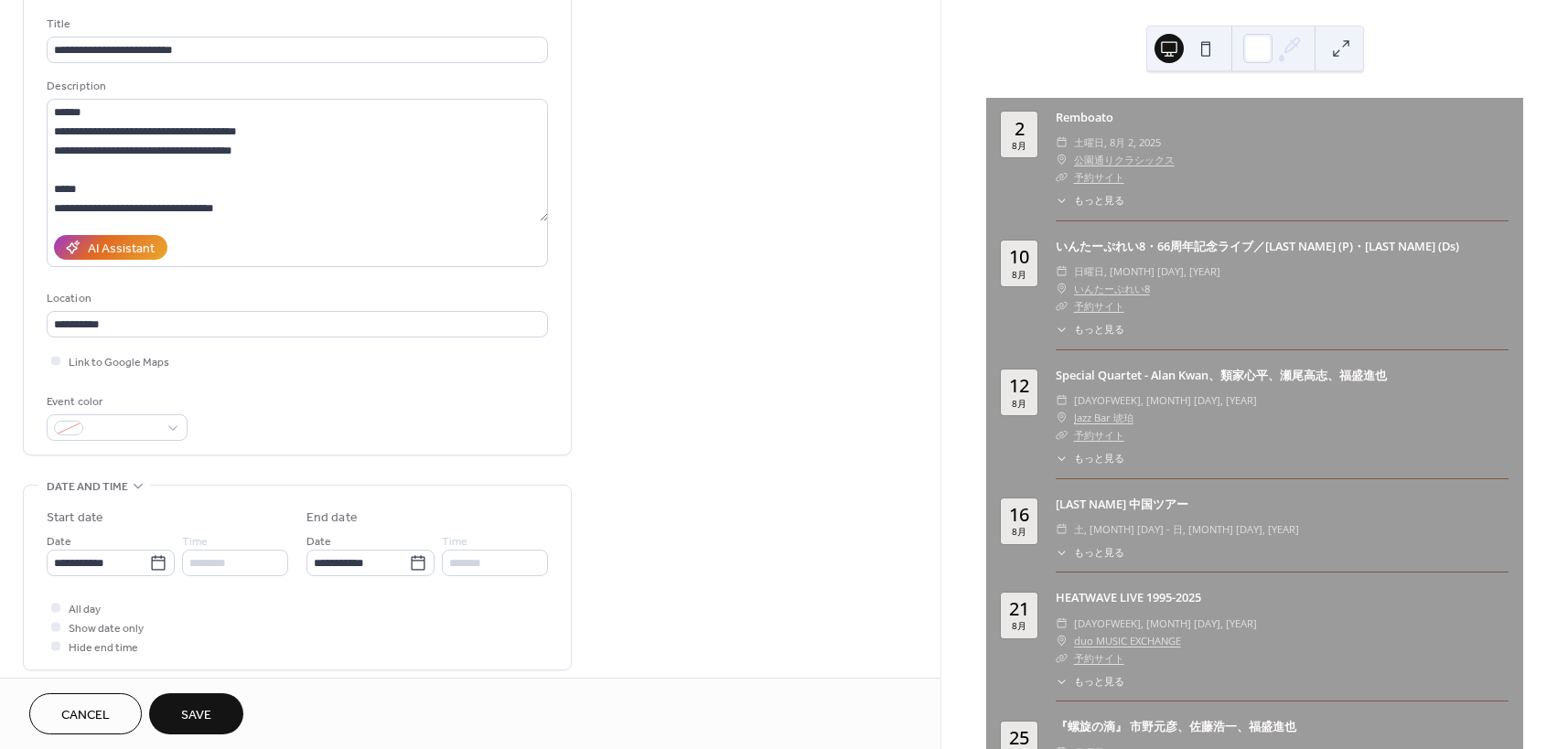 click on "Save" at bounding box center [196, 713] 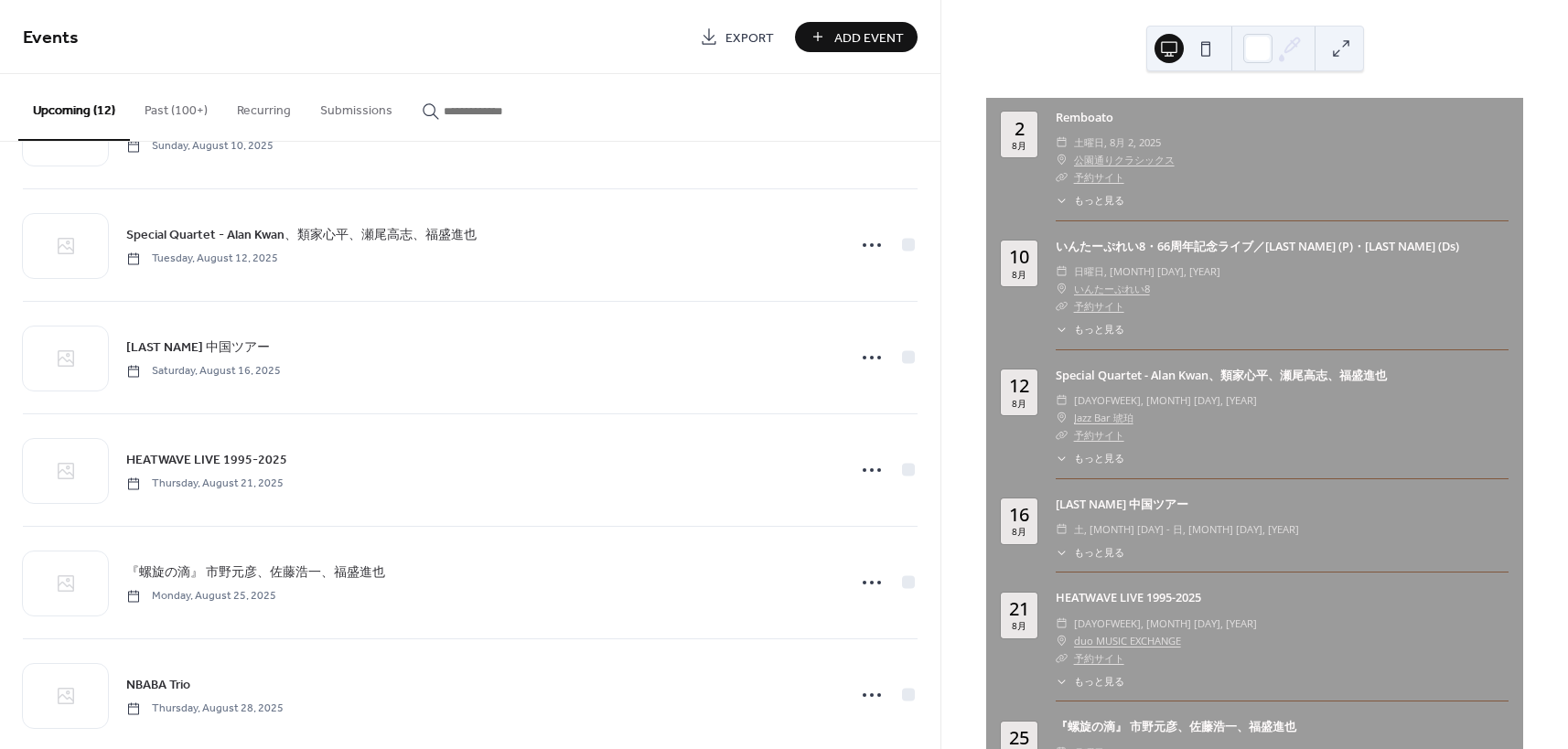 scroll, scrollTop: 234, scrollLeft: 0, axis: vertical 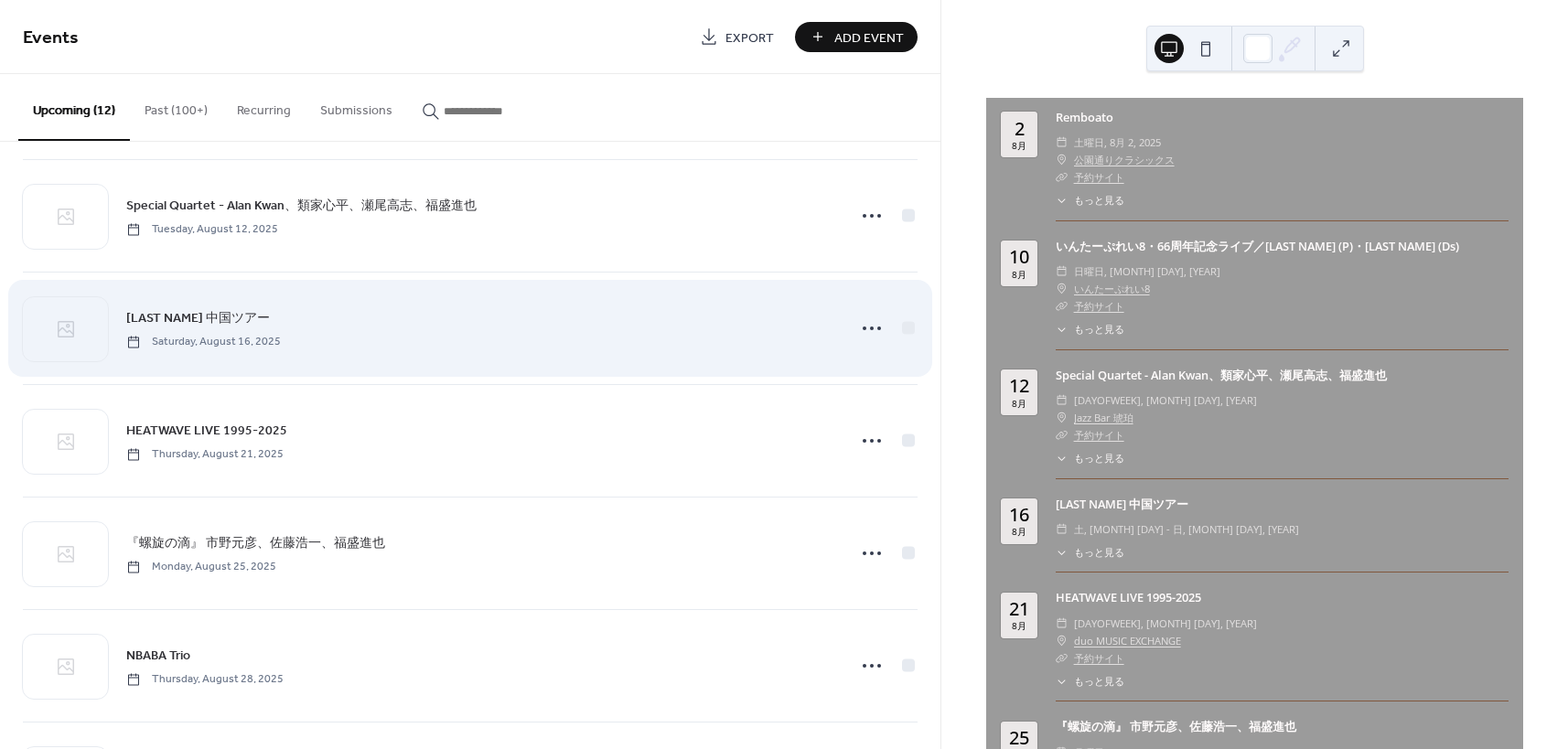 click on "[LAST NAME] 中国ツアー" at bounding box center (198, 318) 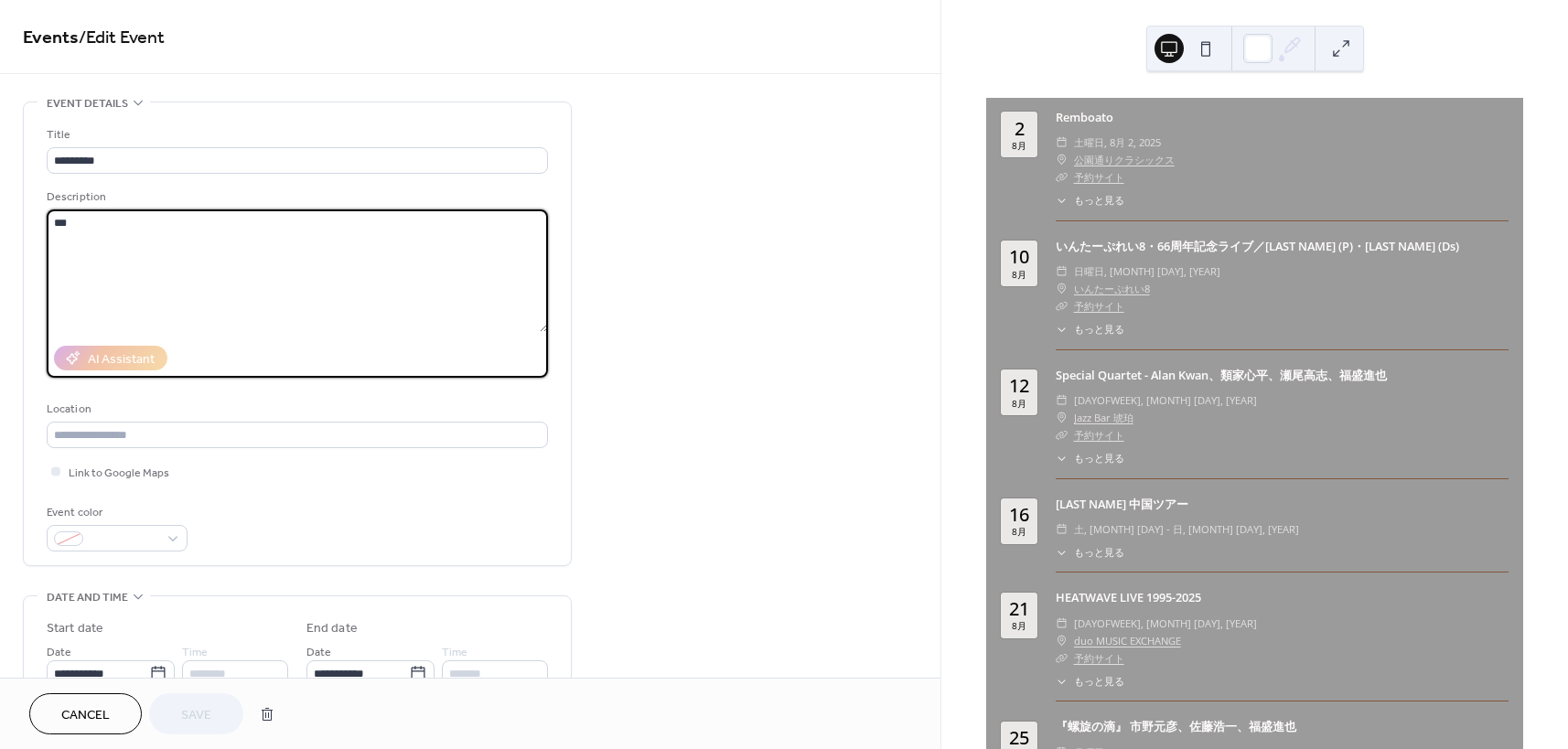 click on "***" at bounding box center [297, 271] 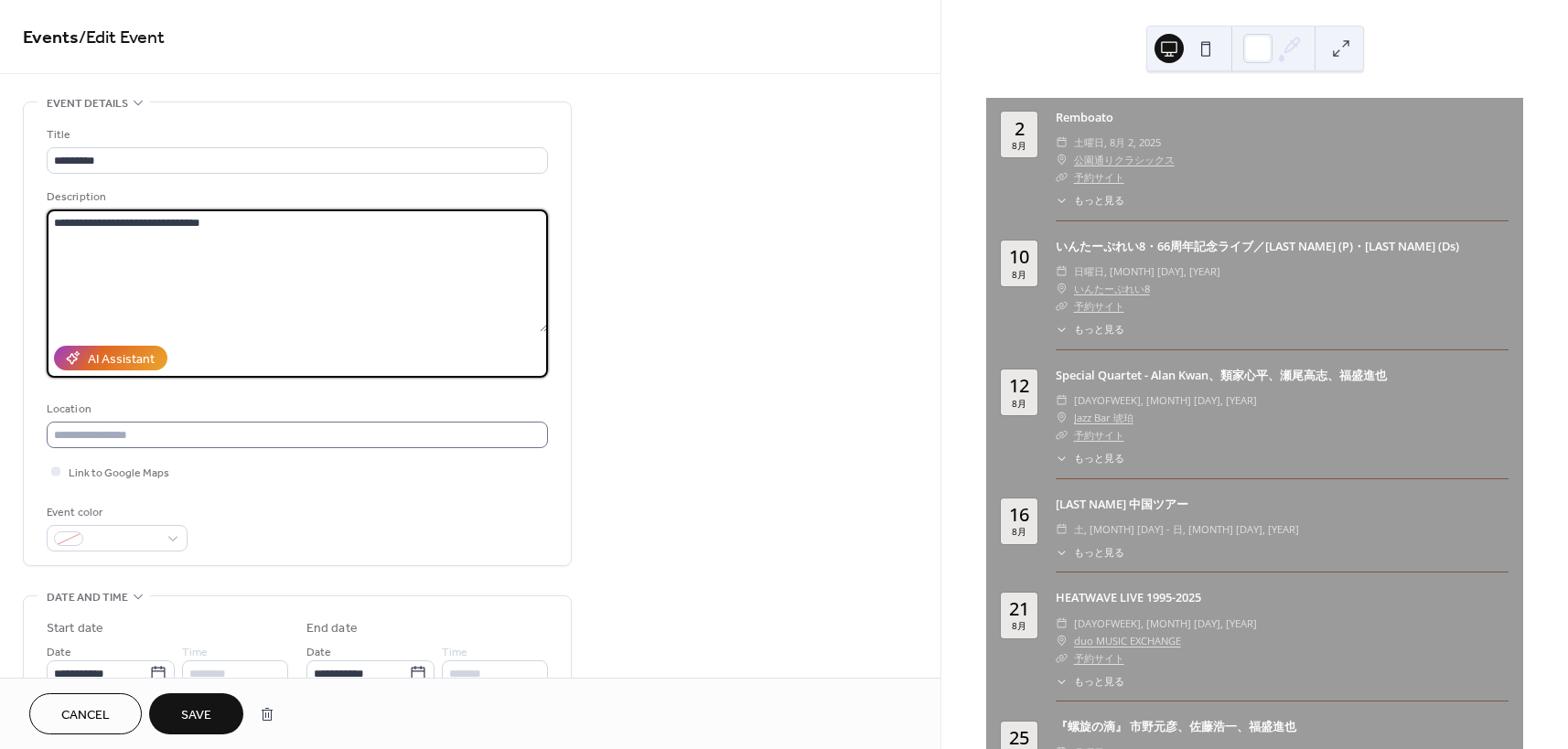 type on "**********" 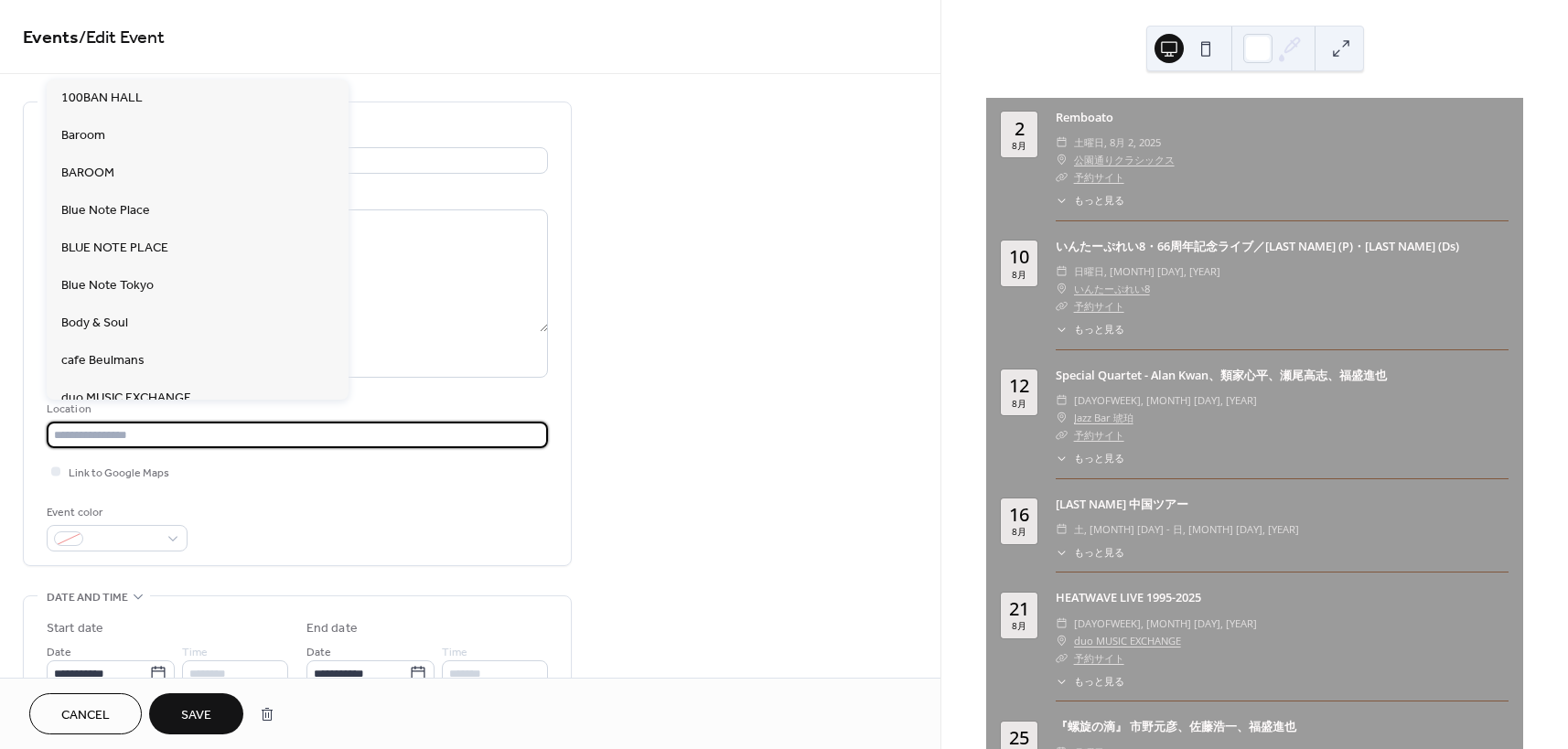 click at bounding box center [297, 434] 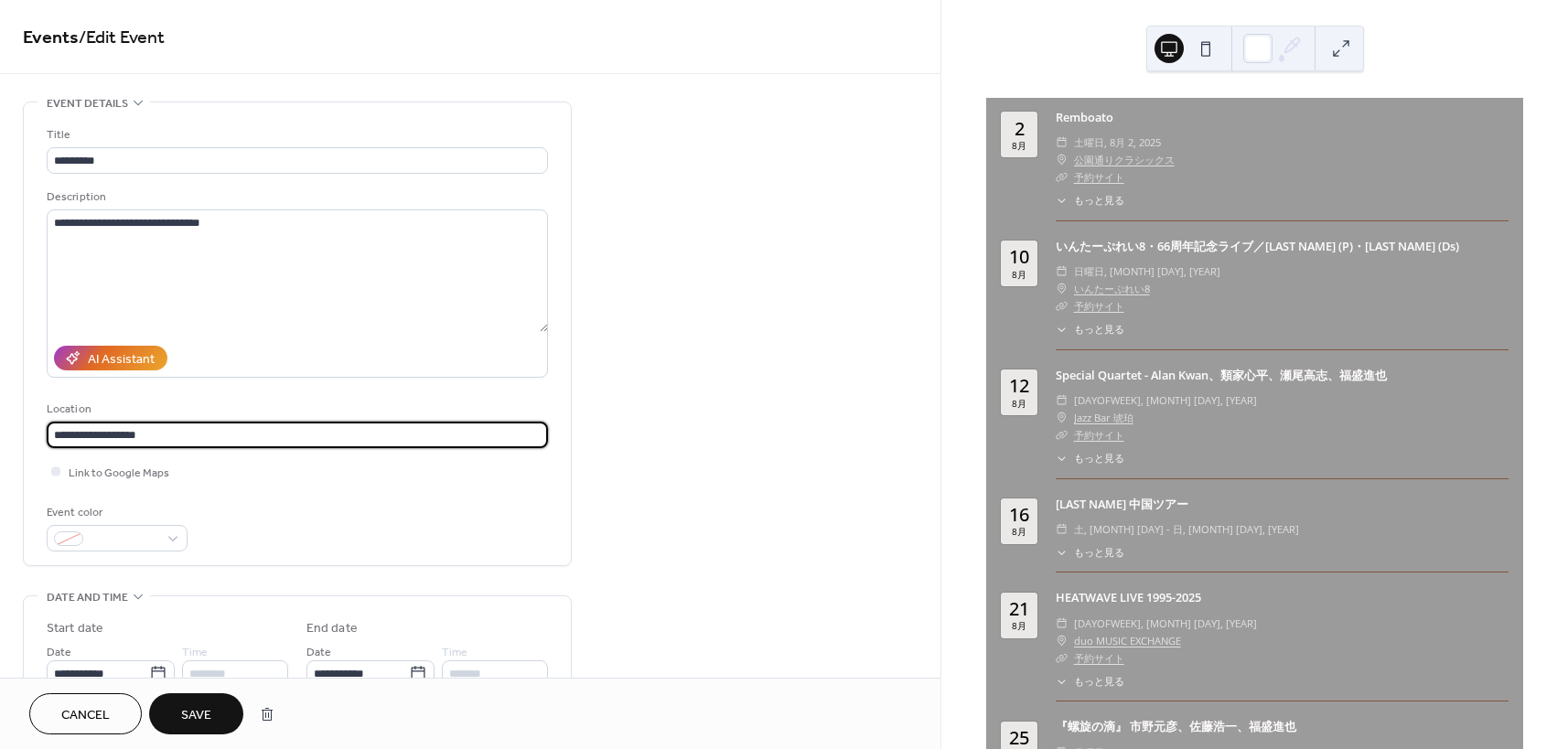 type on "**********" 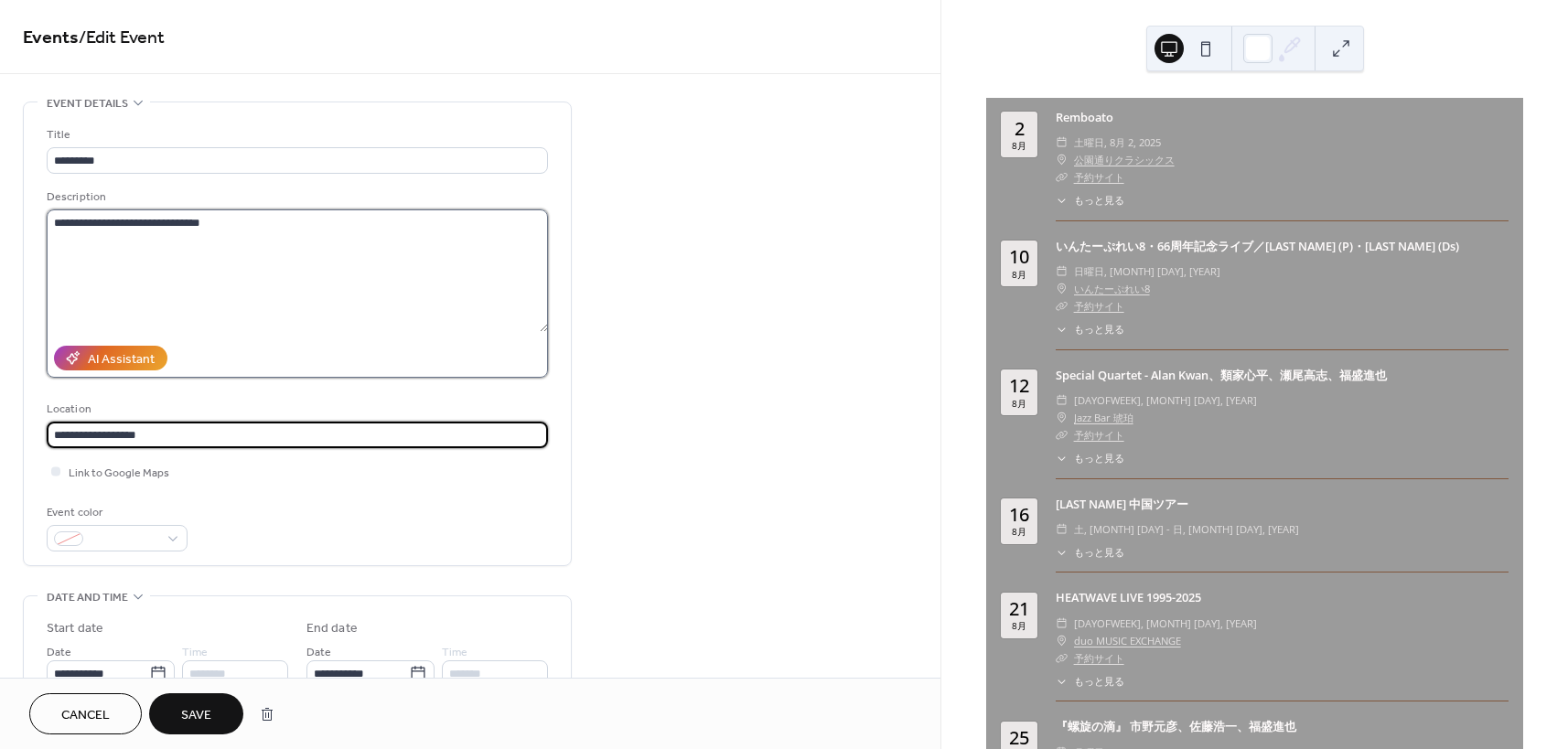 type 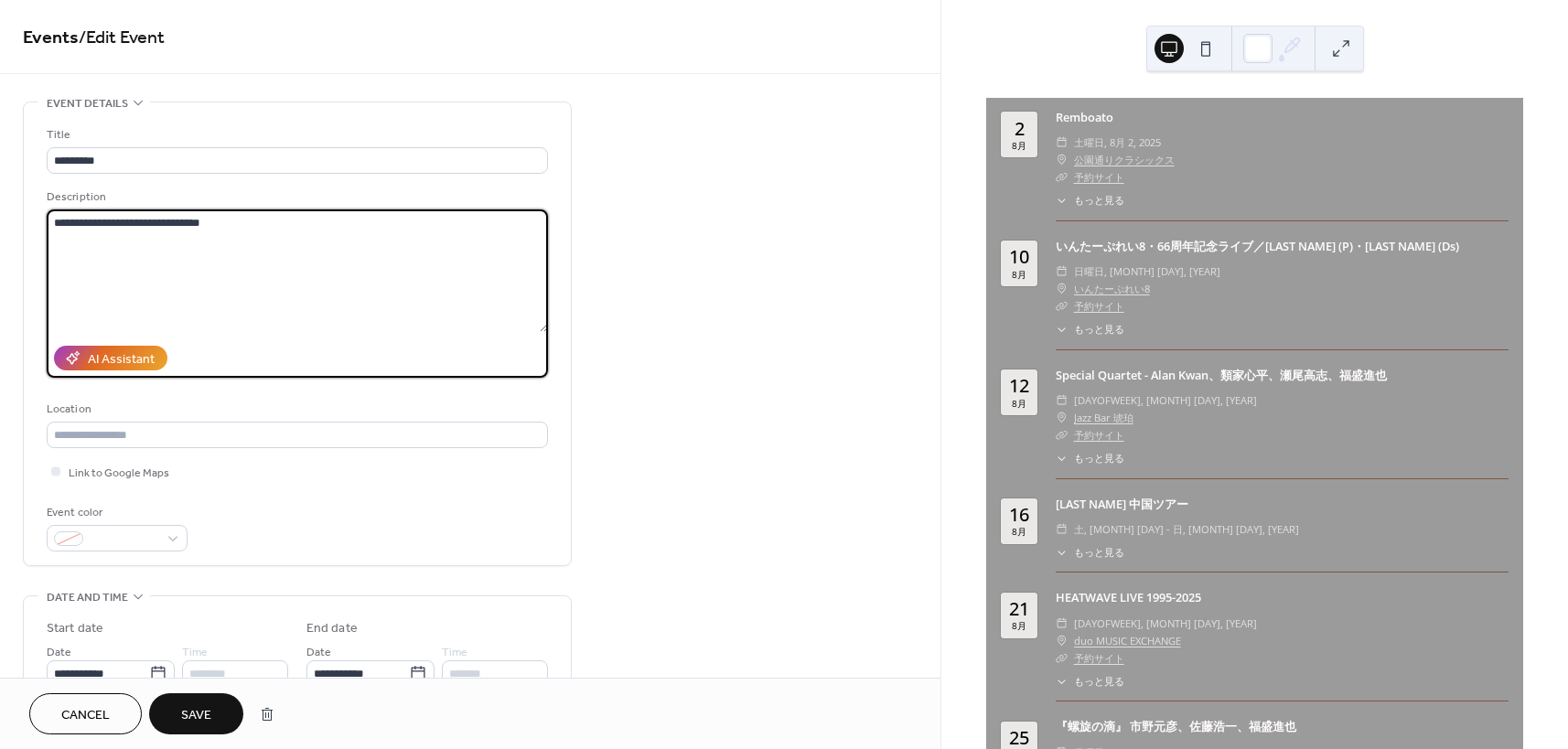 click on "**********" at bounding box center (297, 271) 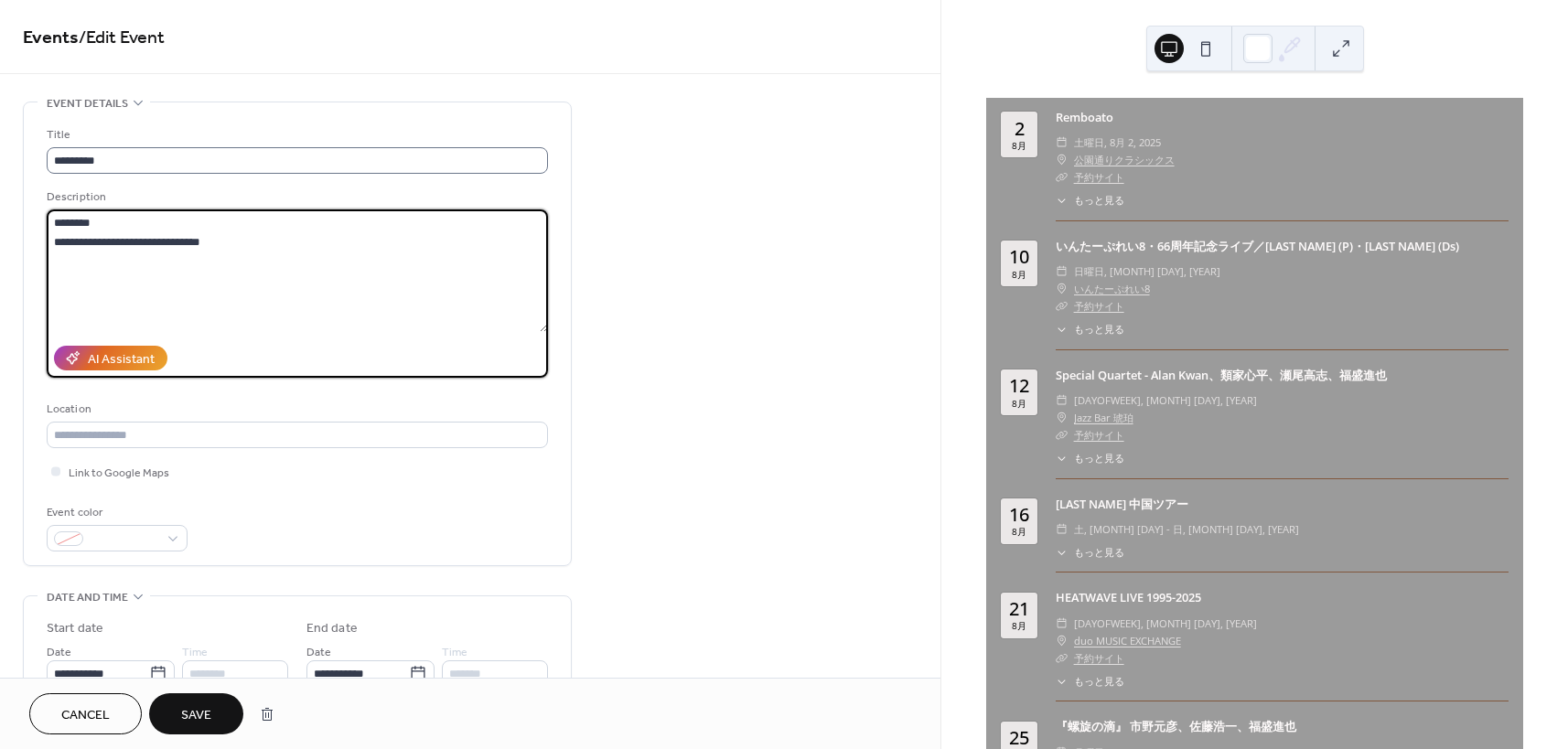 type on "**********" 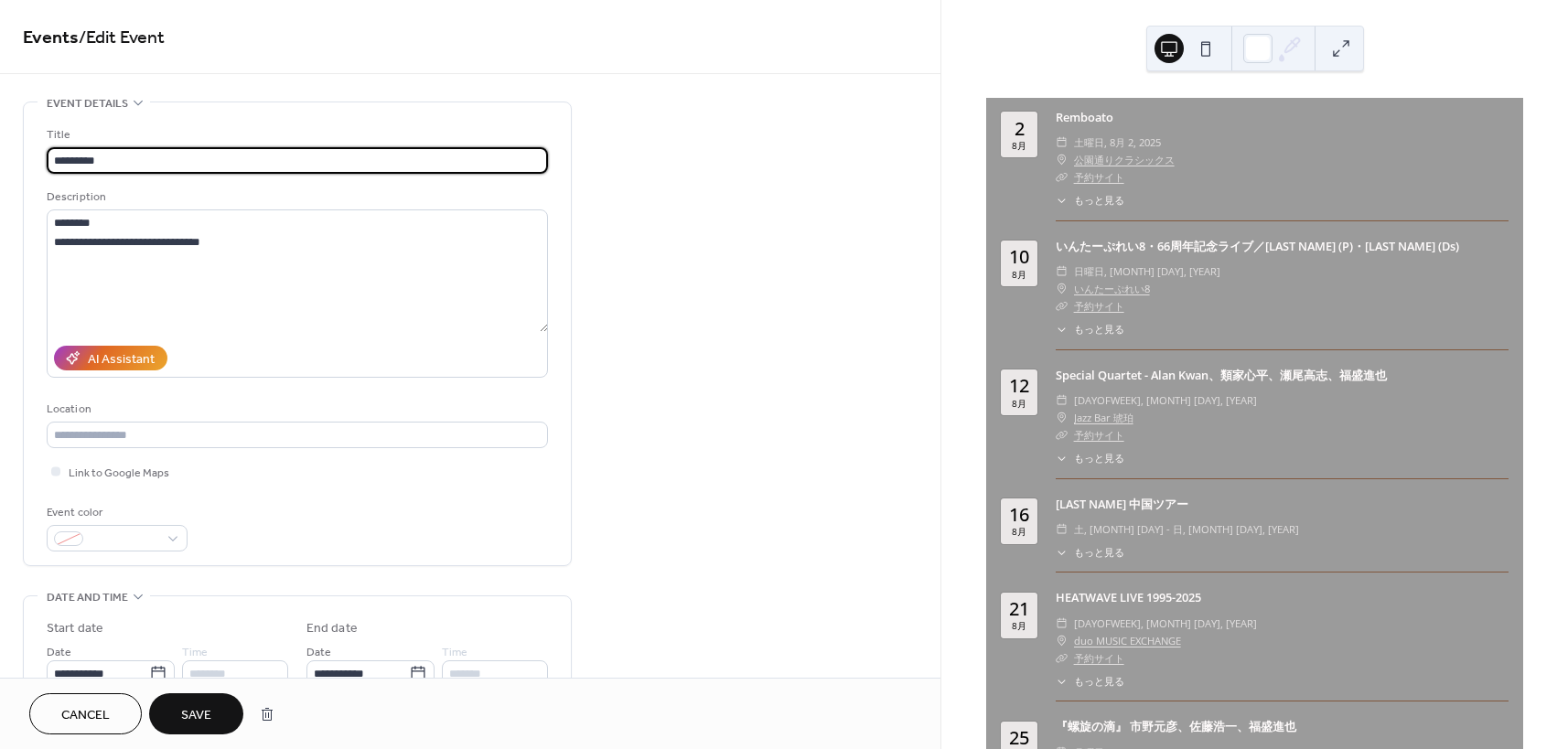 click on "*********" at bounding box center [297, 160] 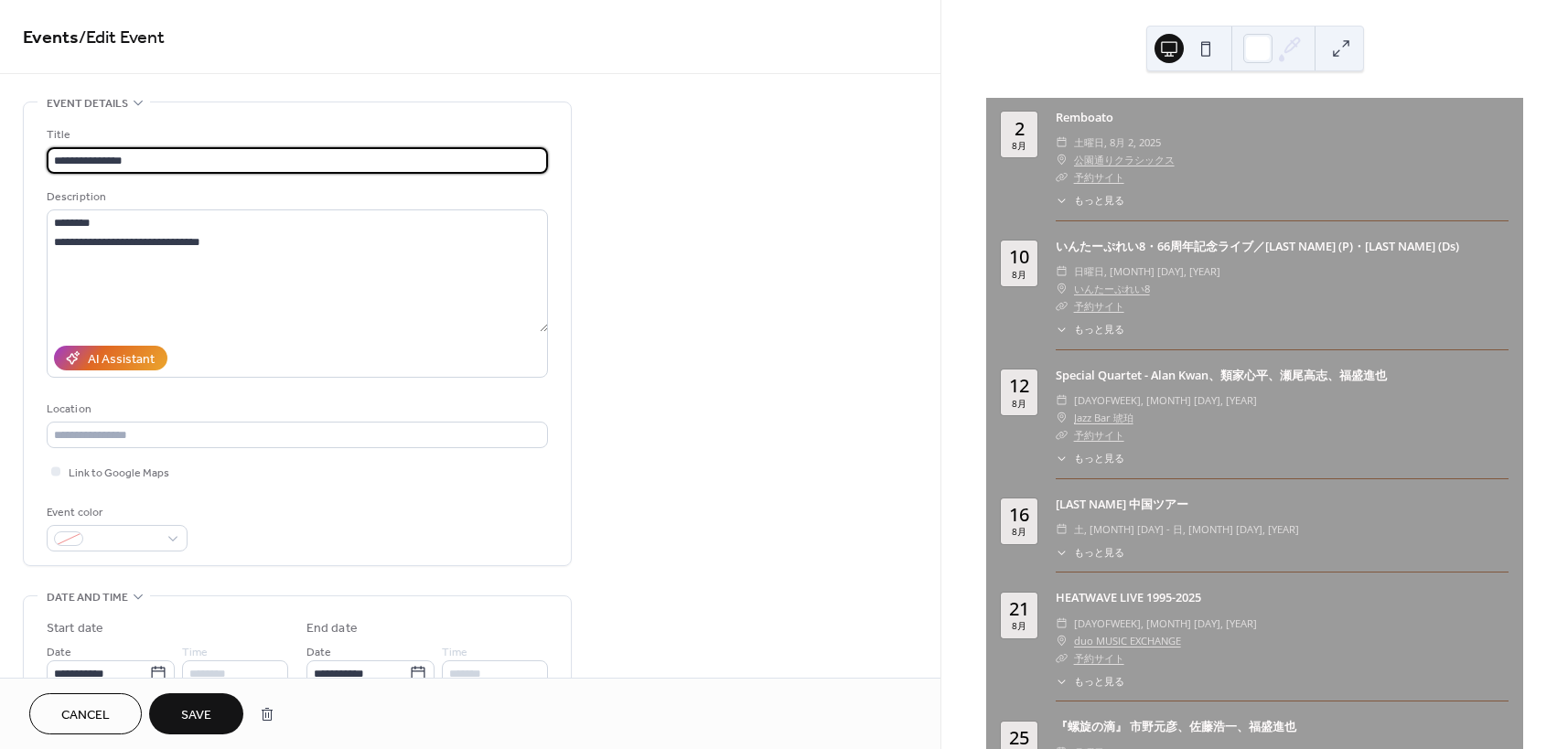 click on "**********" at bounding box center (297, 160) 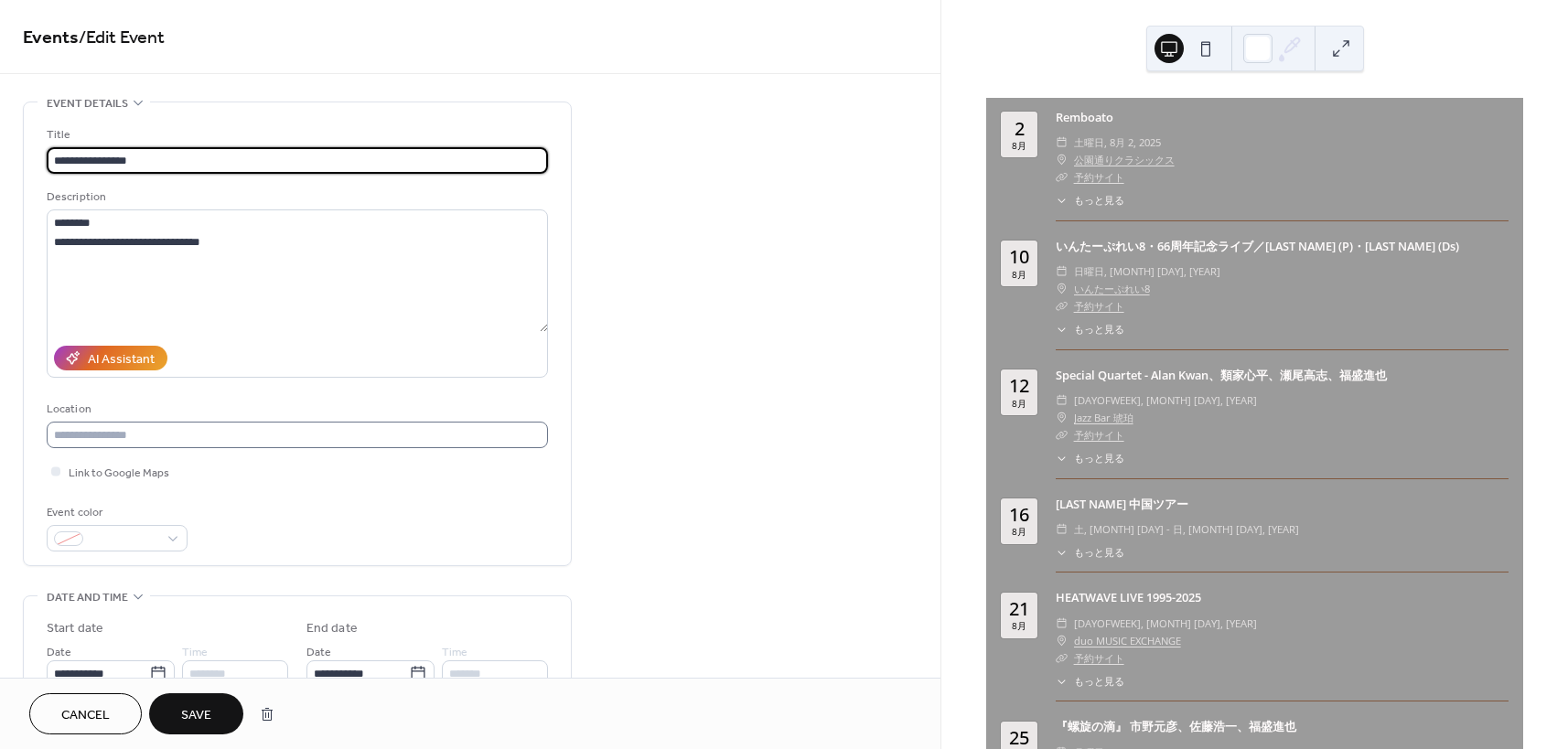 type on "**********" 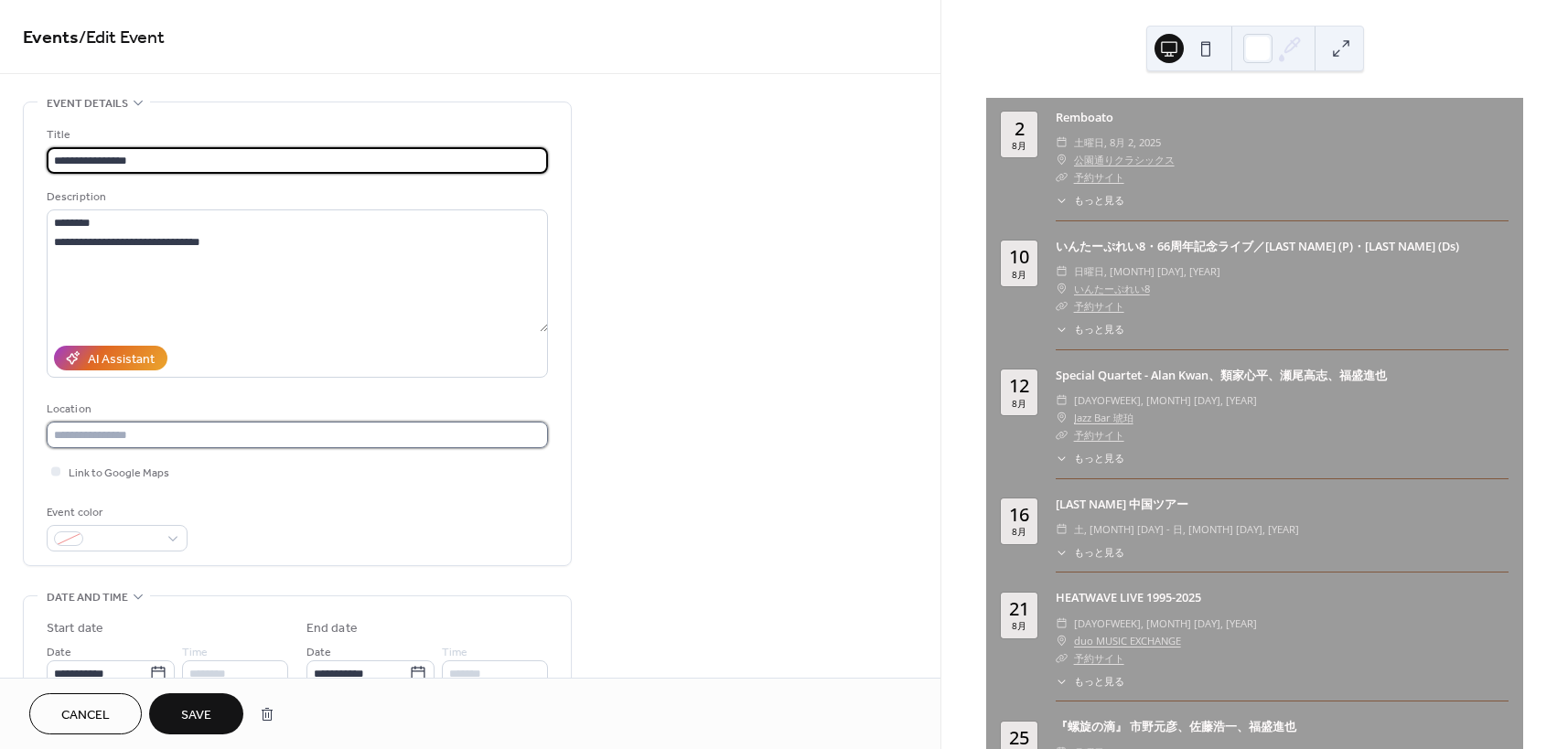 click at bounding box center [297, 434] 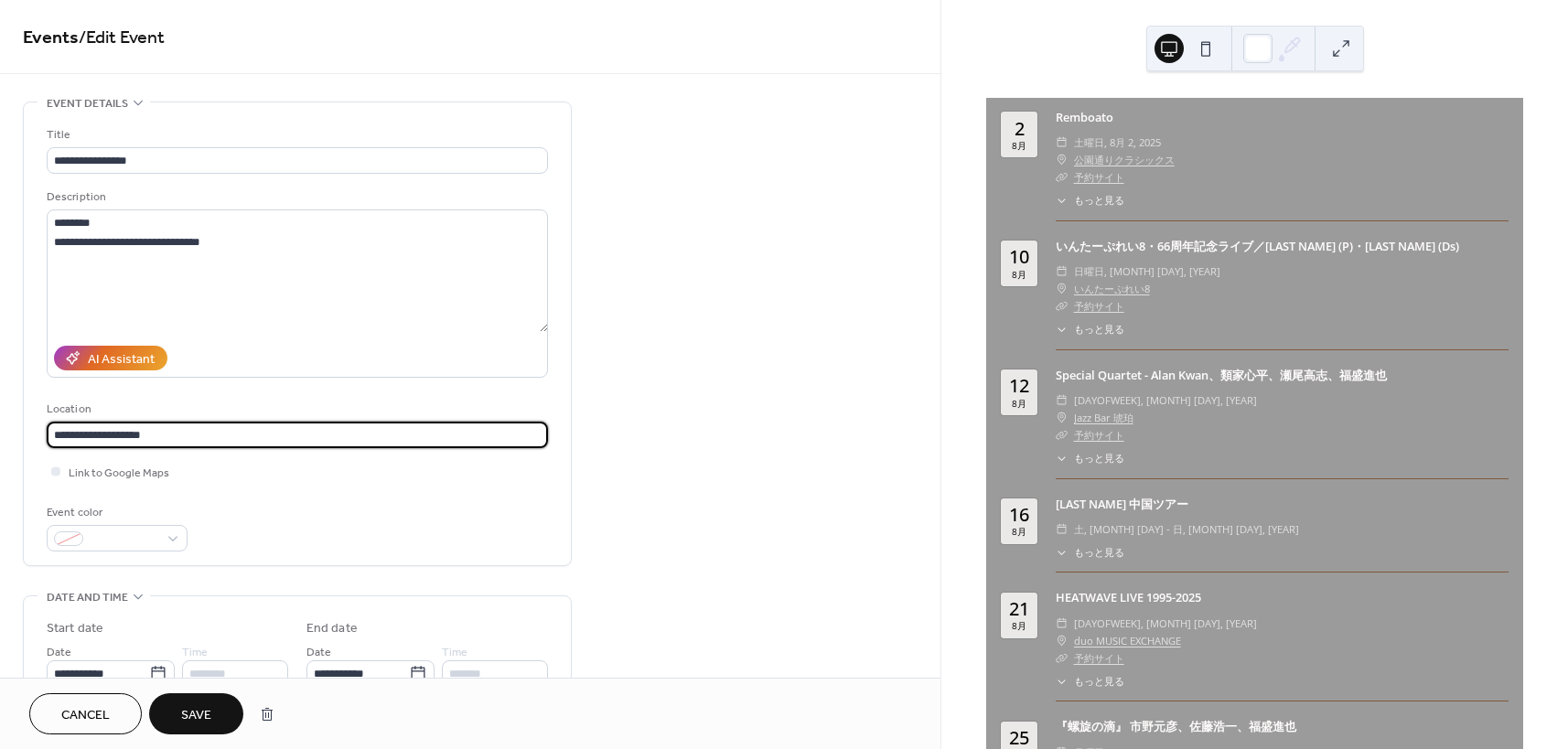 type on "**********" 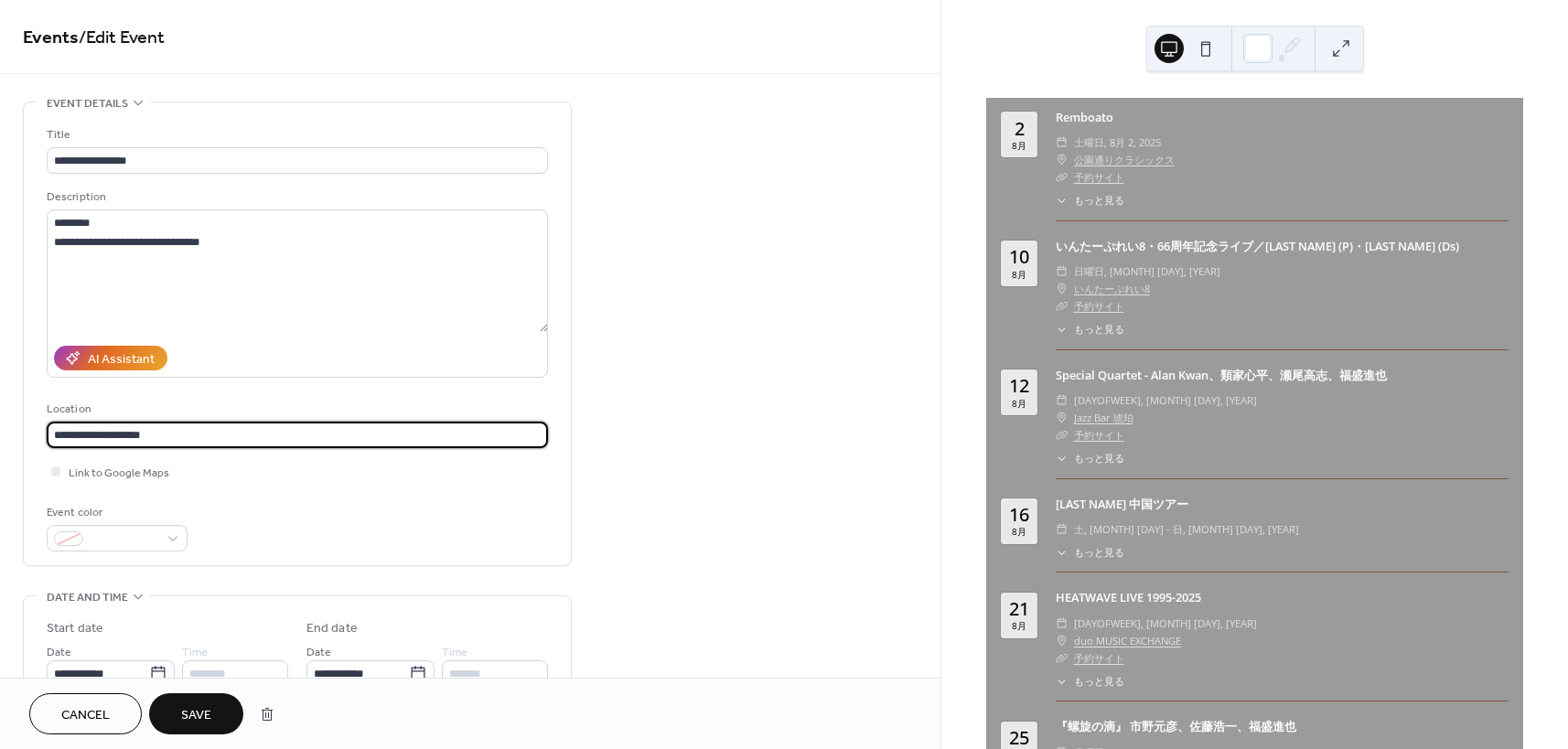 click on "**********" at bounding box center (470, 730) 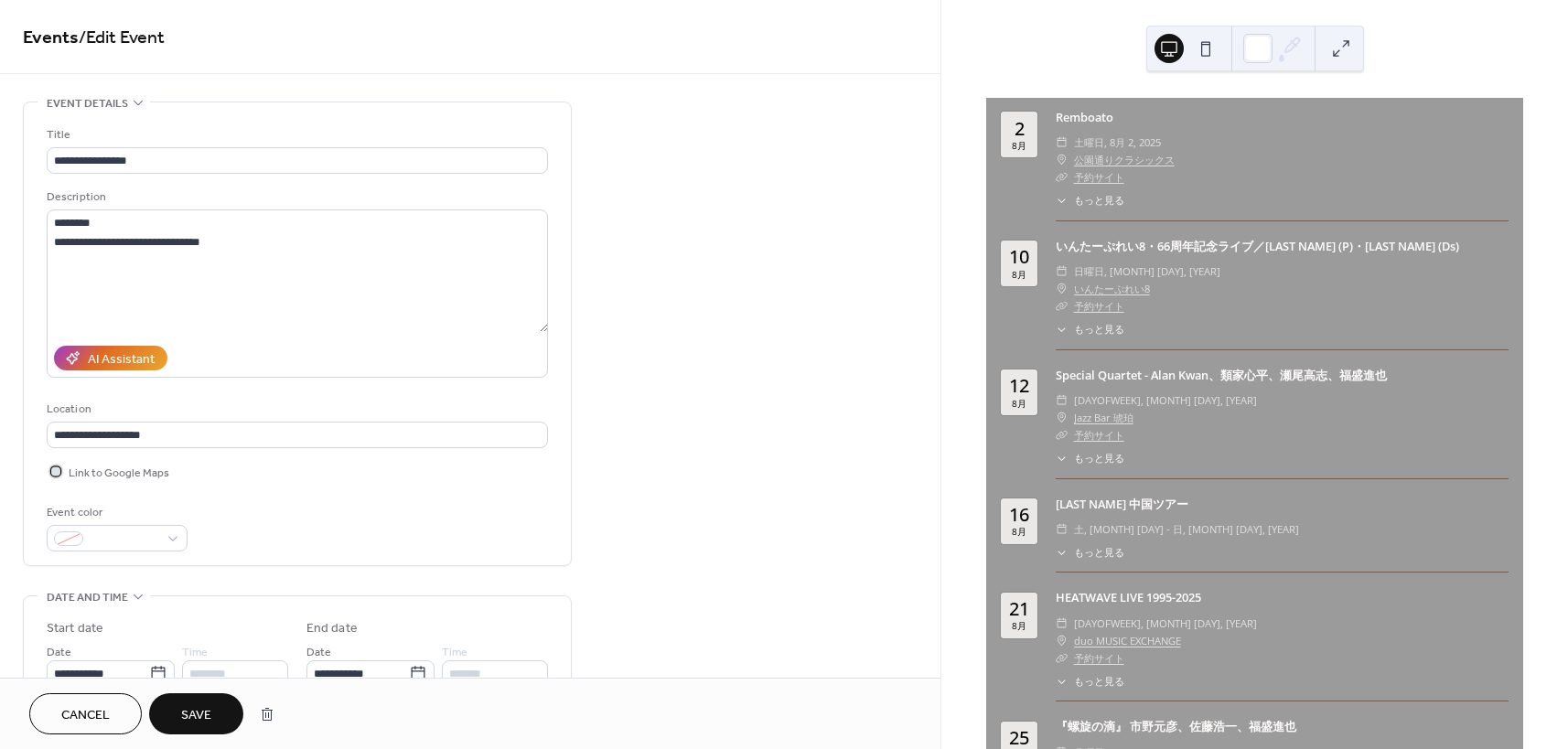 click on "Link to Google Maps" at bounding box center (119, 473) 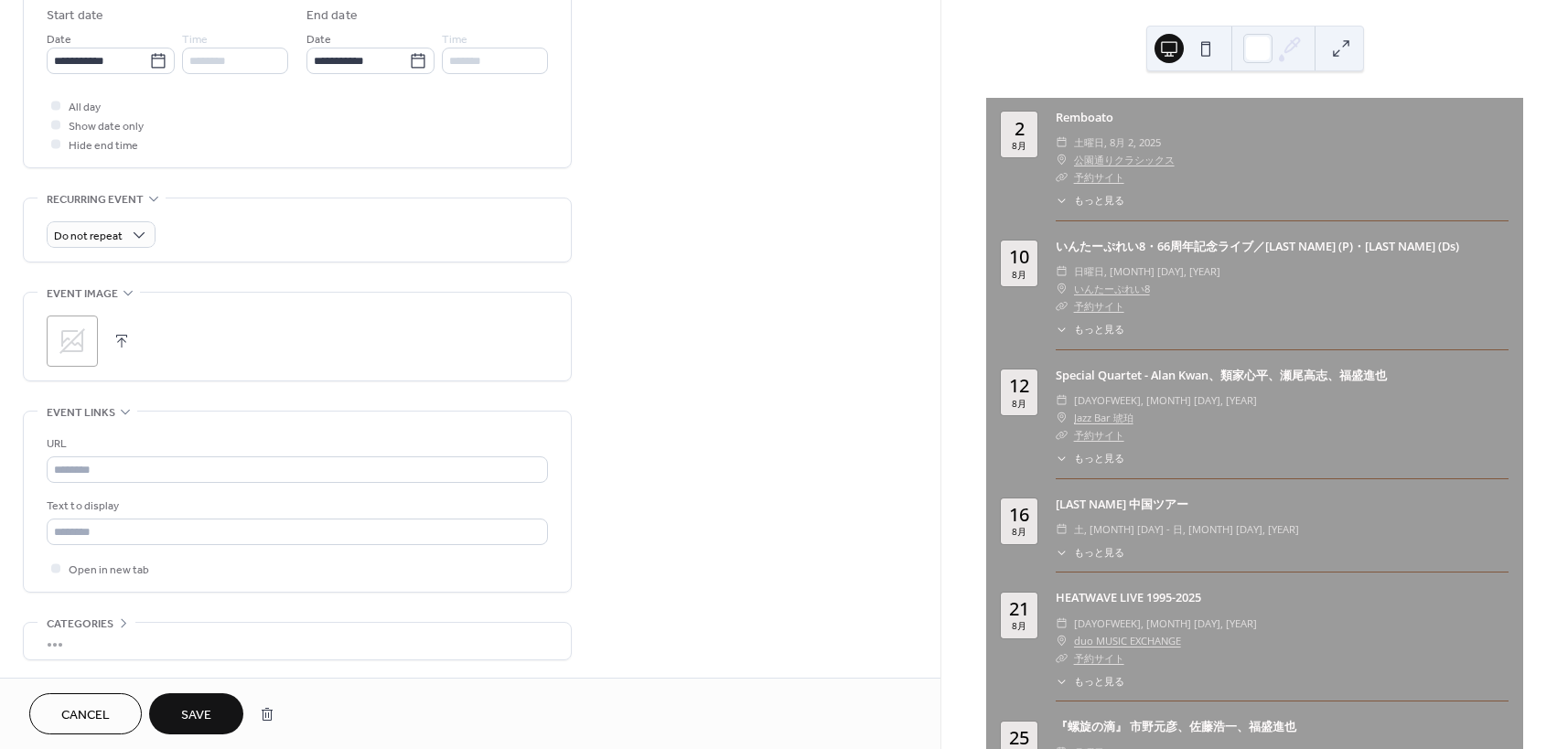 scroll, scrollTop: 681, scrollLeft: 0, axis: vertical 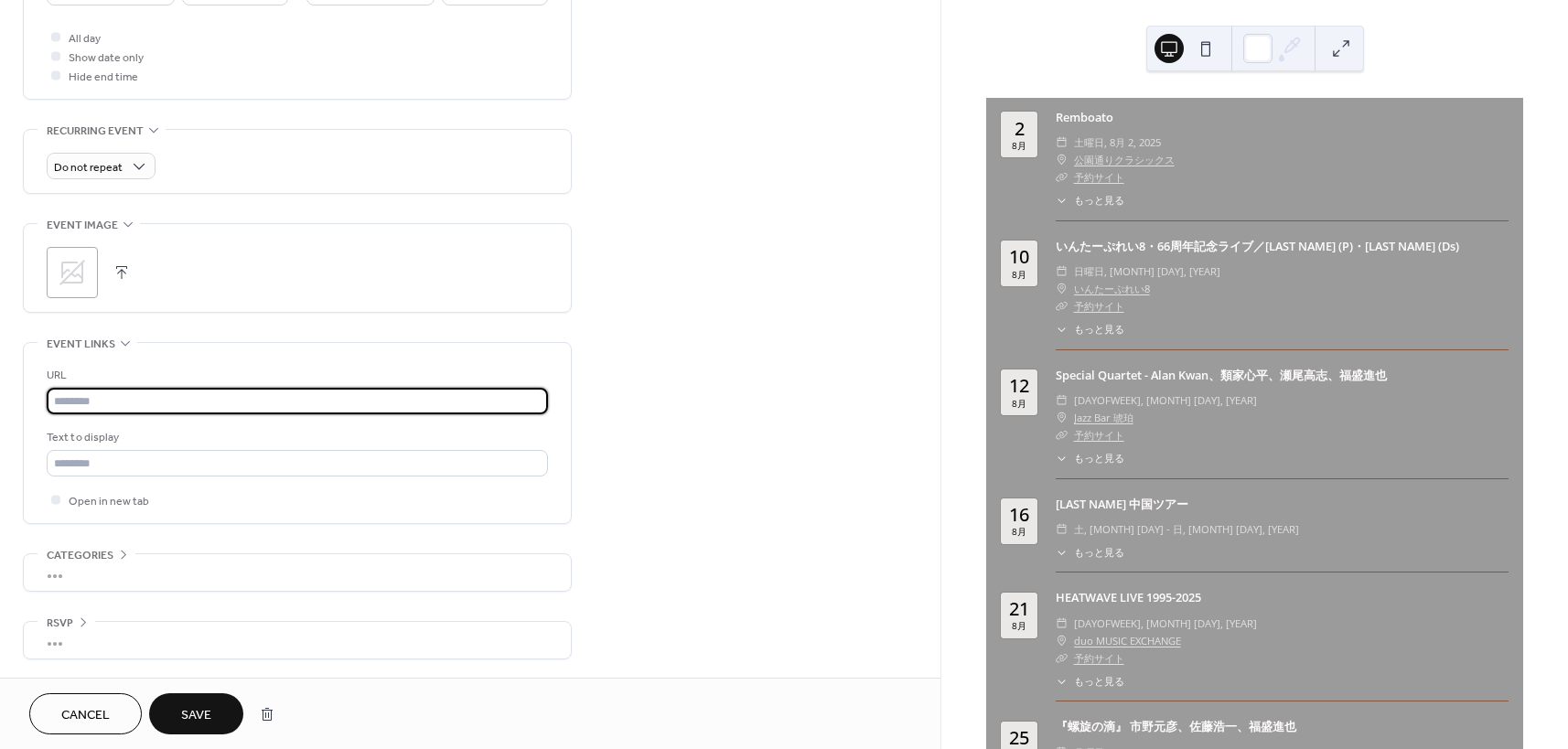 click at bounding box center (297, 401) 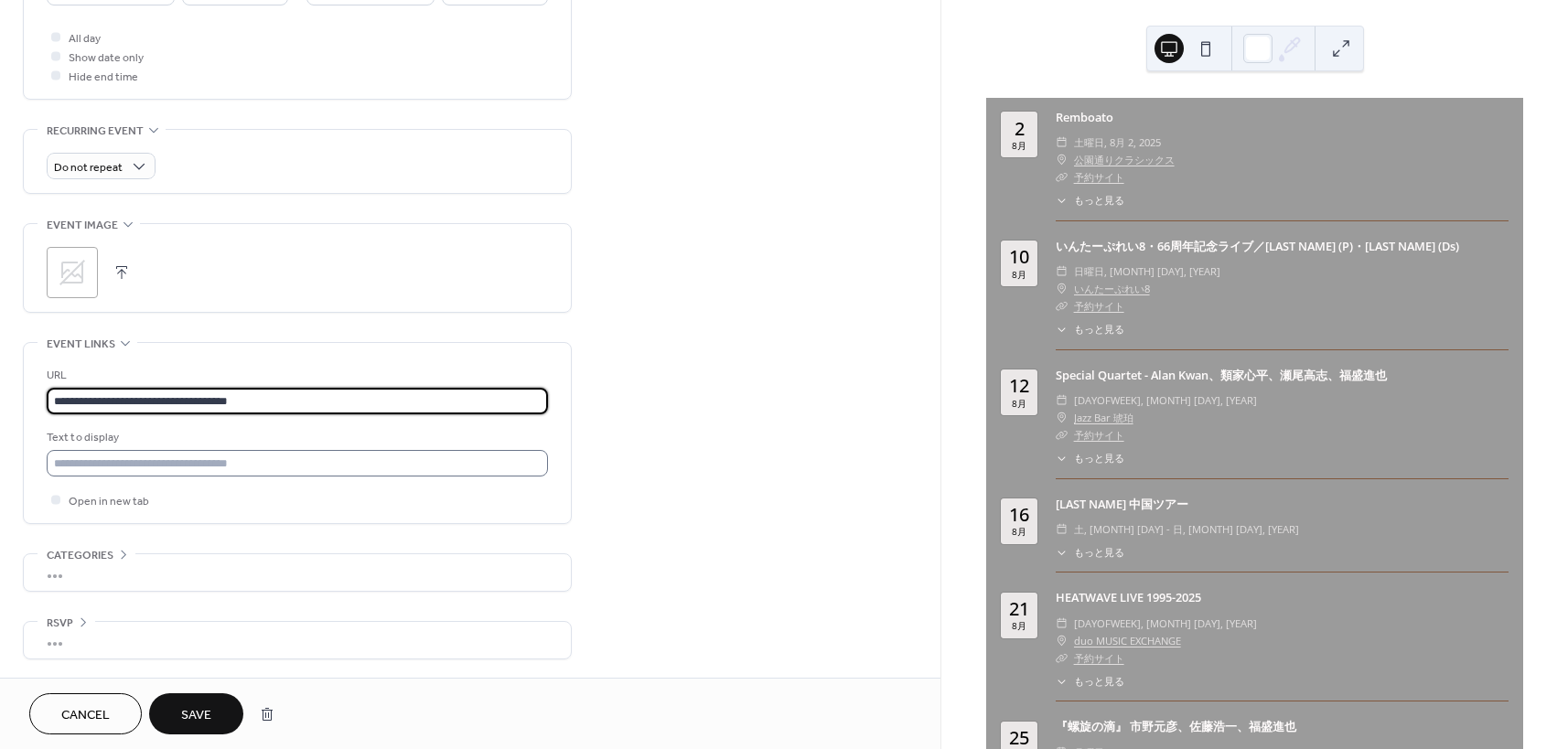 type on "**********" 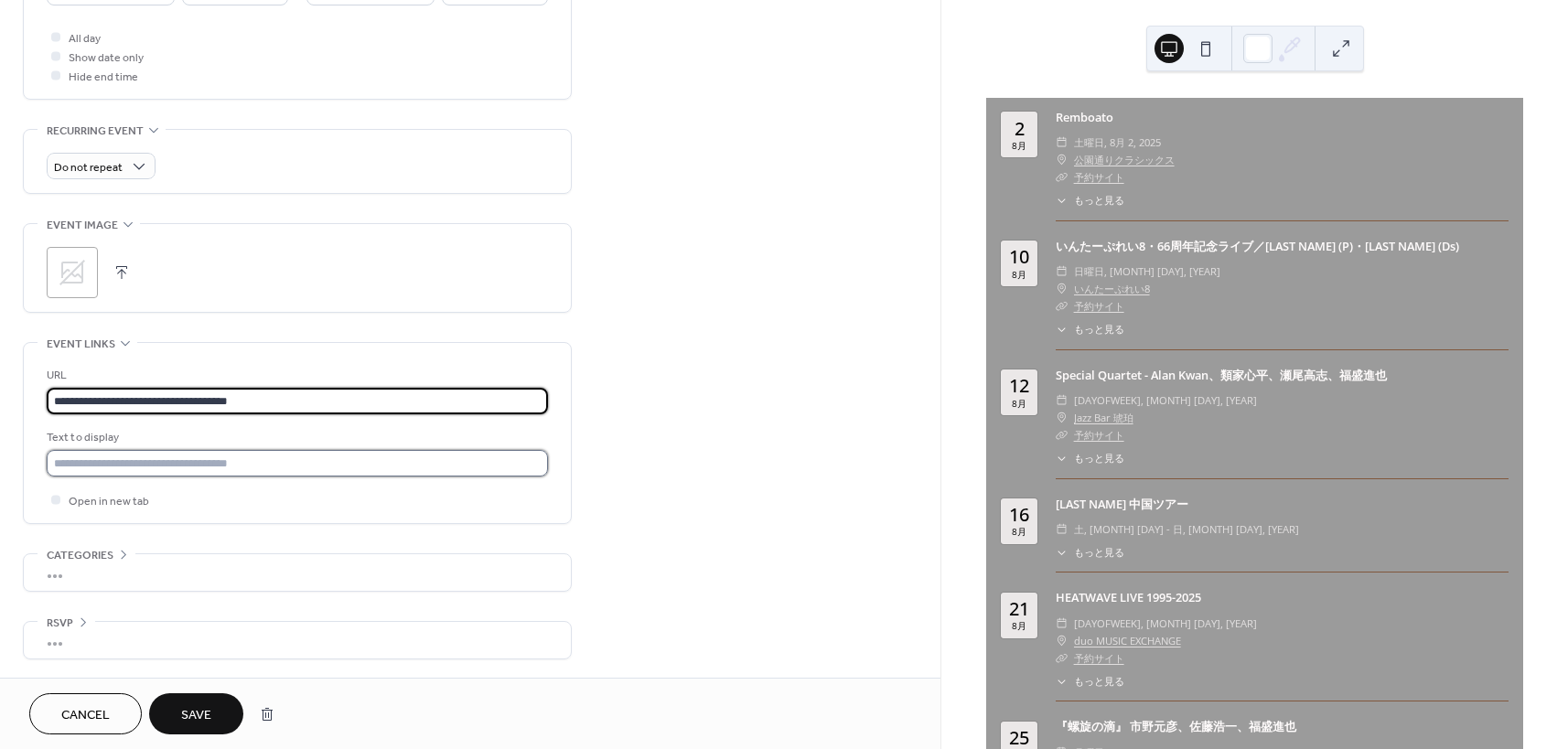 click at bounding box center (297, 463) 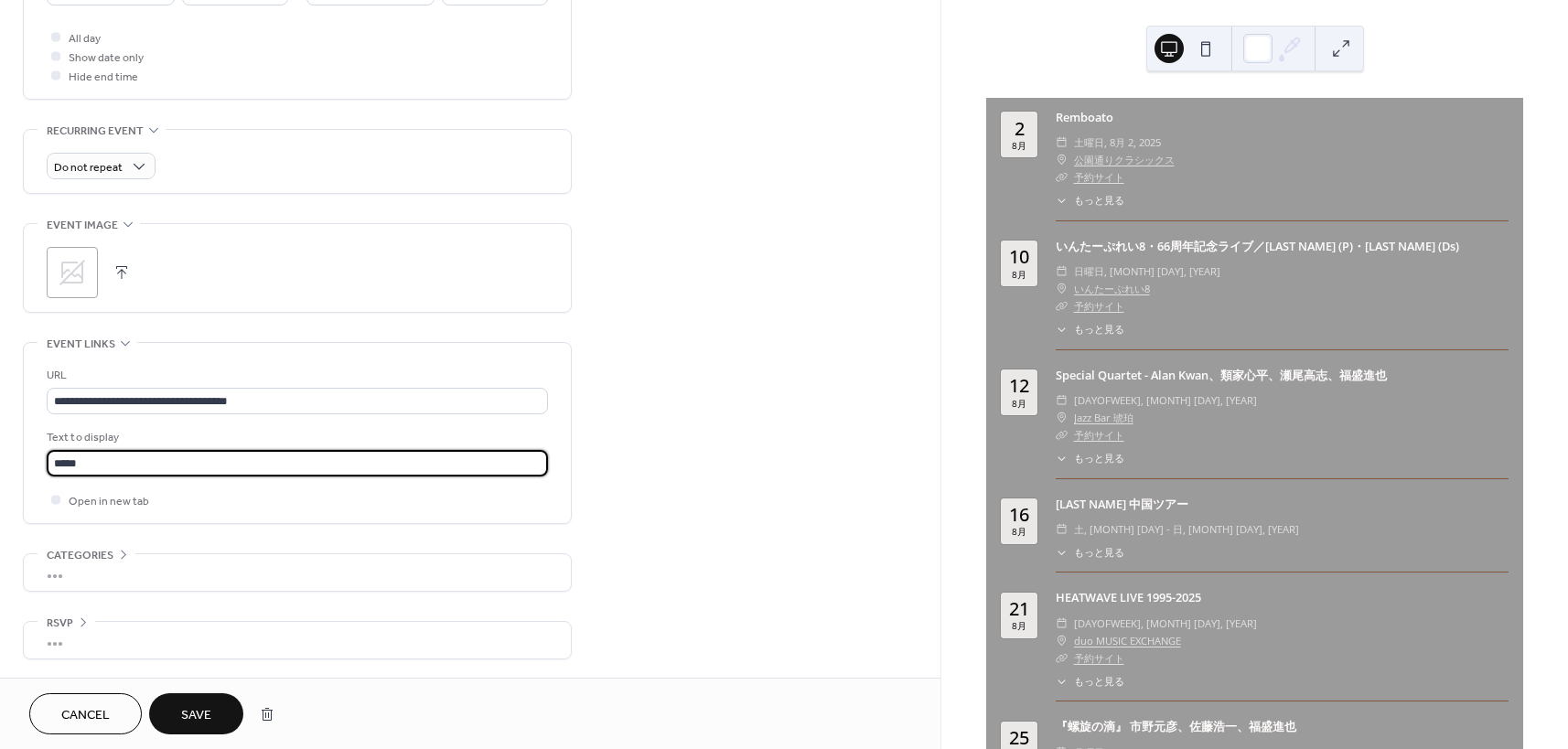 type on "*****" 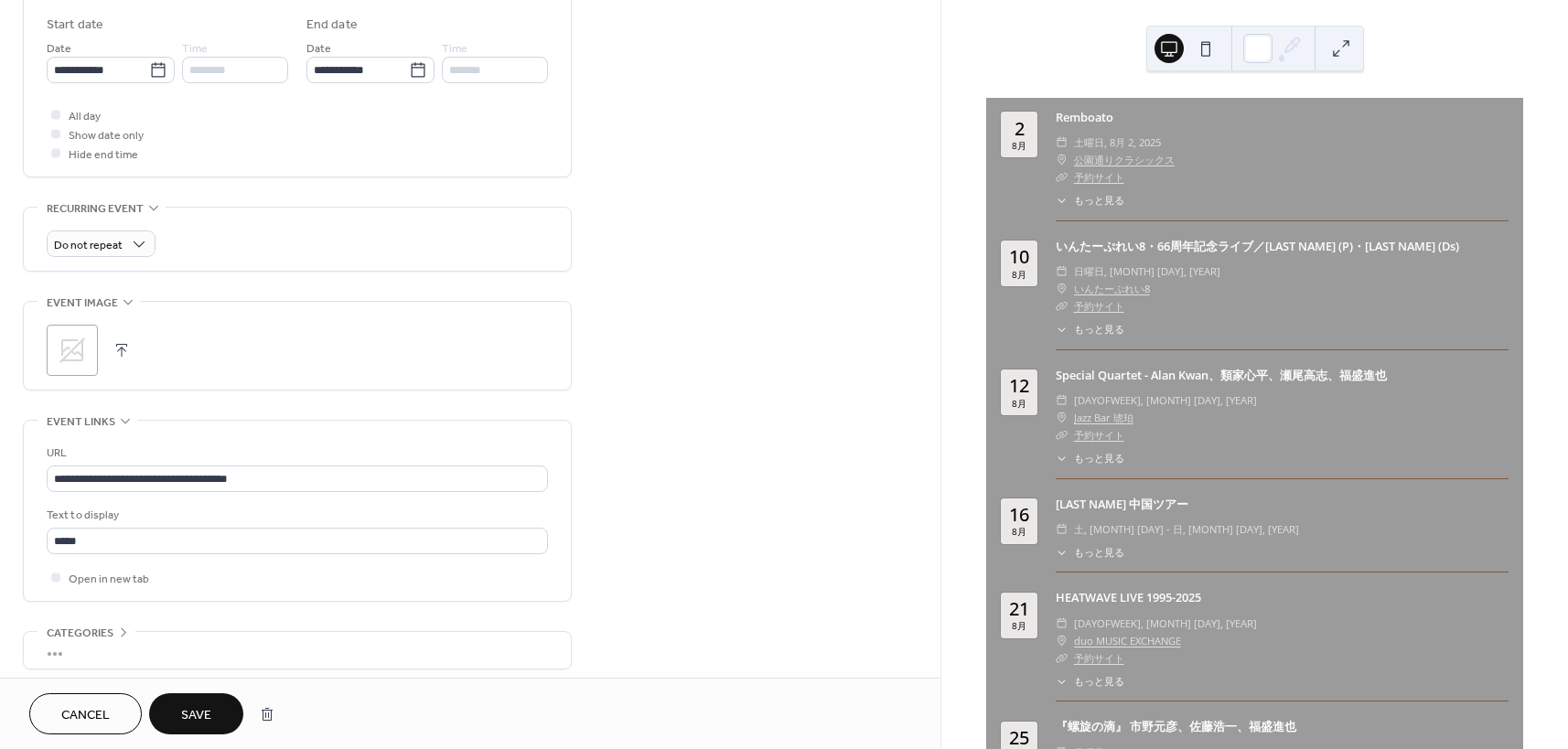 scroll, scrollTop: 612, scrollLeft: 0, axis: vertical 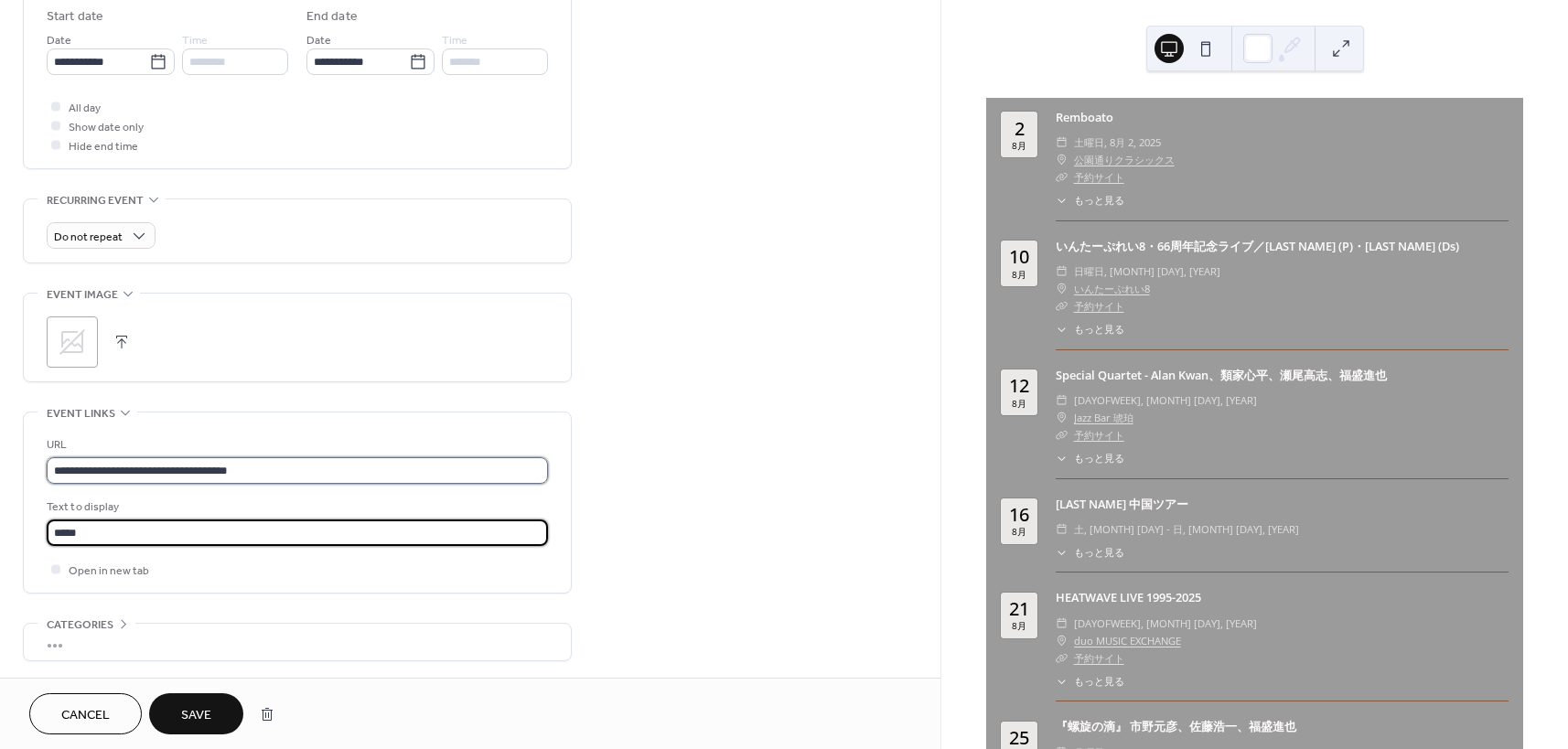 click on "**********" at bounding box center (297, 470) 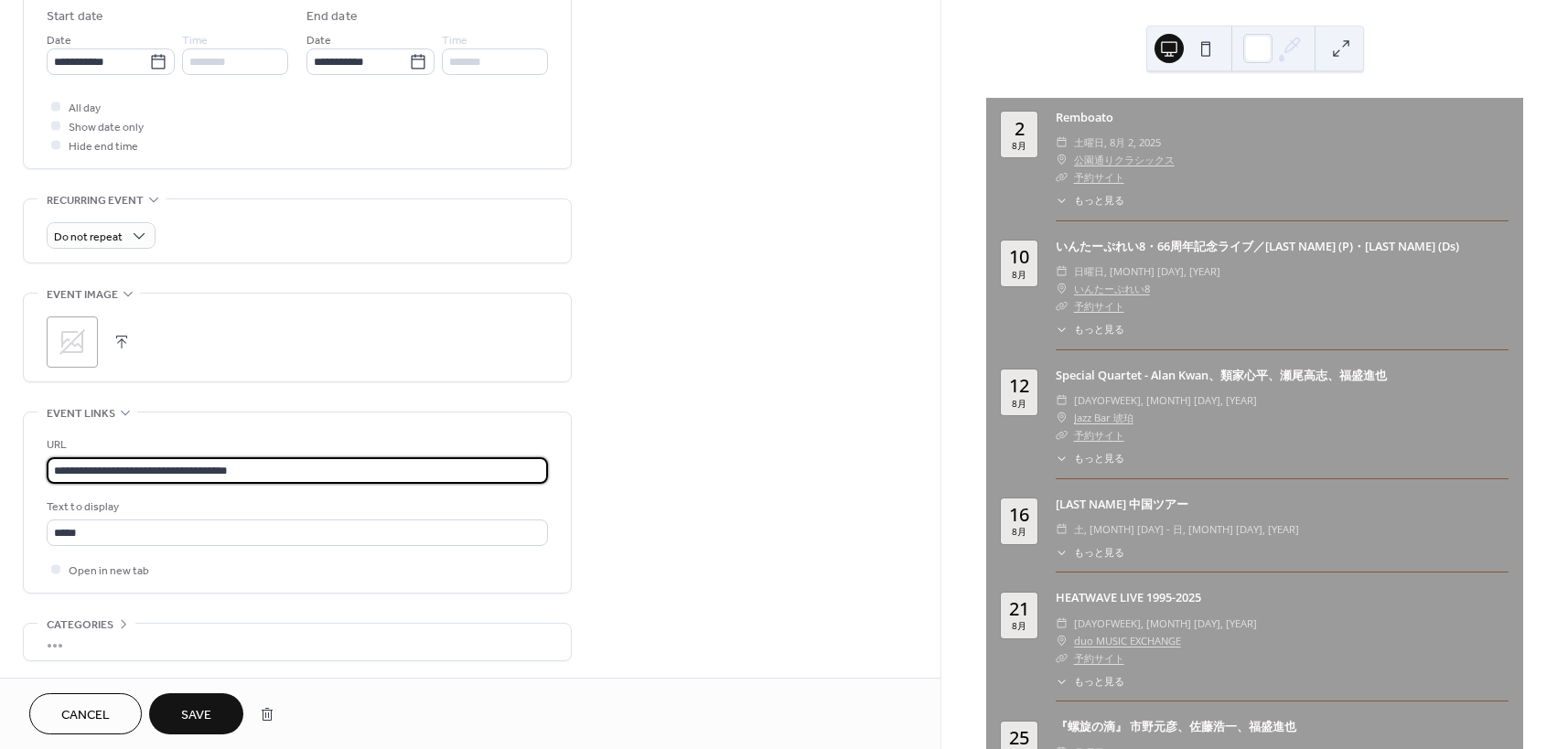 click on "**********" at bounding box center (297, 470) 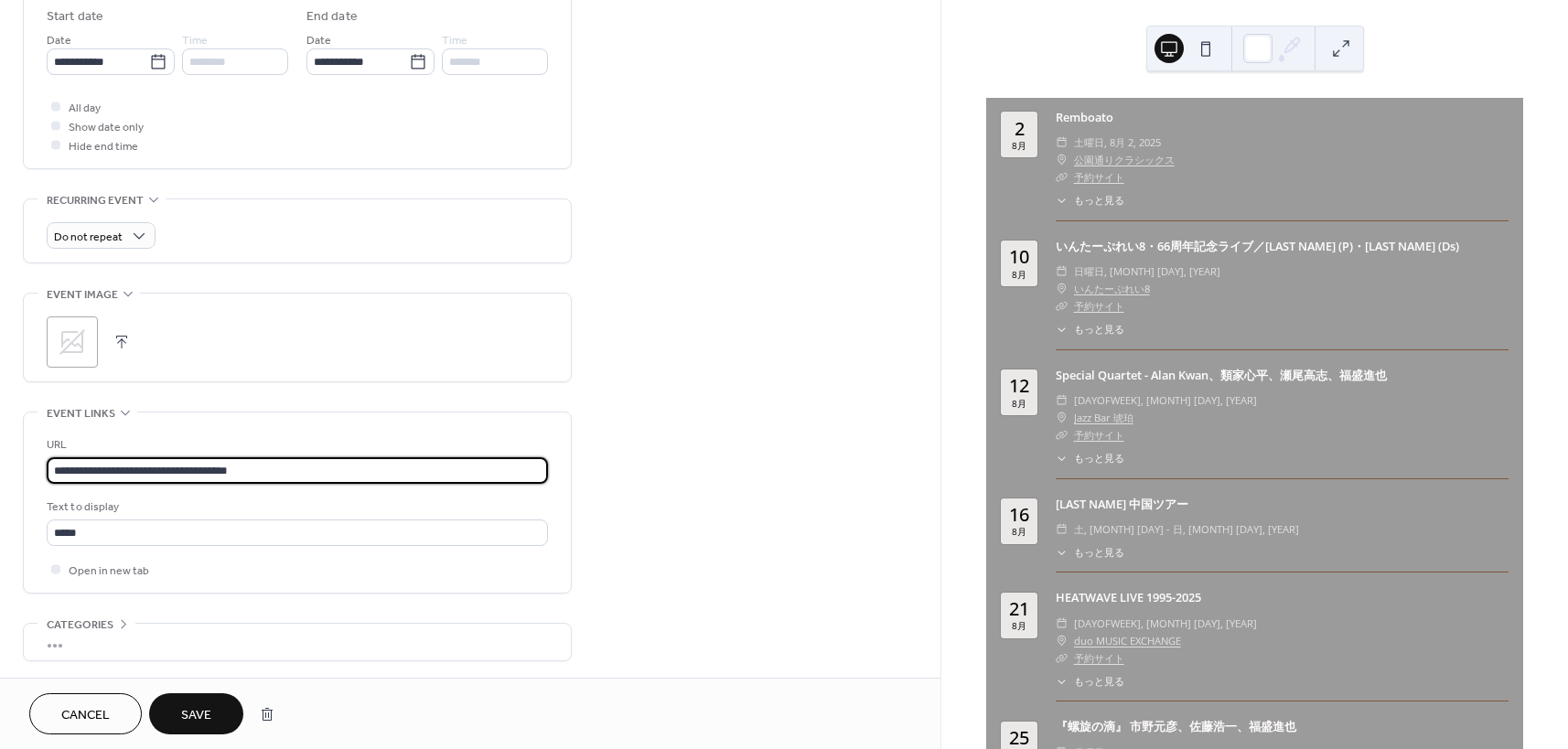 paste on "********" 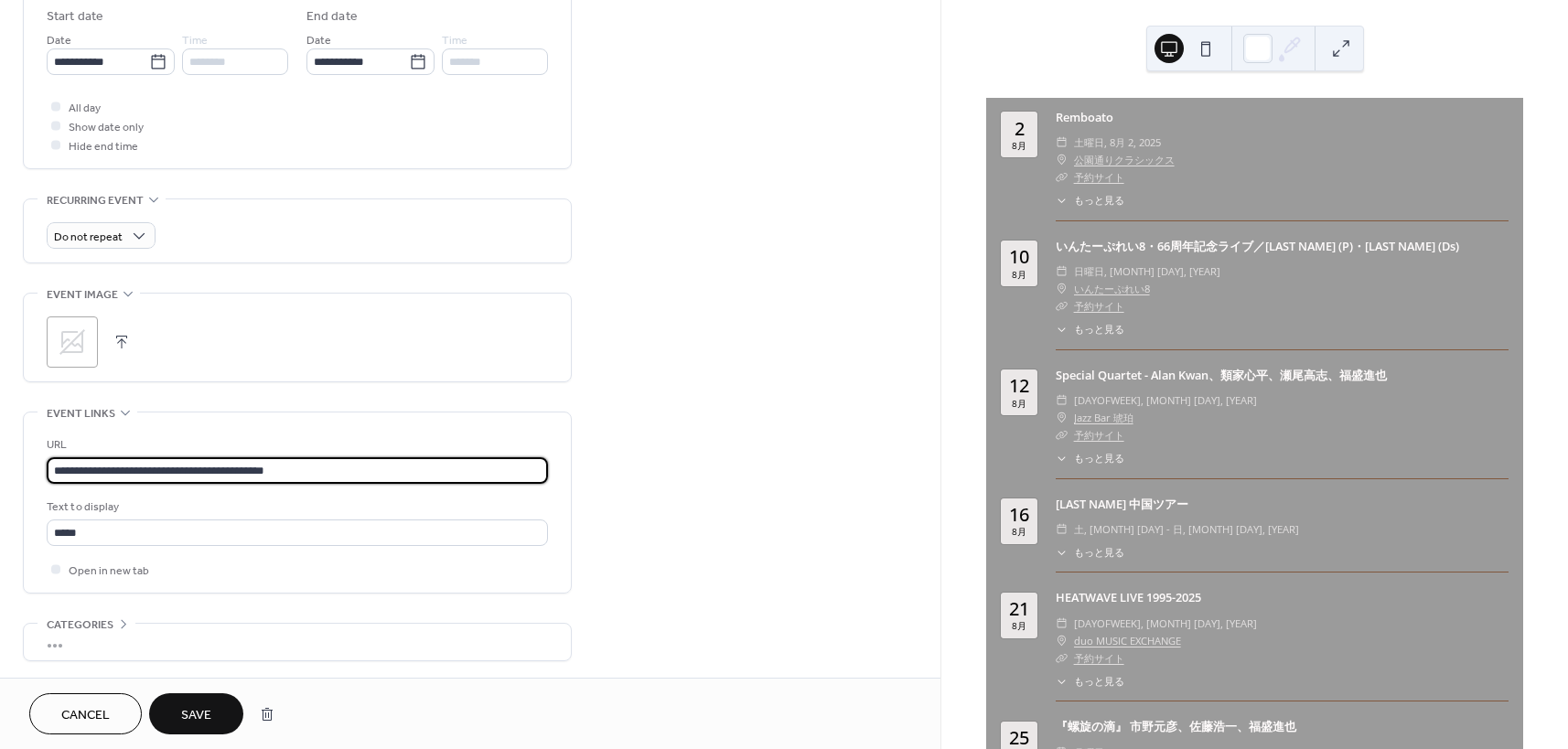 type on "**********" 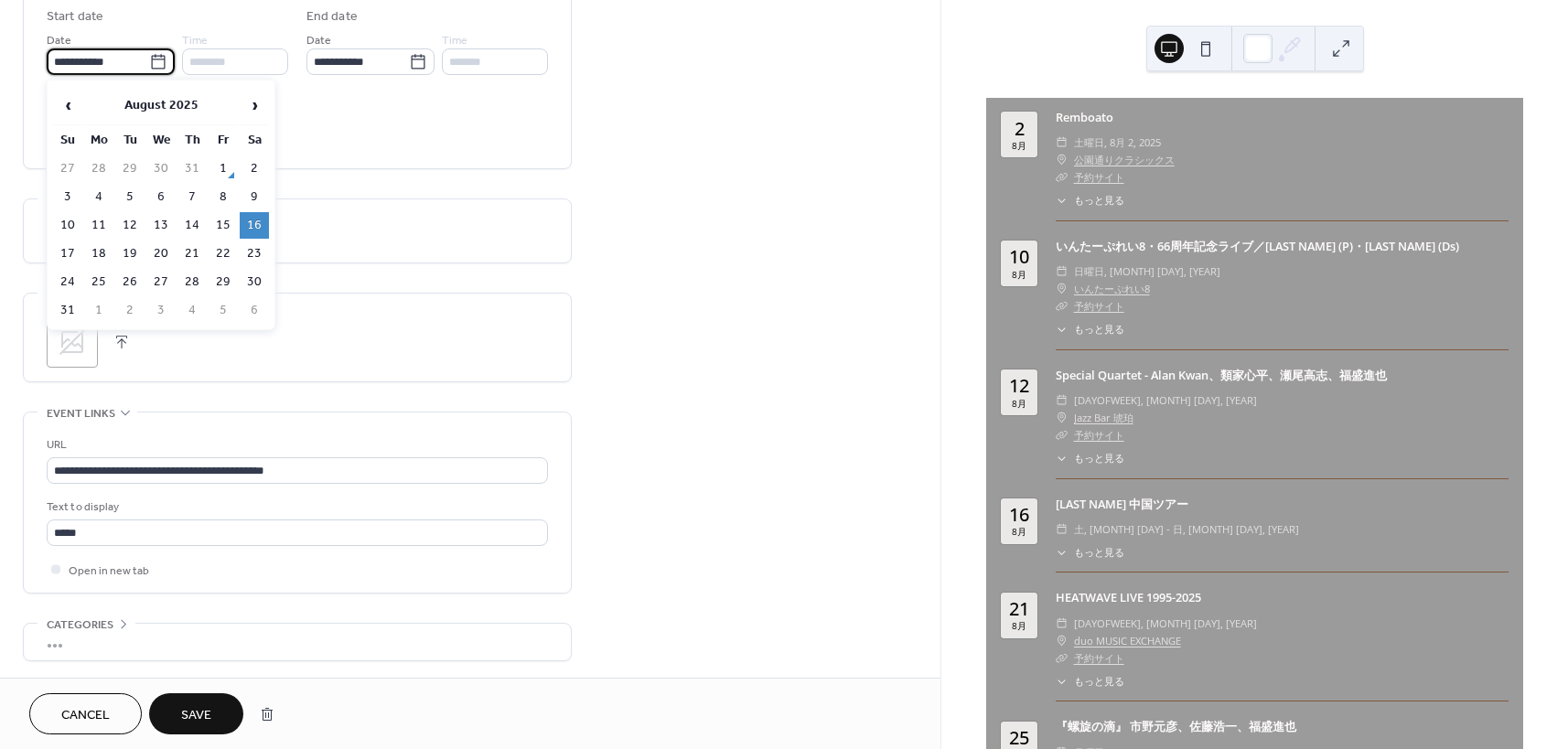 click on "**********" at bounding box center (98, 61) 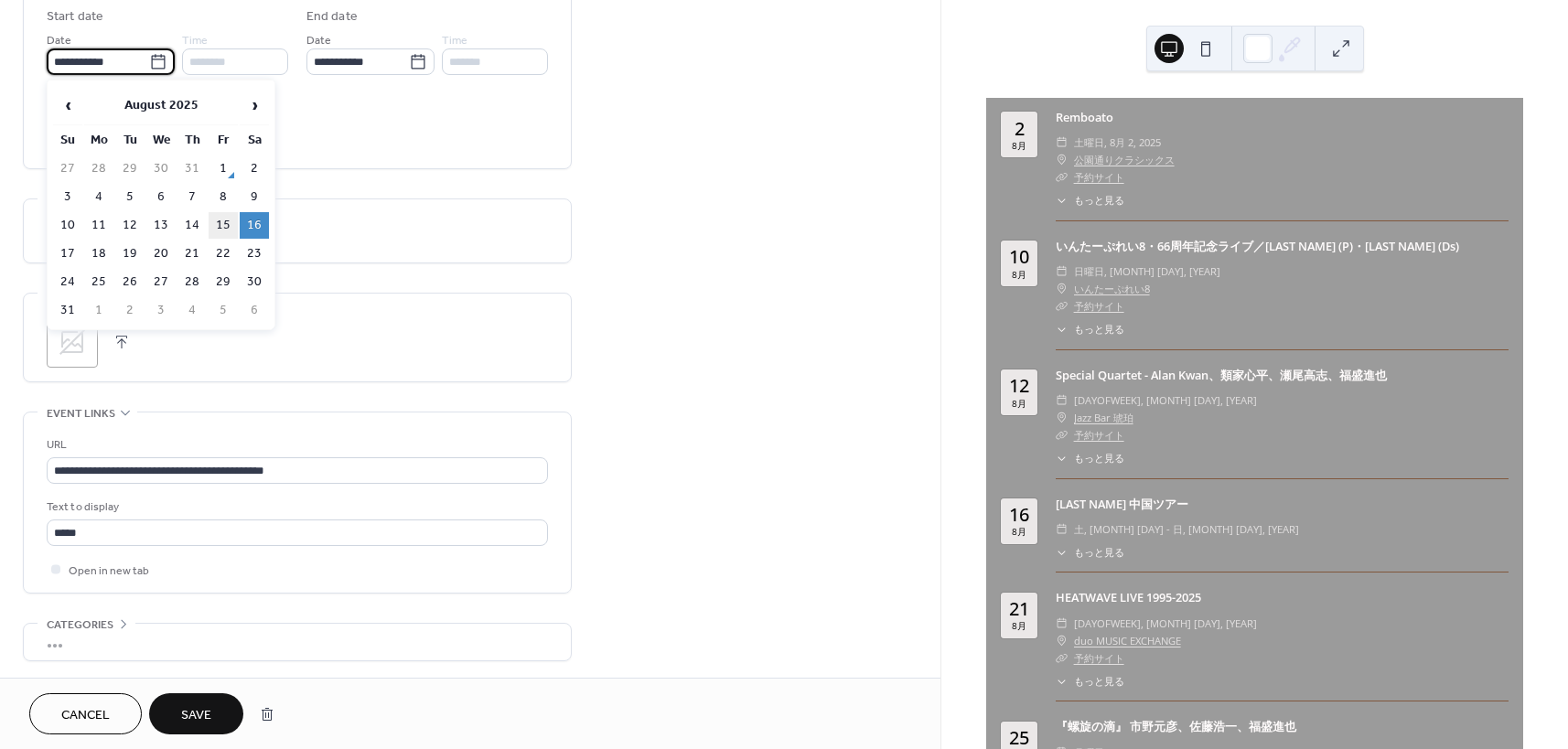 click on "15" at bounding box center (223, 225) 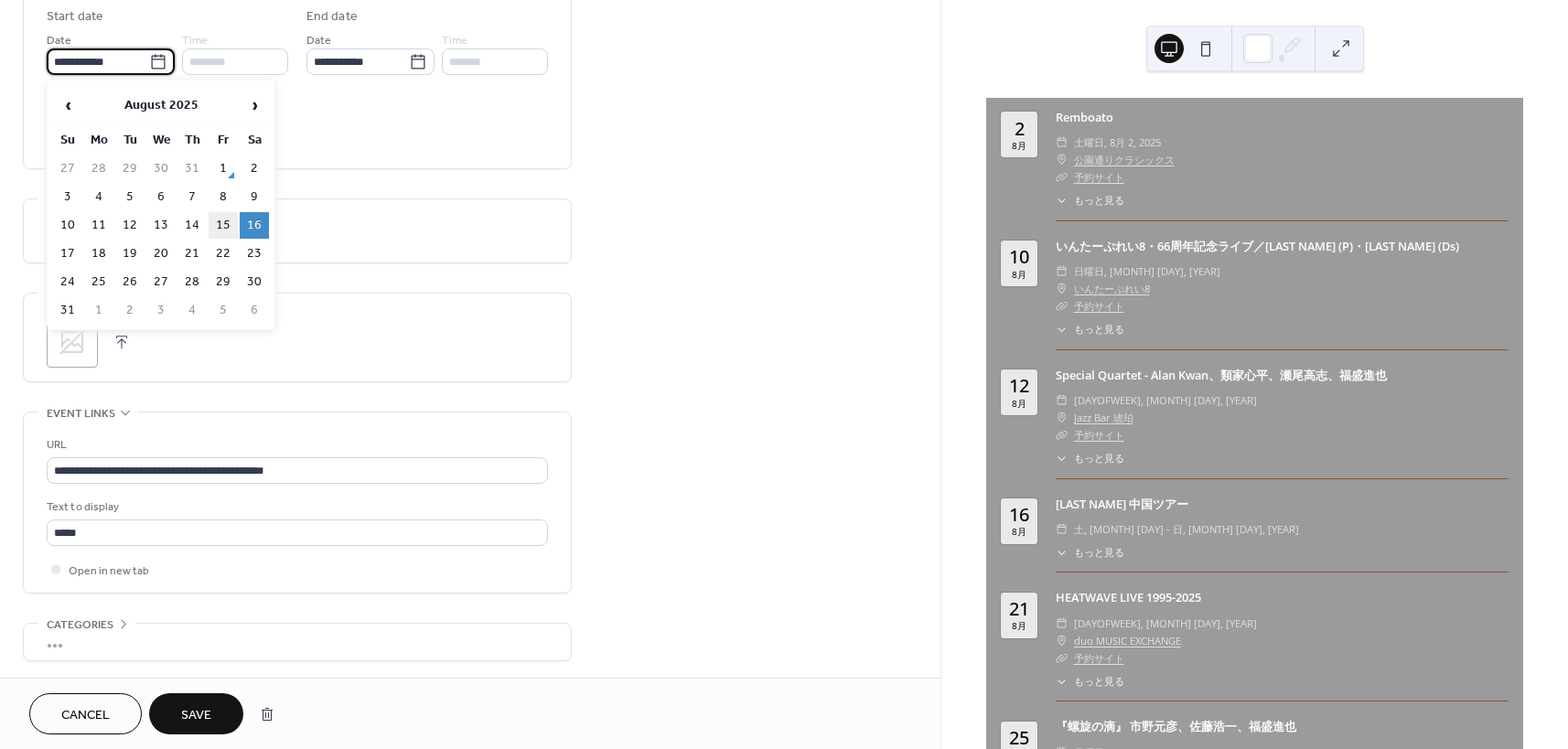 type on "**********" 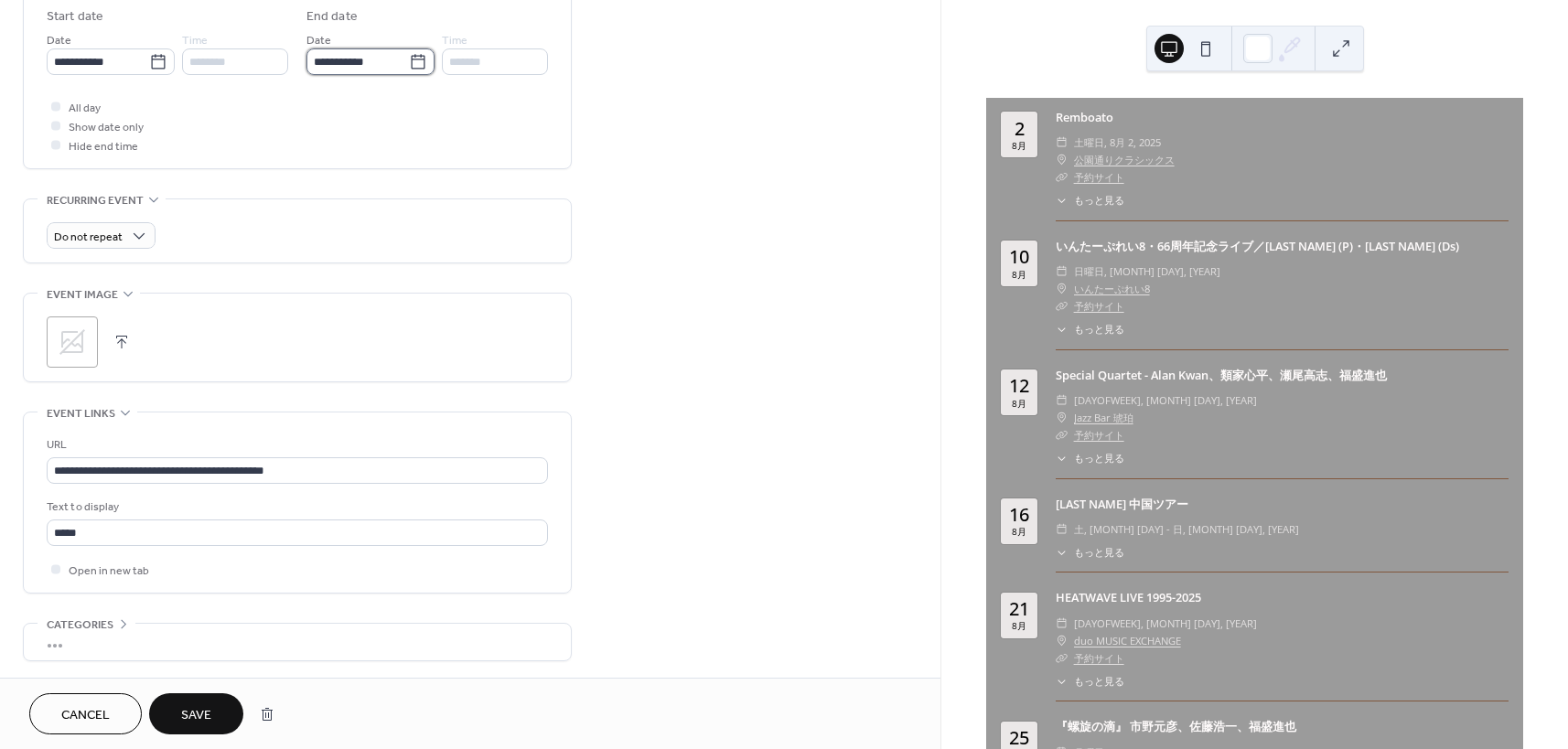 click on "**********" at bounding box center (358, 61) 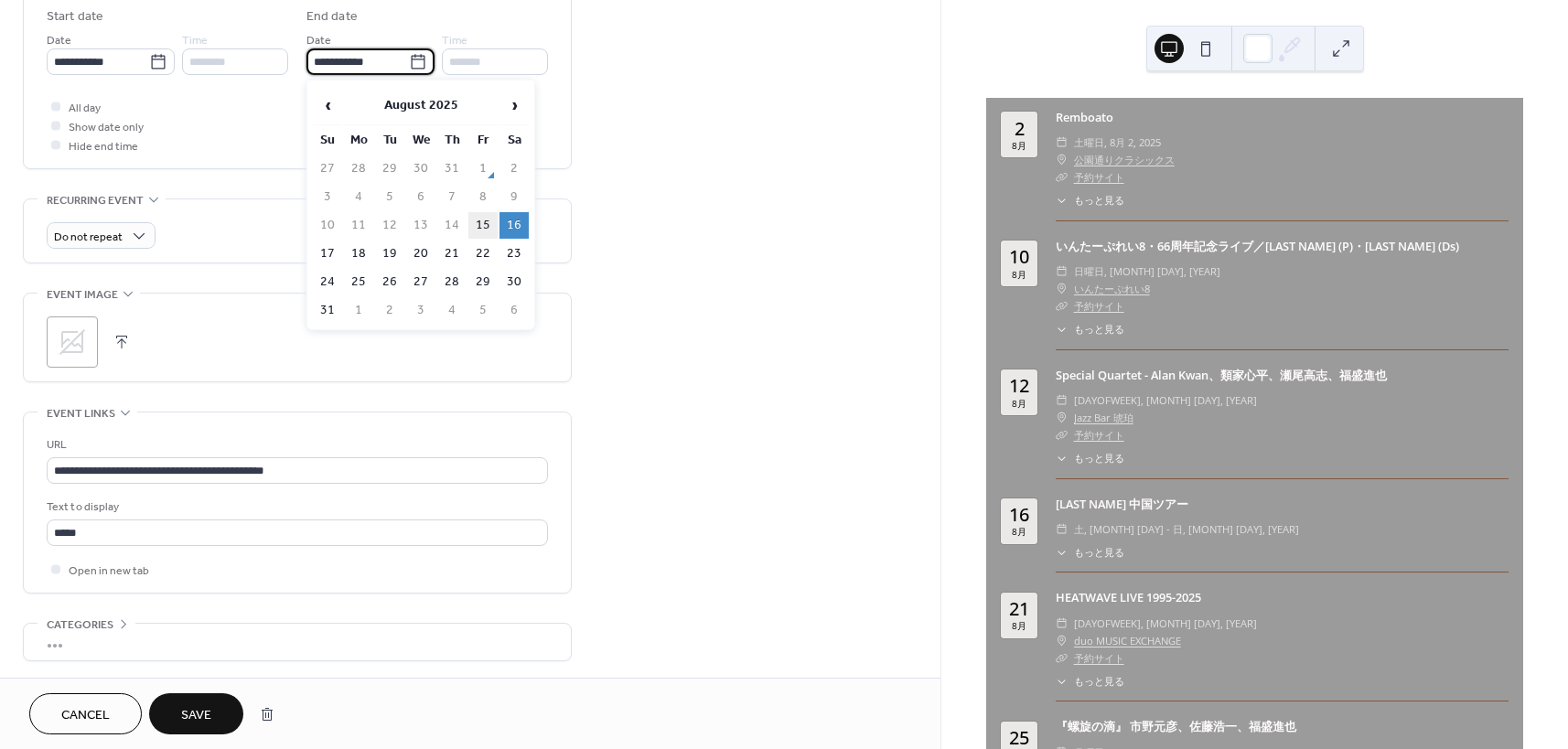 click on "15" at bounding box center [483, 225] 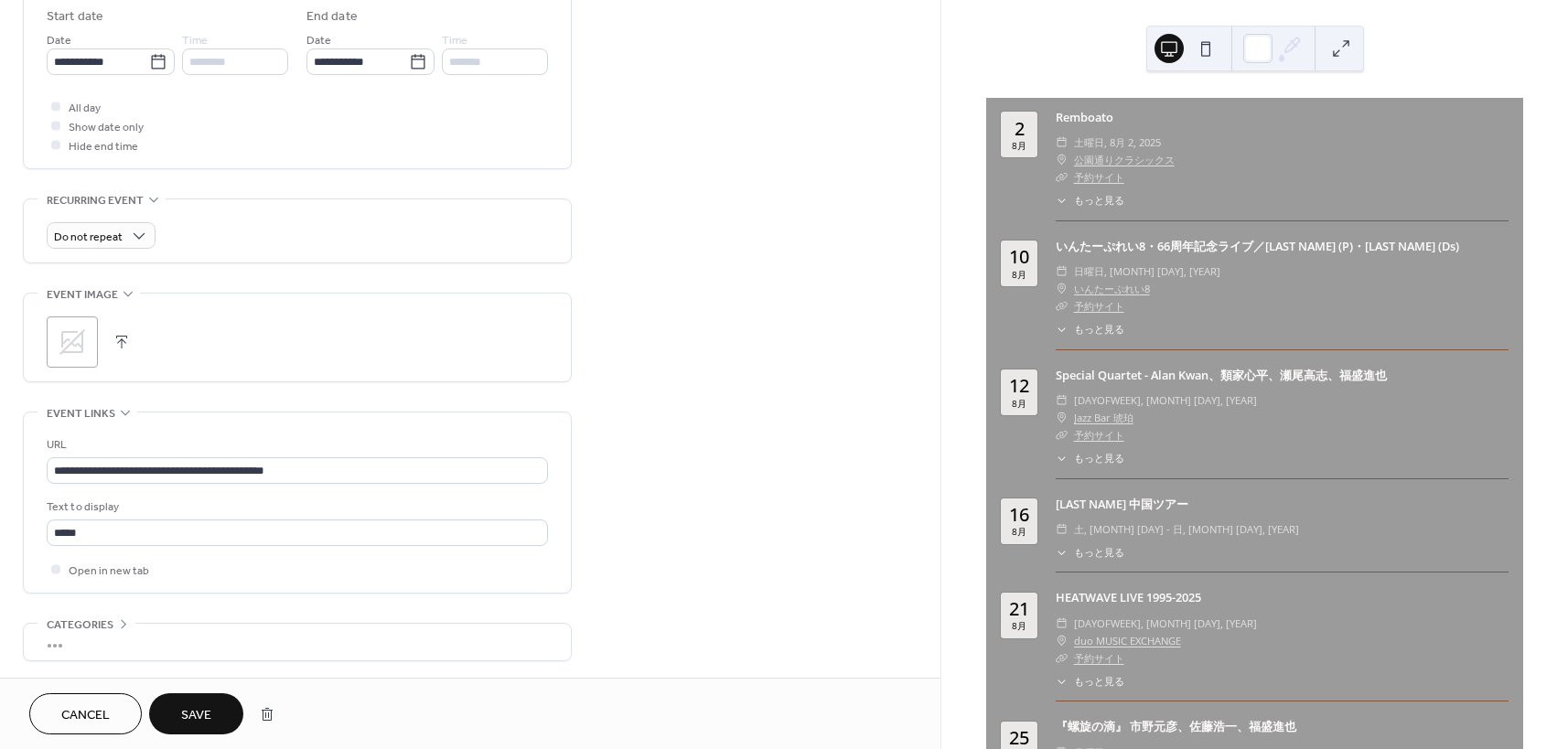 scroll, scrollTop: 681, scrollLeft: 0, axis: vertical 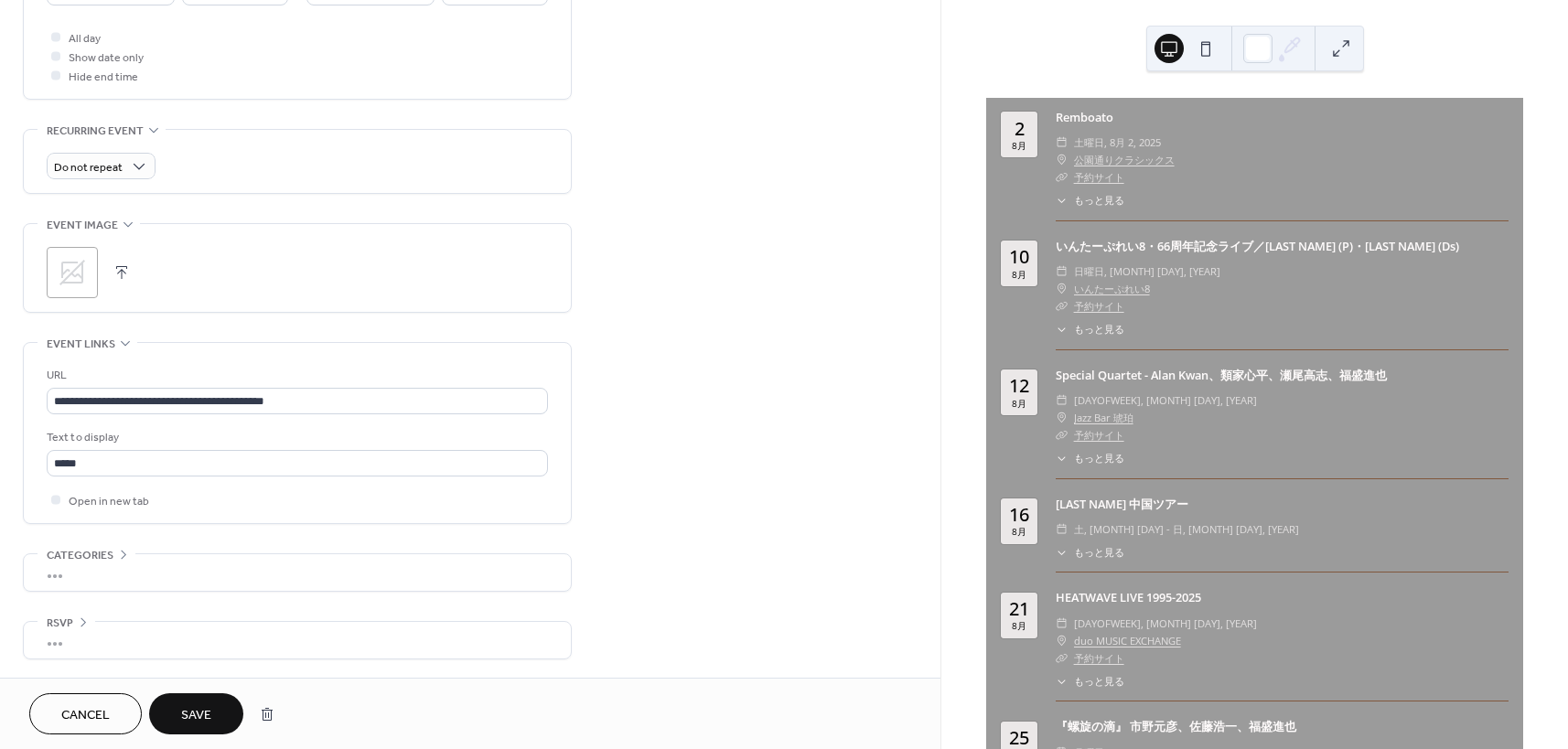 click on "Save" at bounding box center [196, 715] 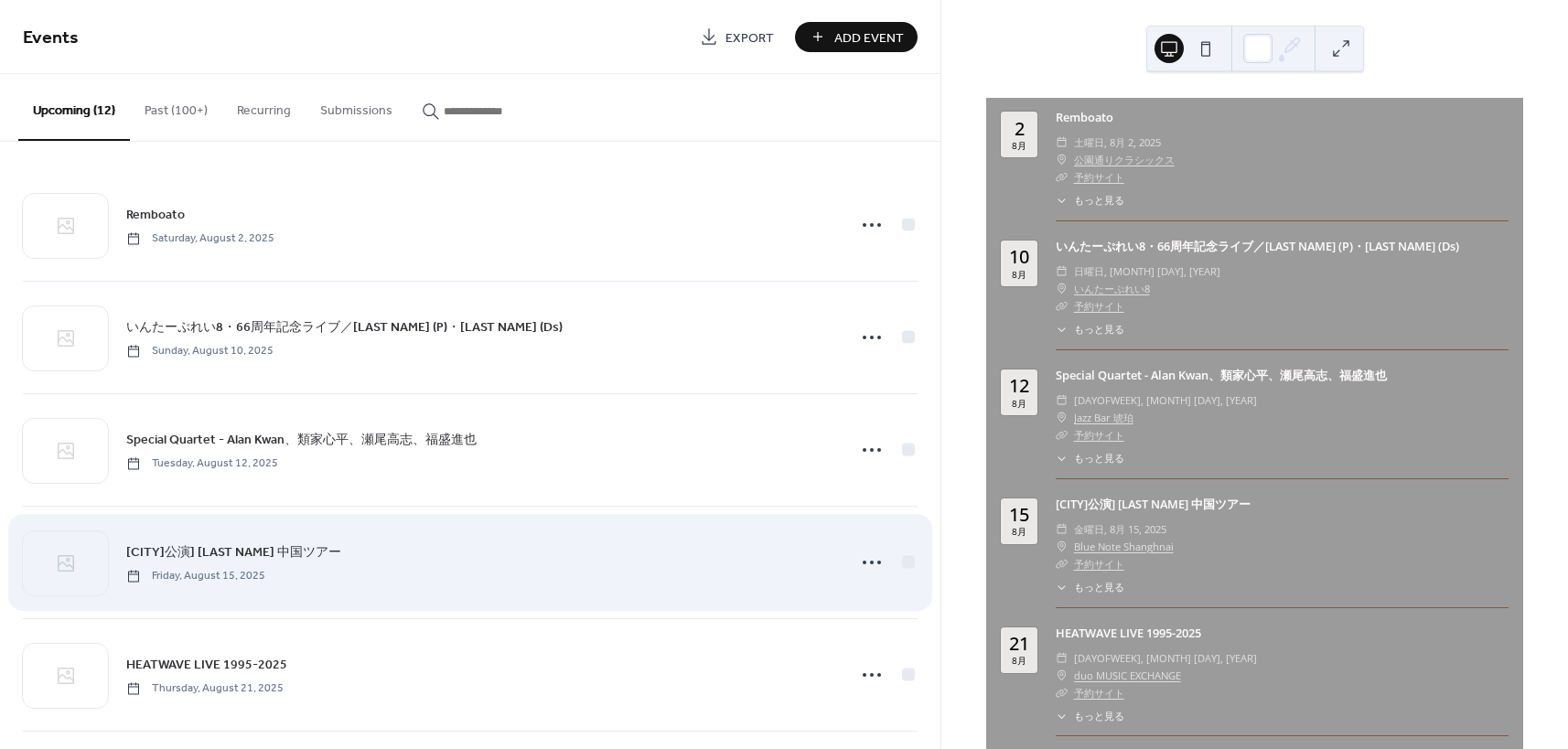 scroll, scrollTop: 27, scrollLeft: 0, axis: vertical 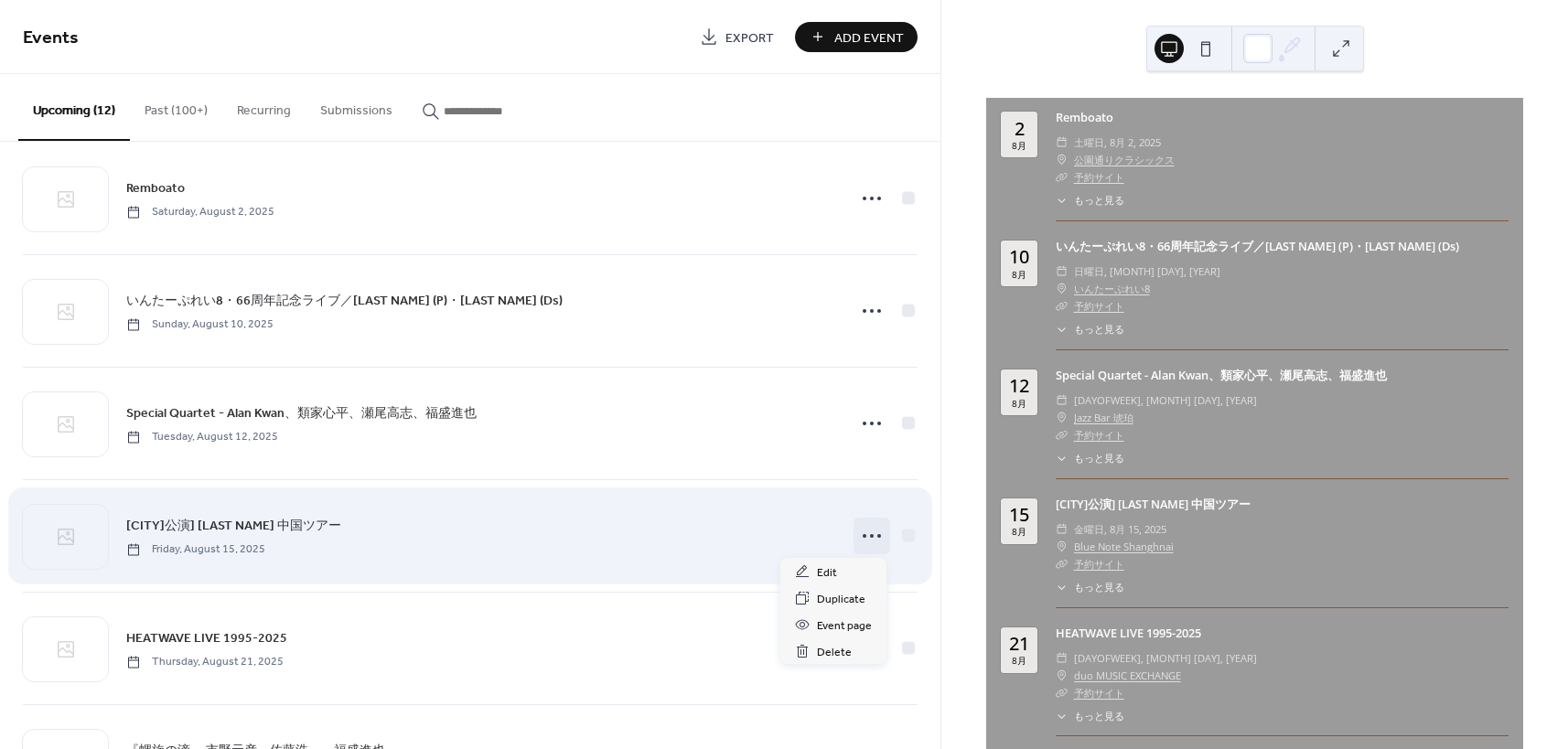 click 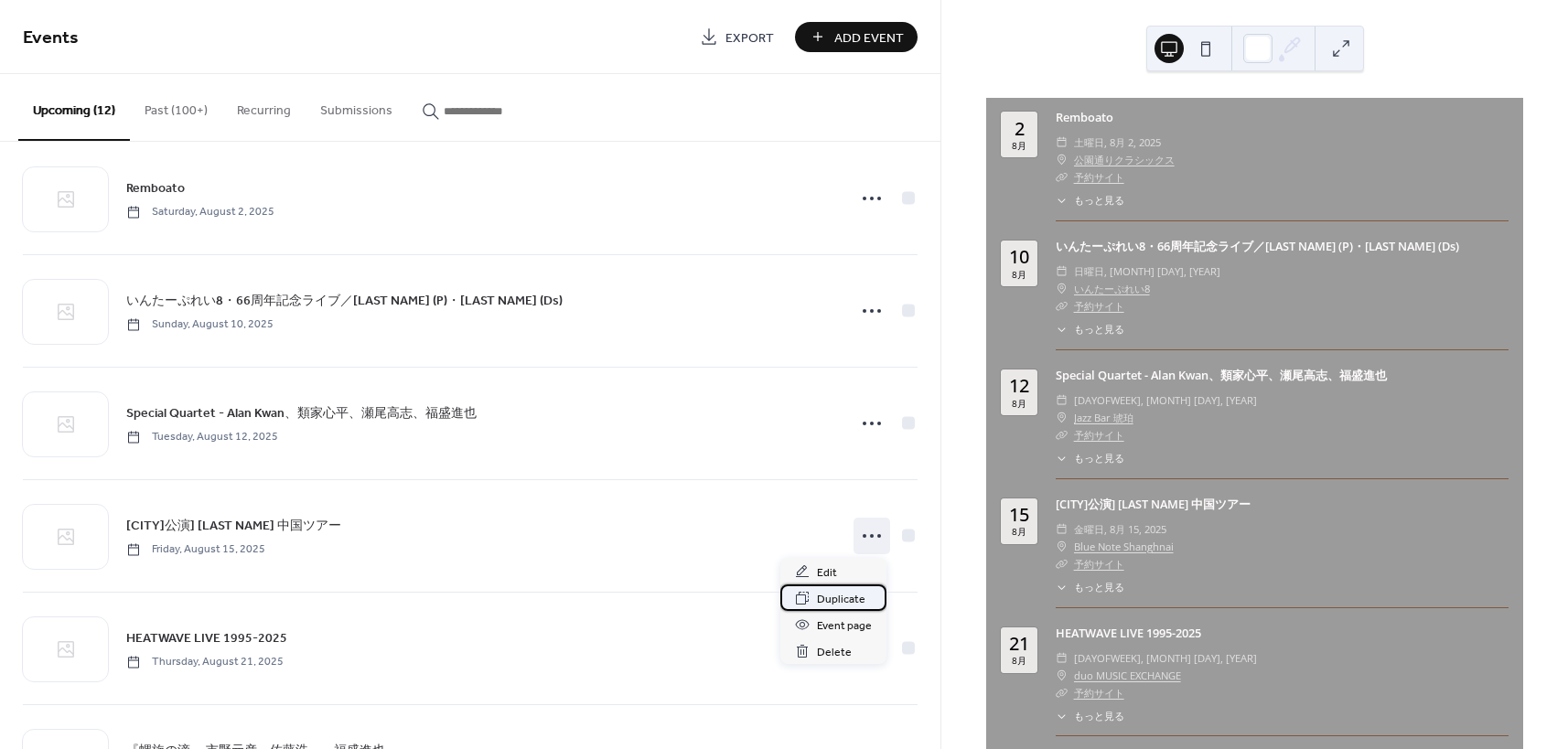click on "Duplicate" at bounding box center (841, 599) 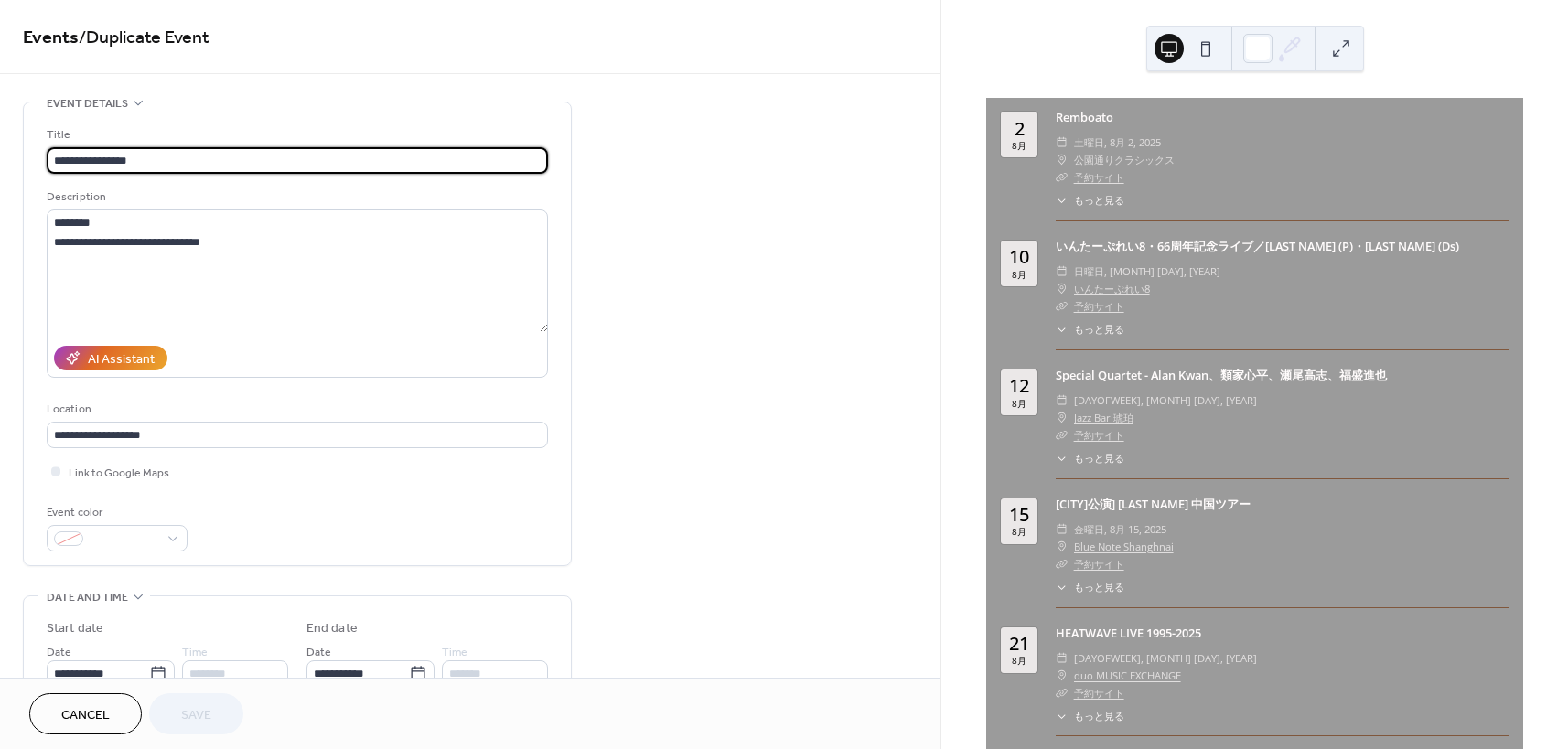 click on "**********" at bounding box center (297, 160) 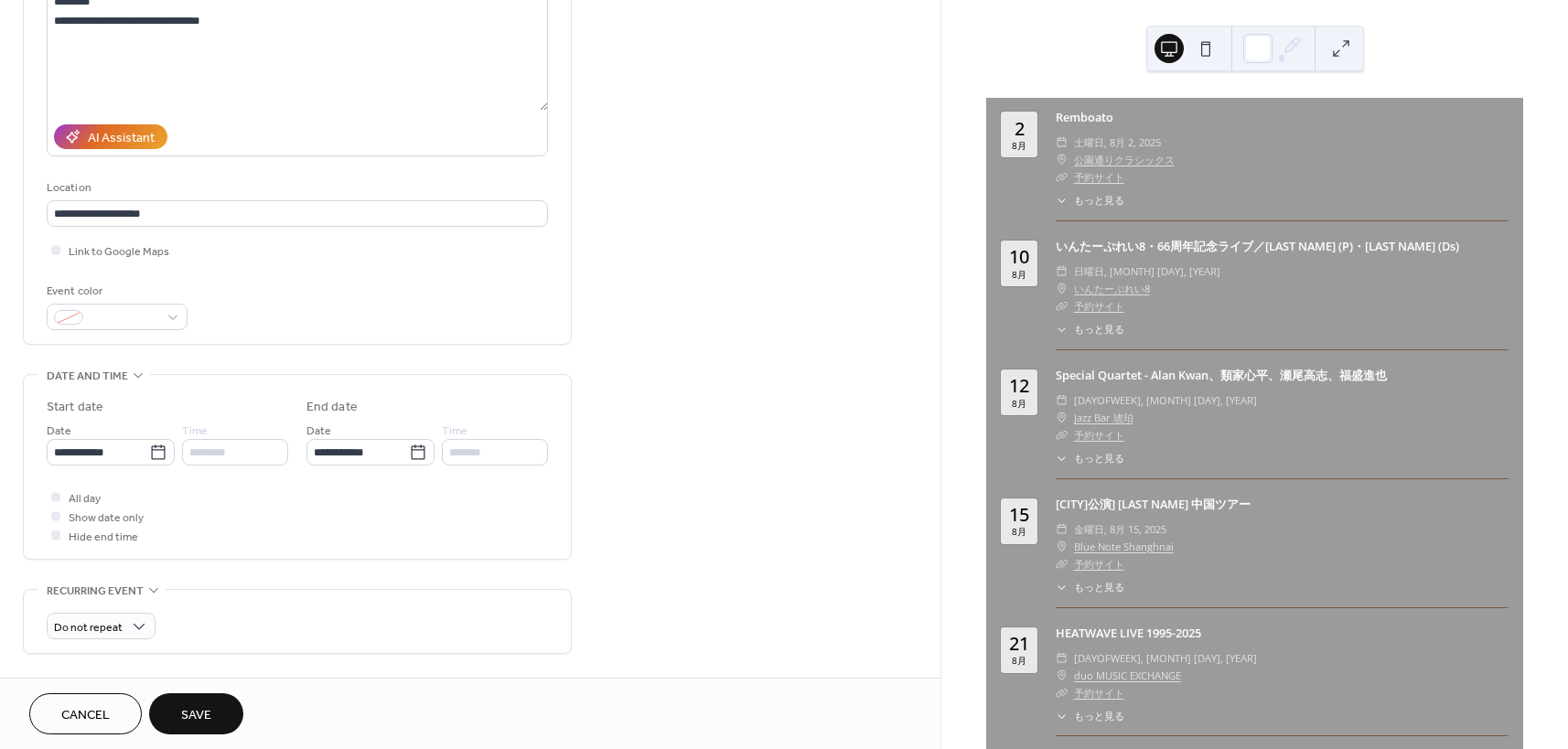 scroll, scrollTop: 220, scrollLeft: 0, axis: vertical 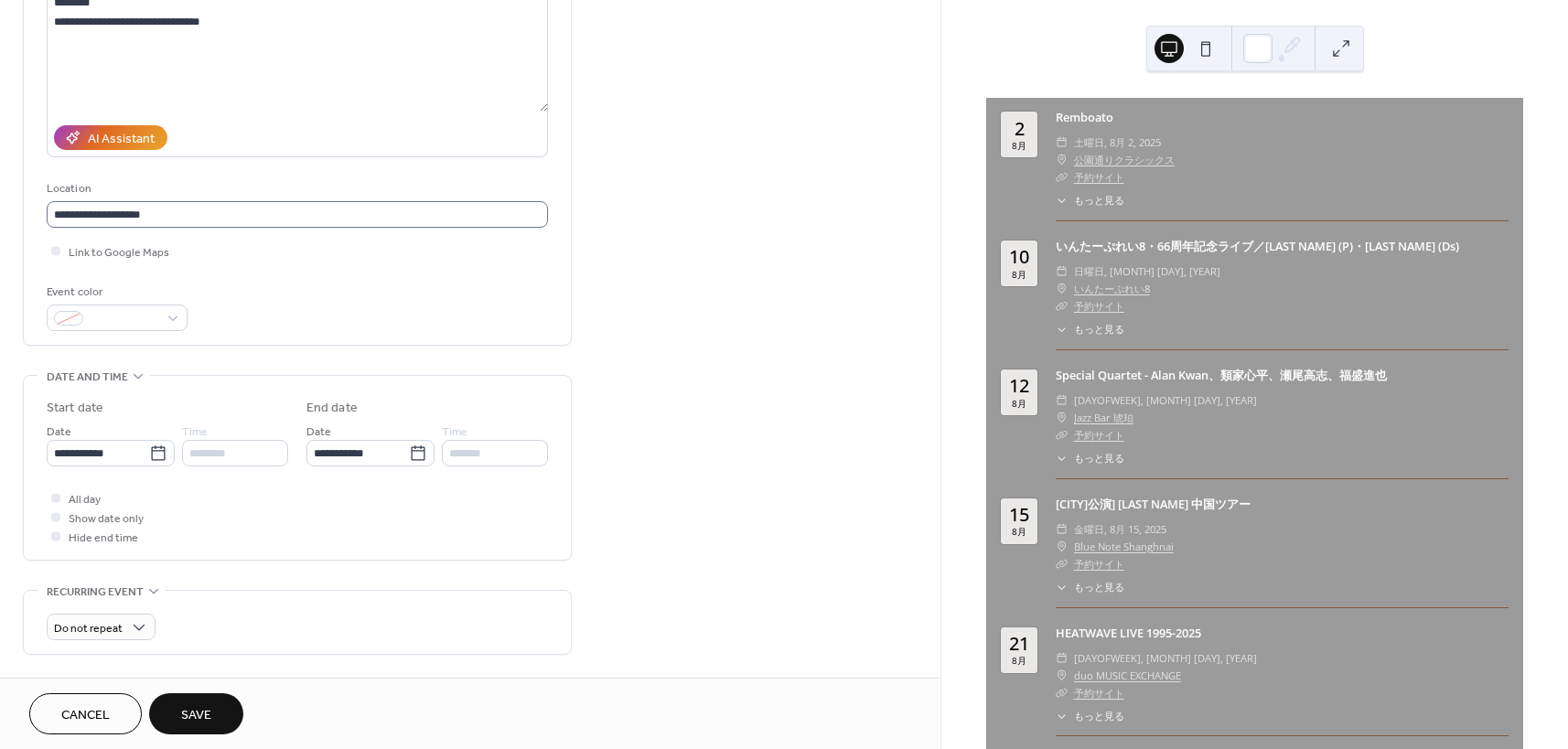 type on "**********" 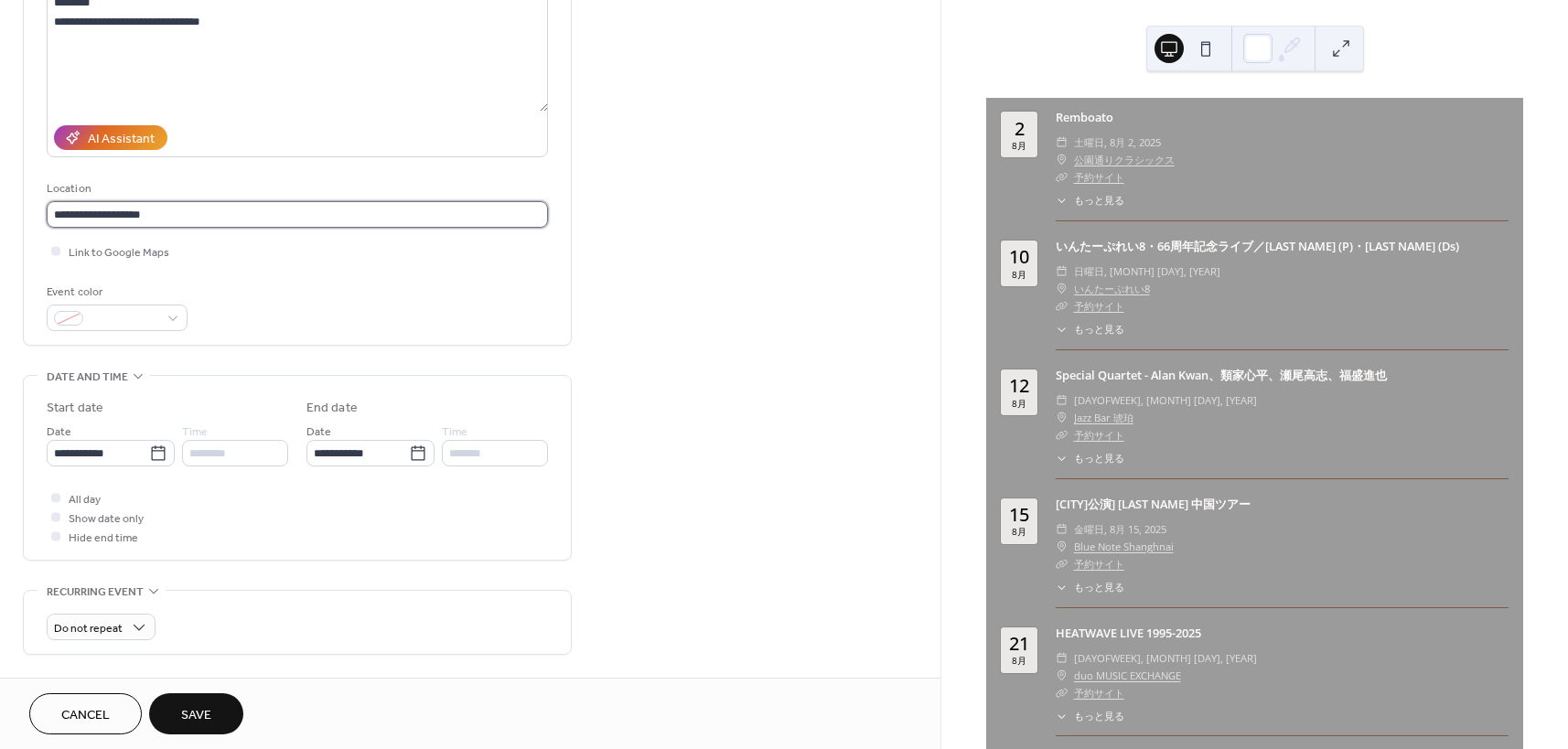 click on "**********" at bounding box center (297, 214) 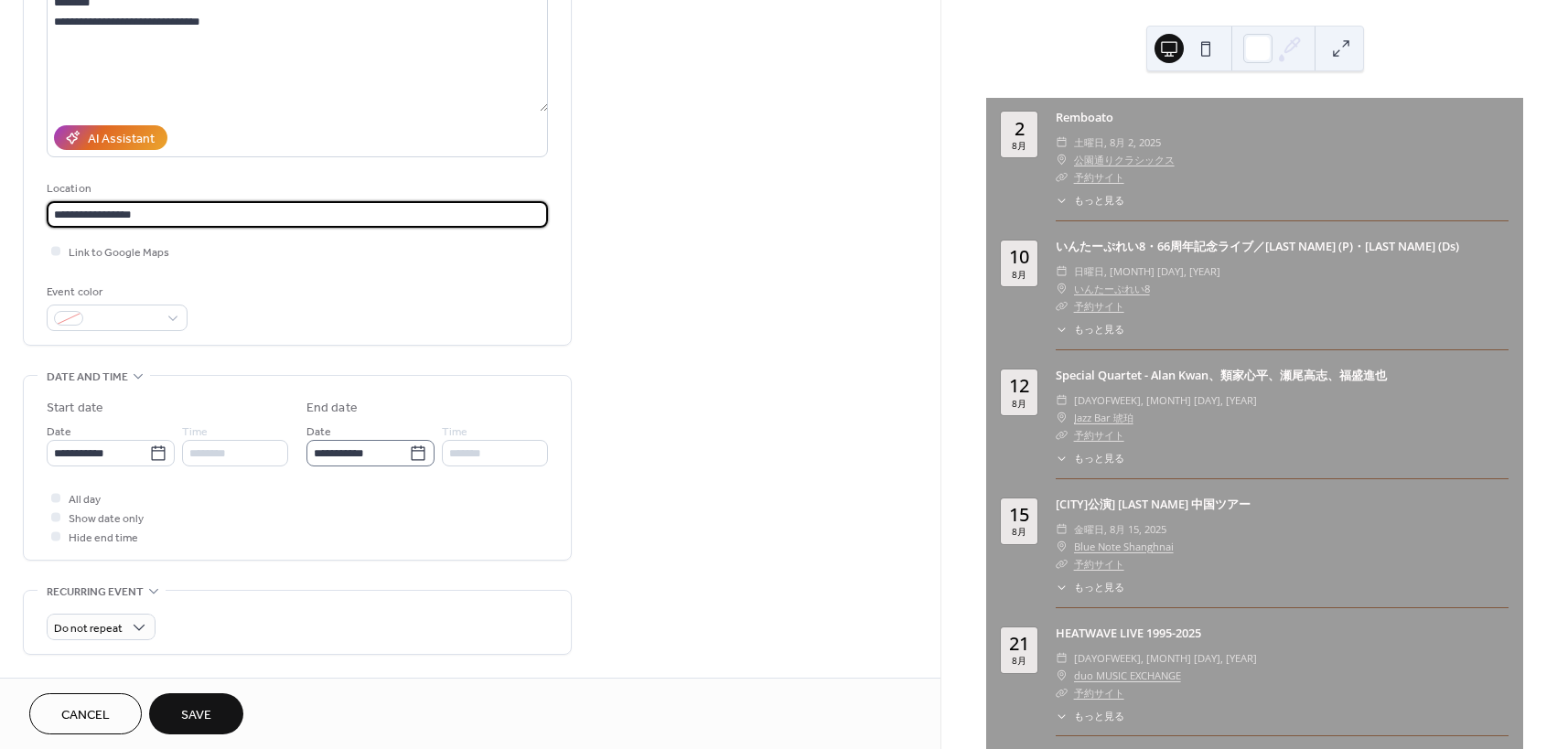 type on "**********" 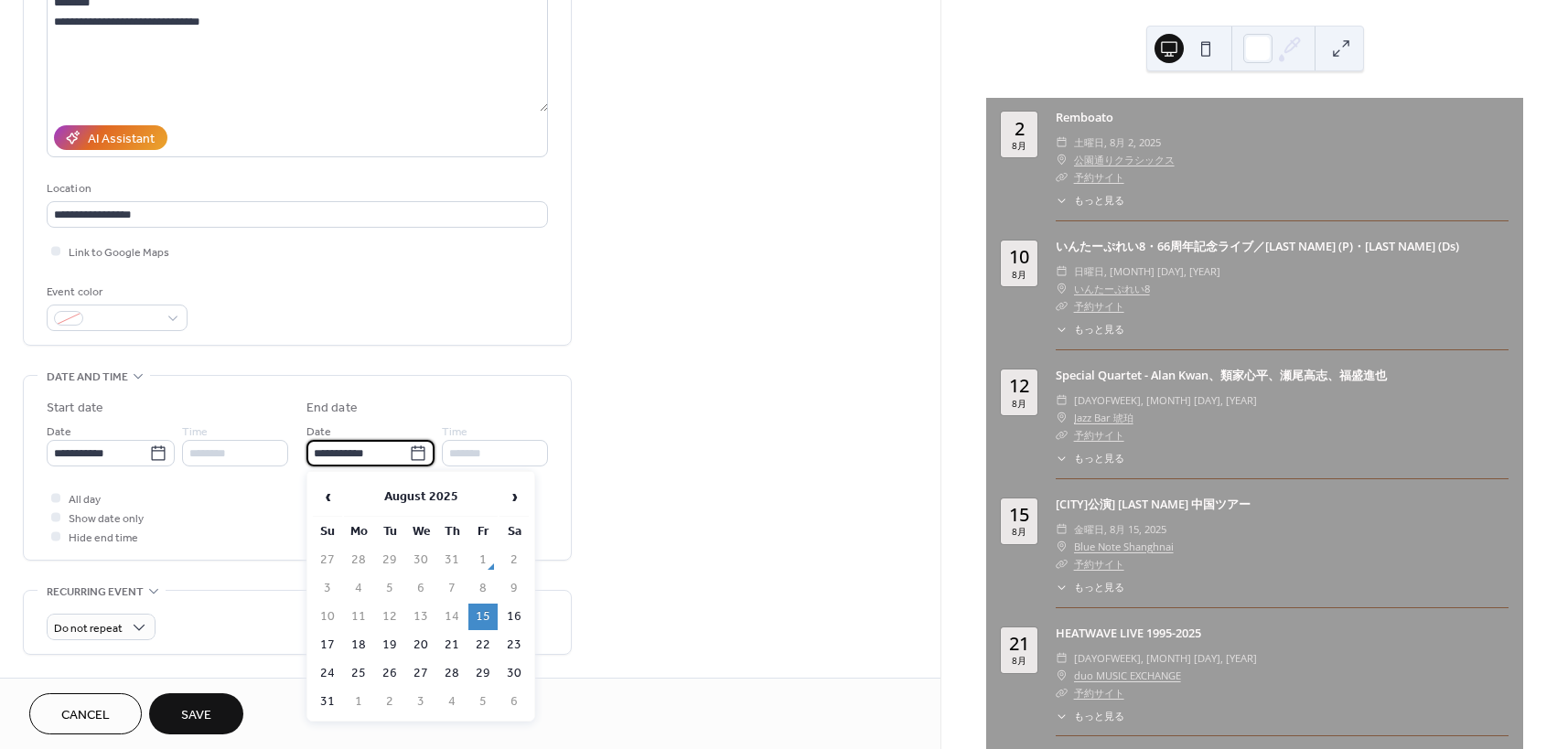 click on "**********" at bounding box center [358, 453] 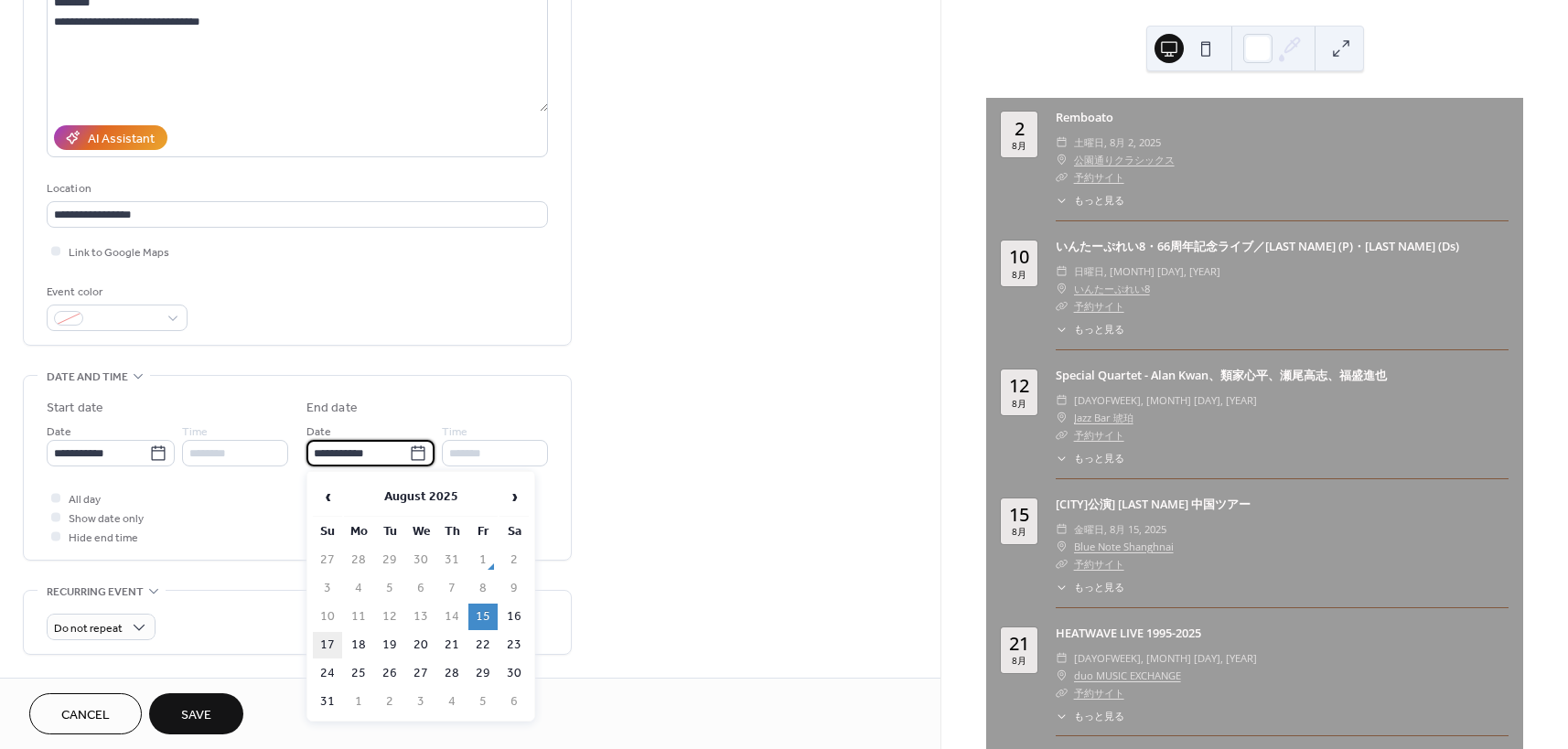 click on "17" at bounding box center [328, 645] 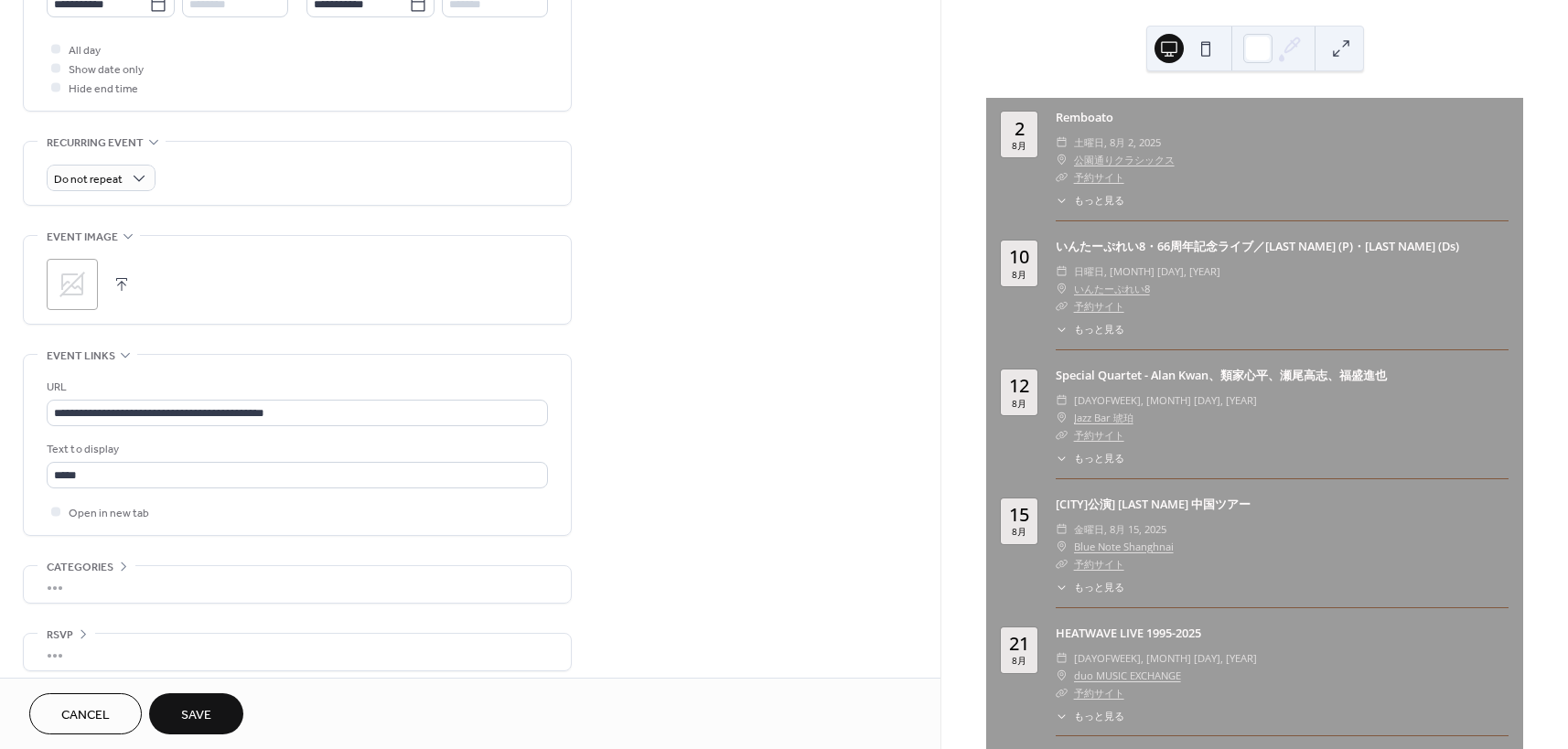 scroll, scrollTop: 681, scrollLeft: 0, axis: vertical 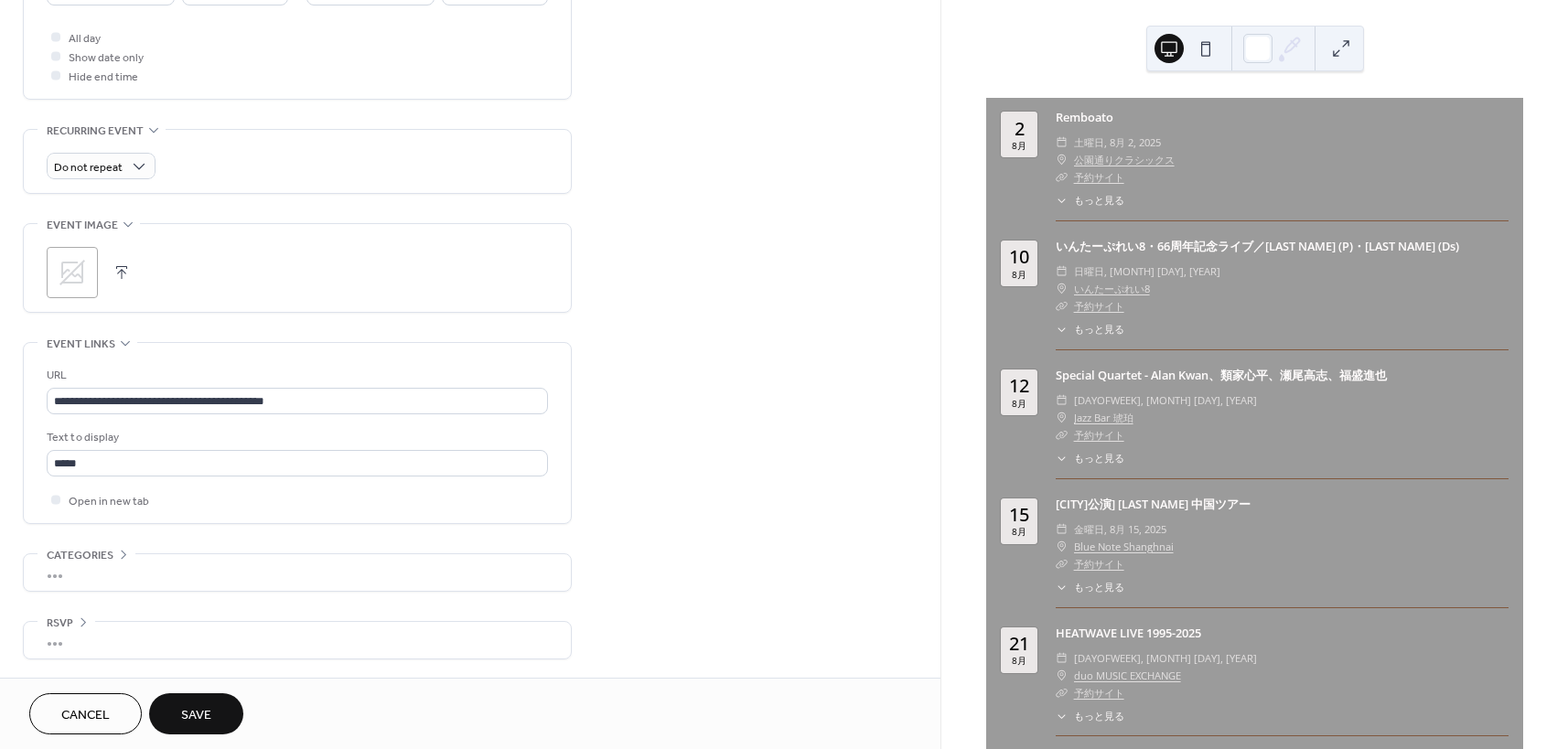 click on "Save" at bounding box center (196, 713) 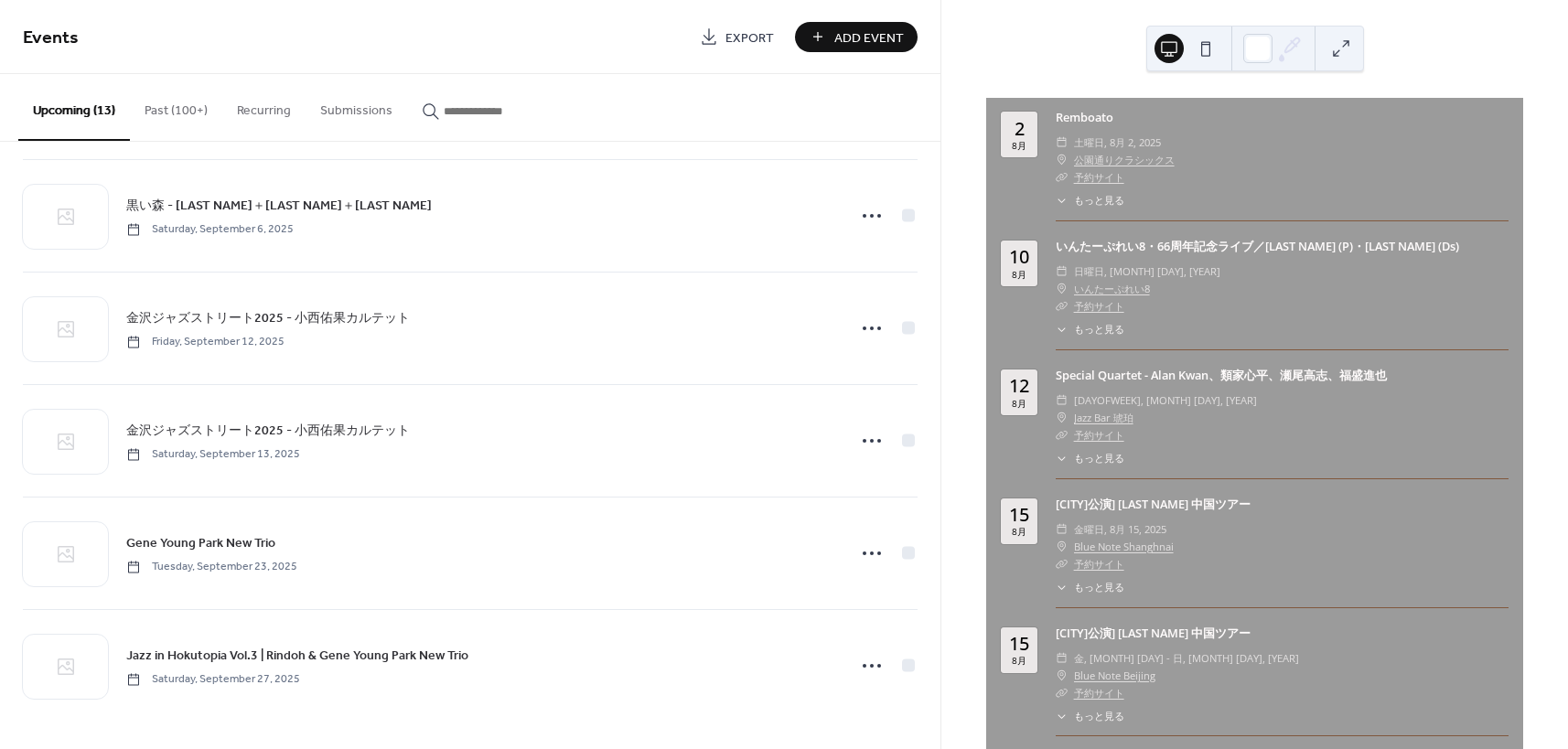 scroll, scrollTop: 907, scrollLeft: 0, axis: vertical 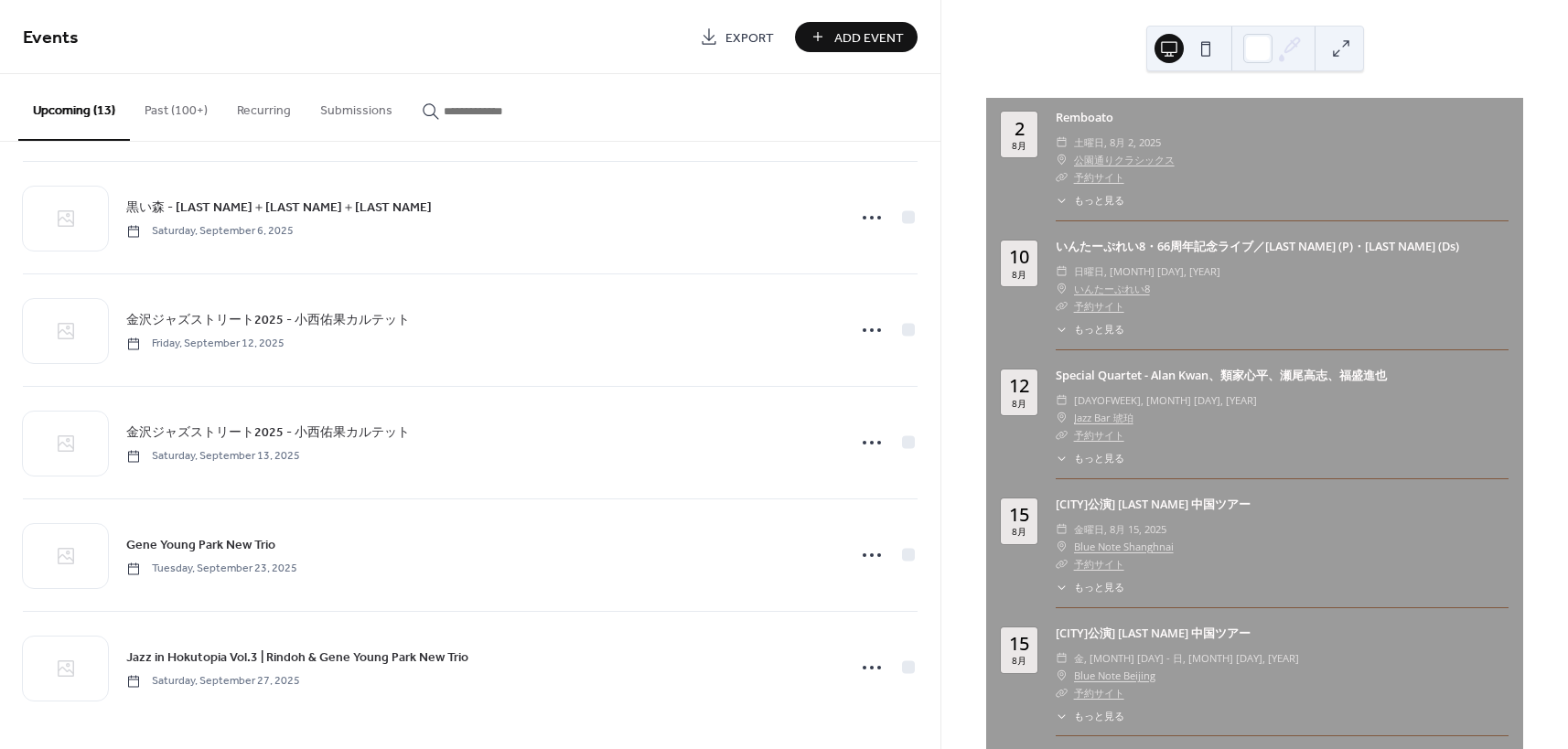 click on "Add Event" at bounding box center (869, 37) 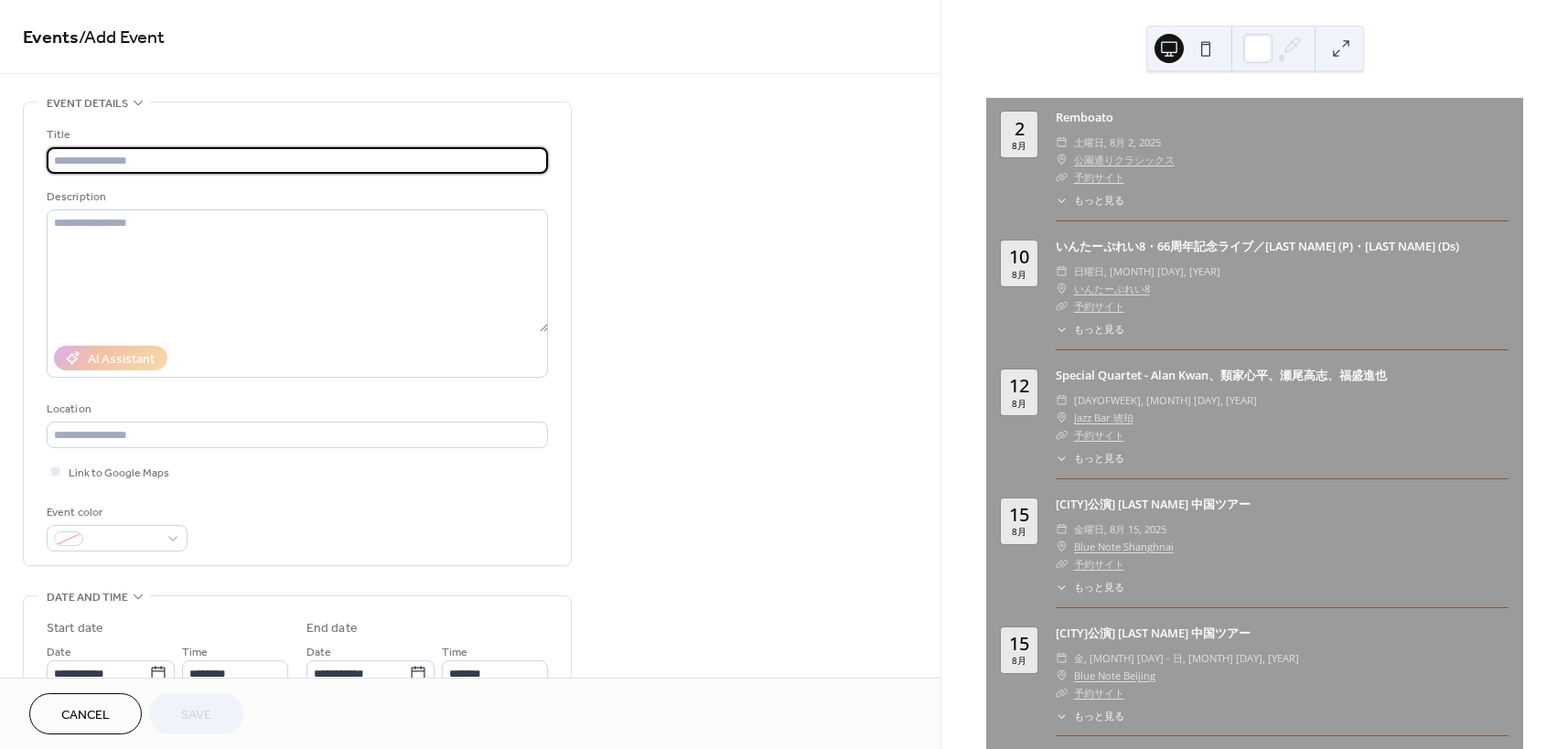 click at bounding box center (297, 160) 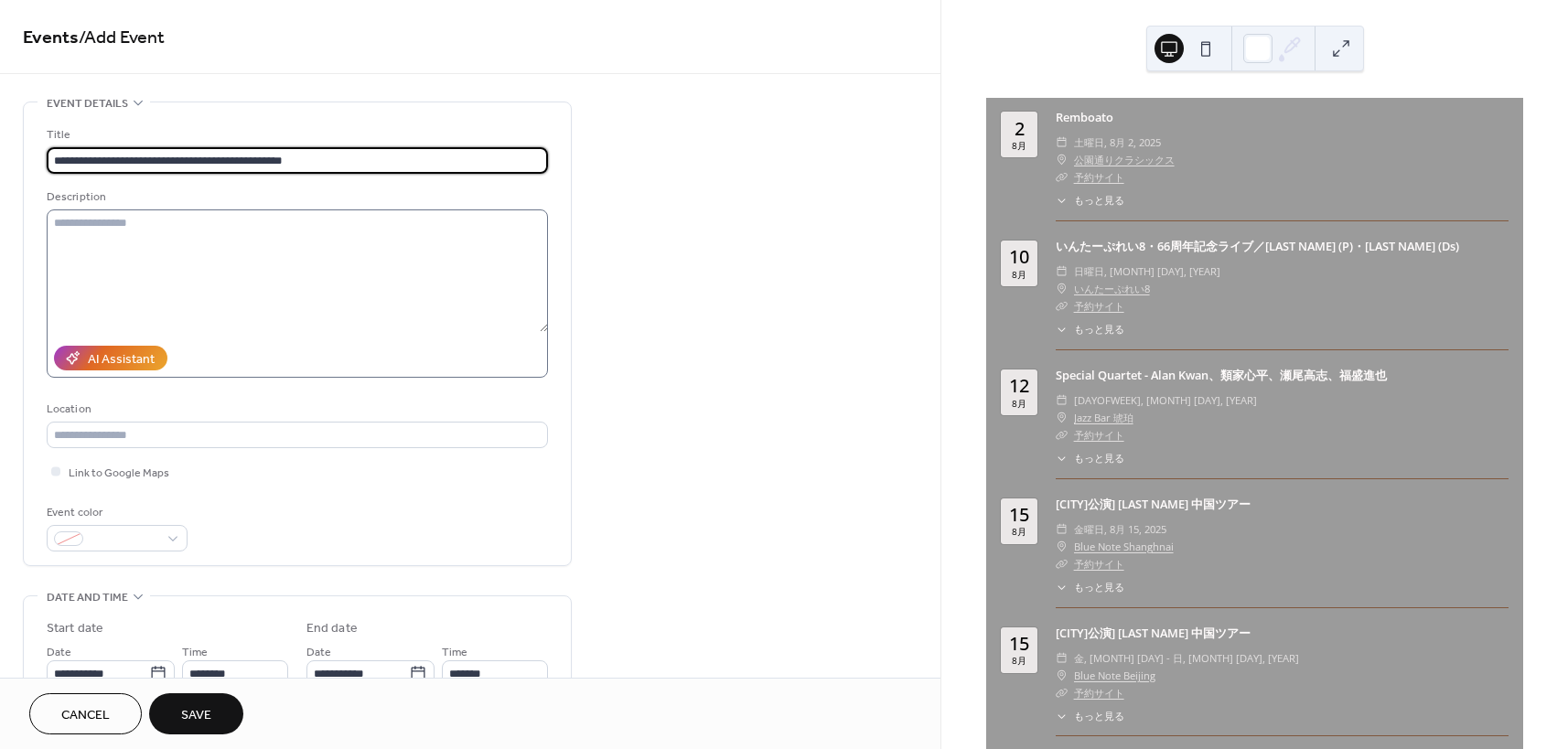 type on "**********" 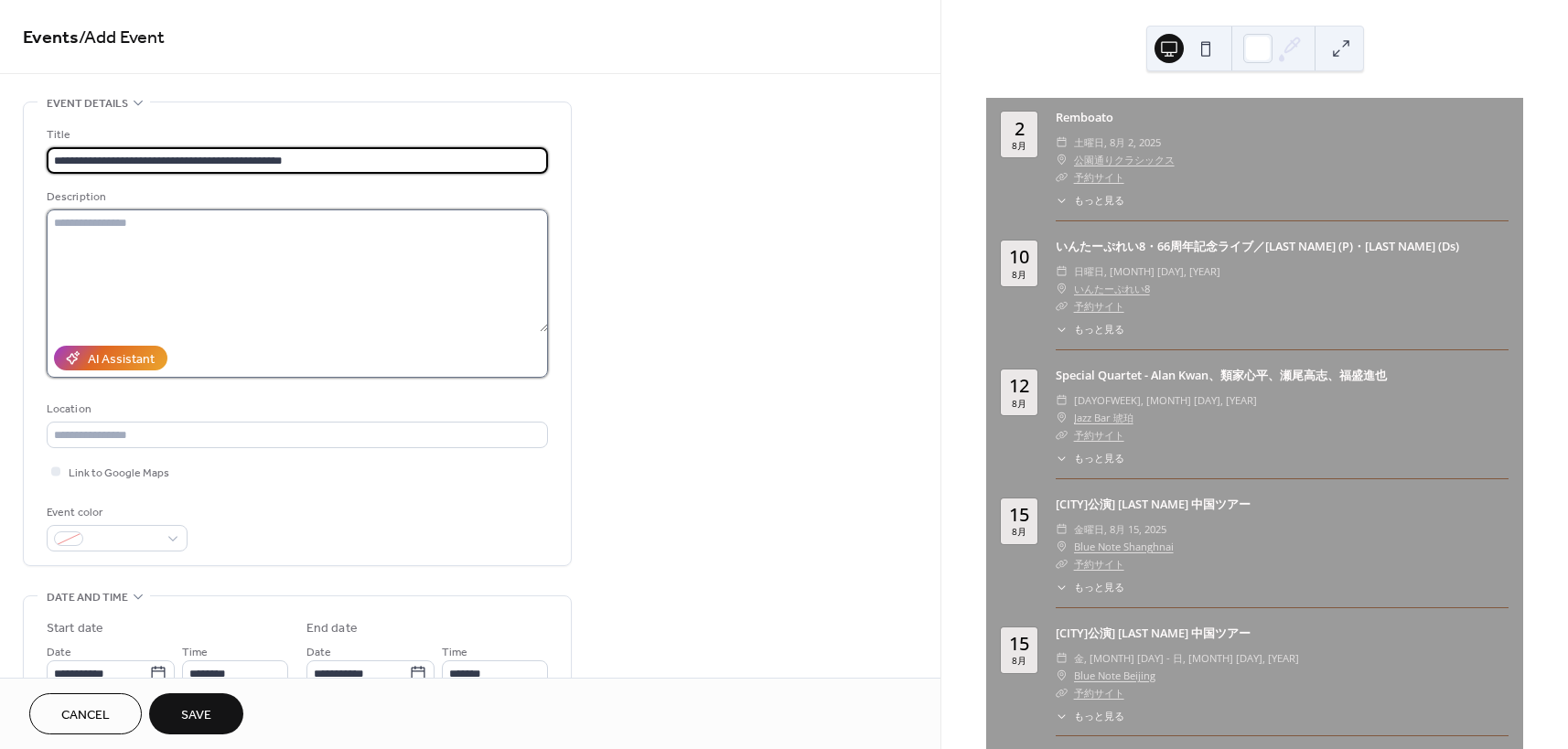 click at bounding box center [297, 271] 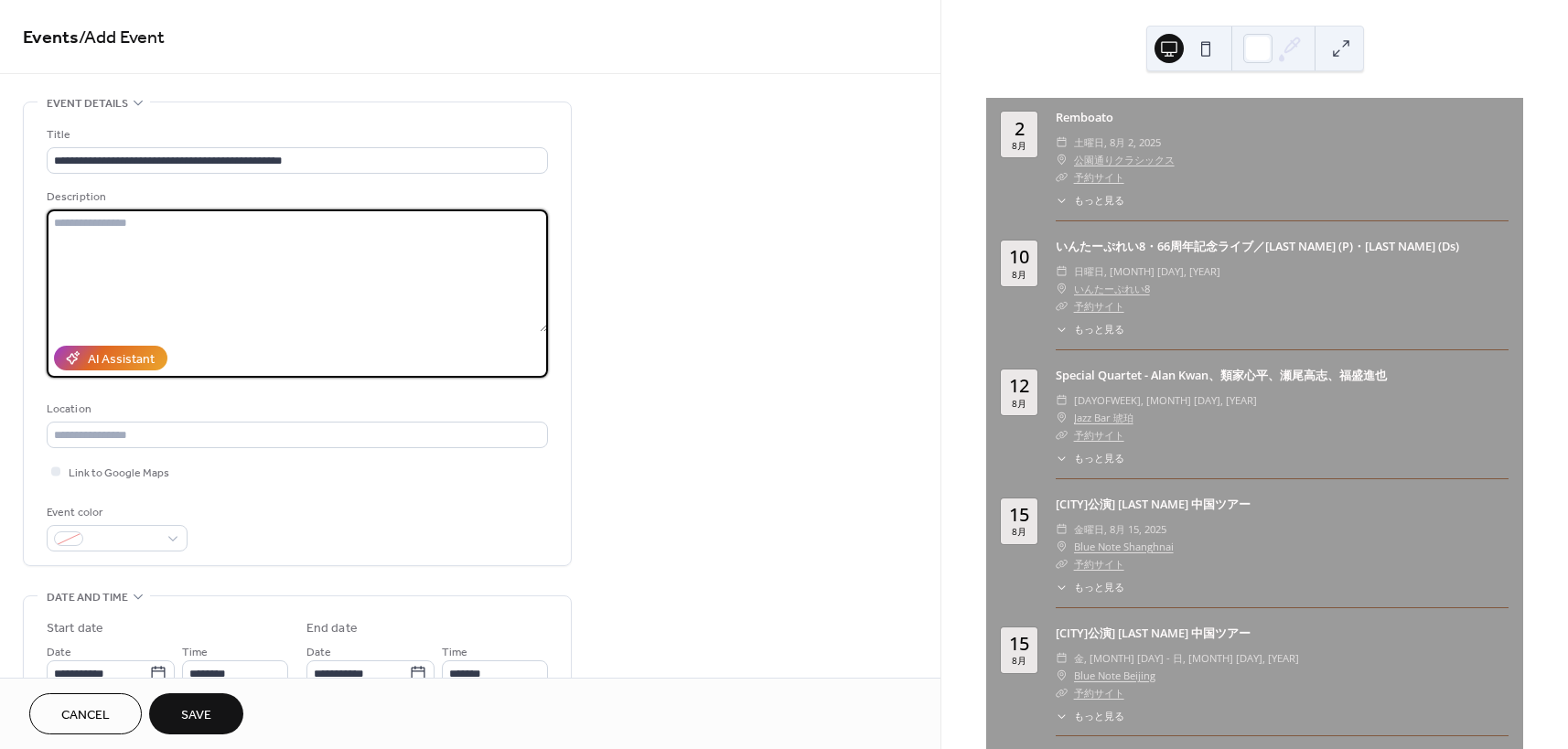 click at bounding box center (297, 271) 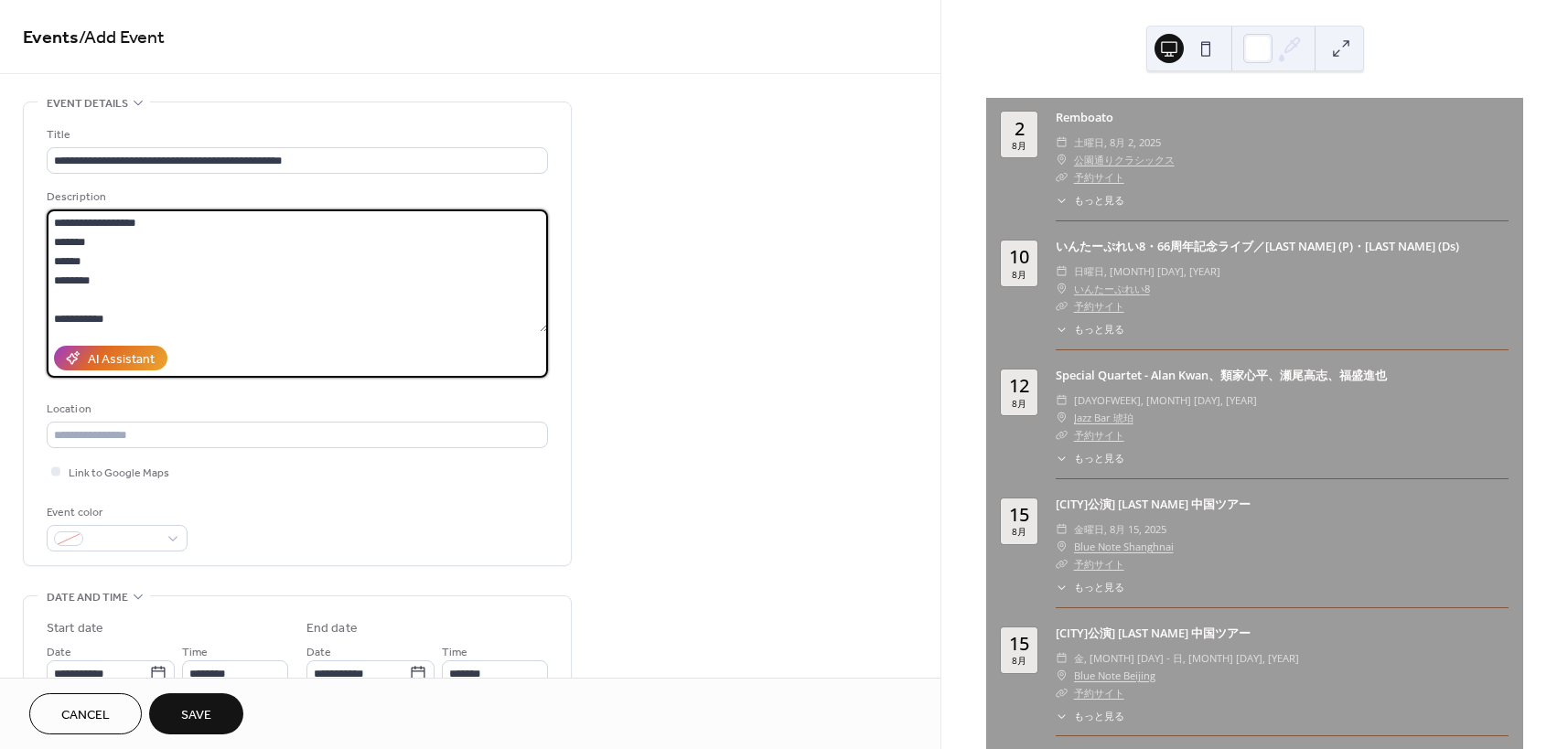 scroll, scrollTop: 1075, scrollLeft: 0, axis: vertical 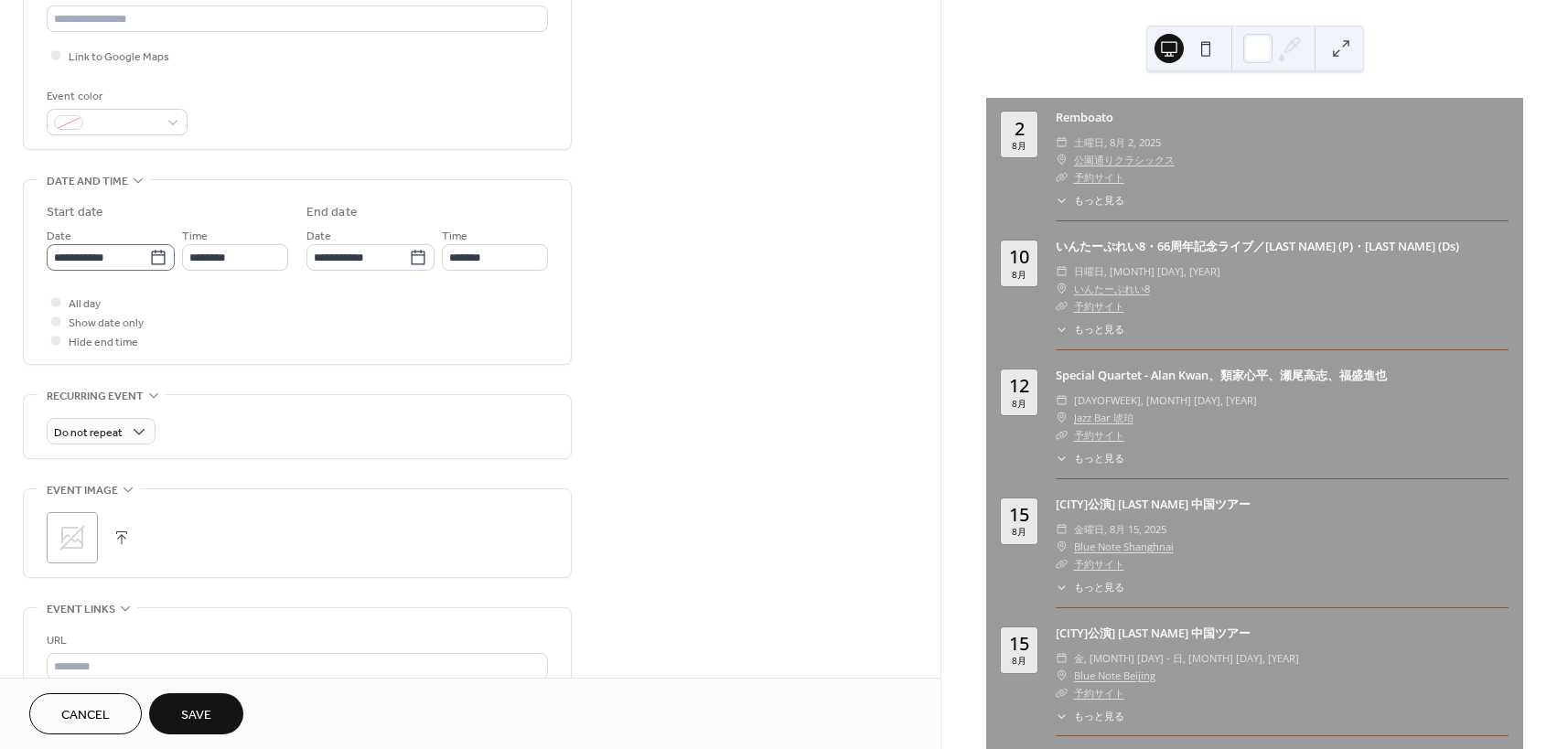 type on "**********" 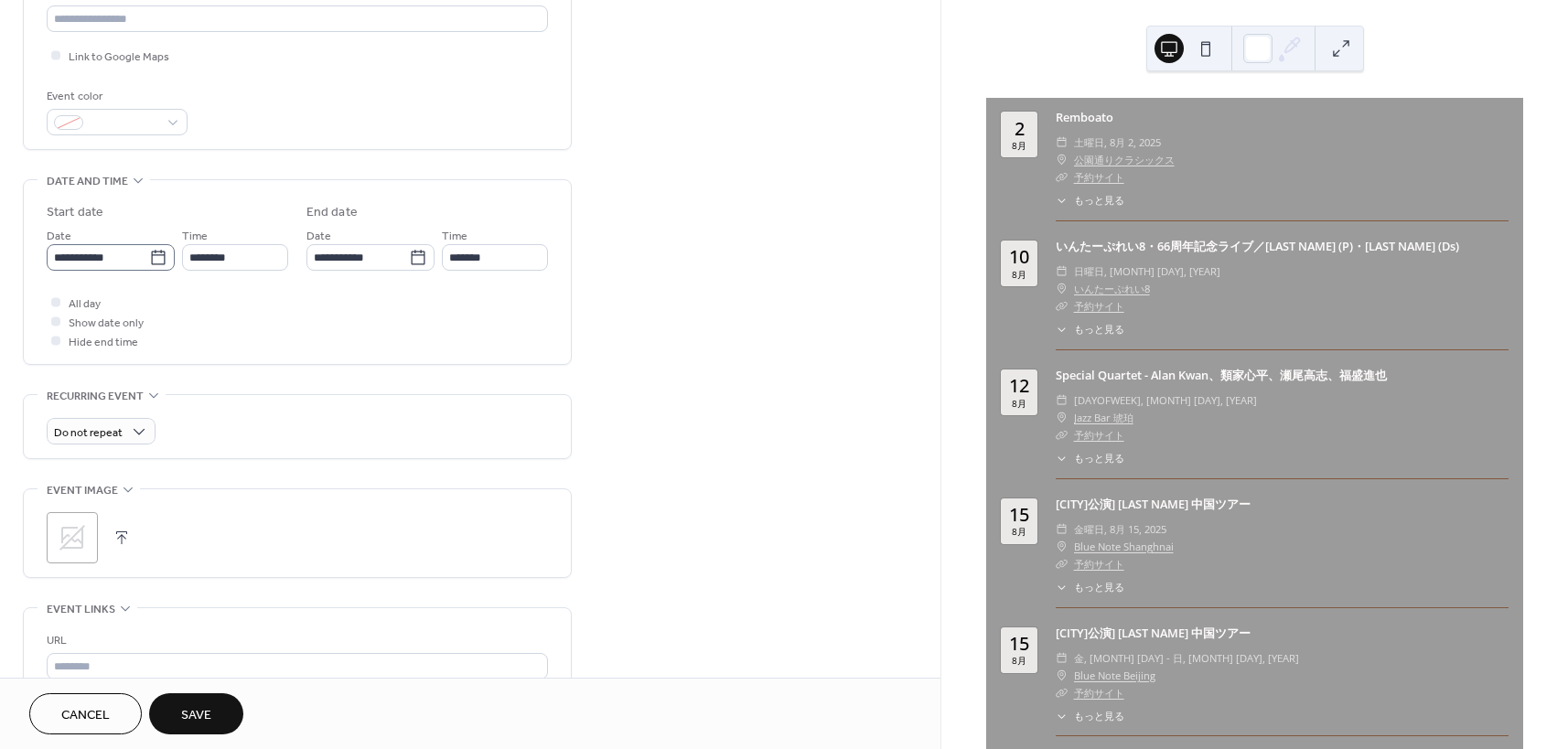 click 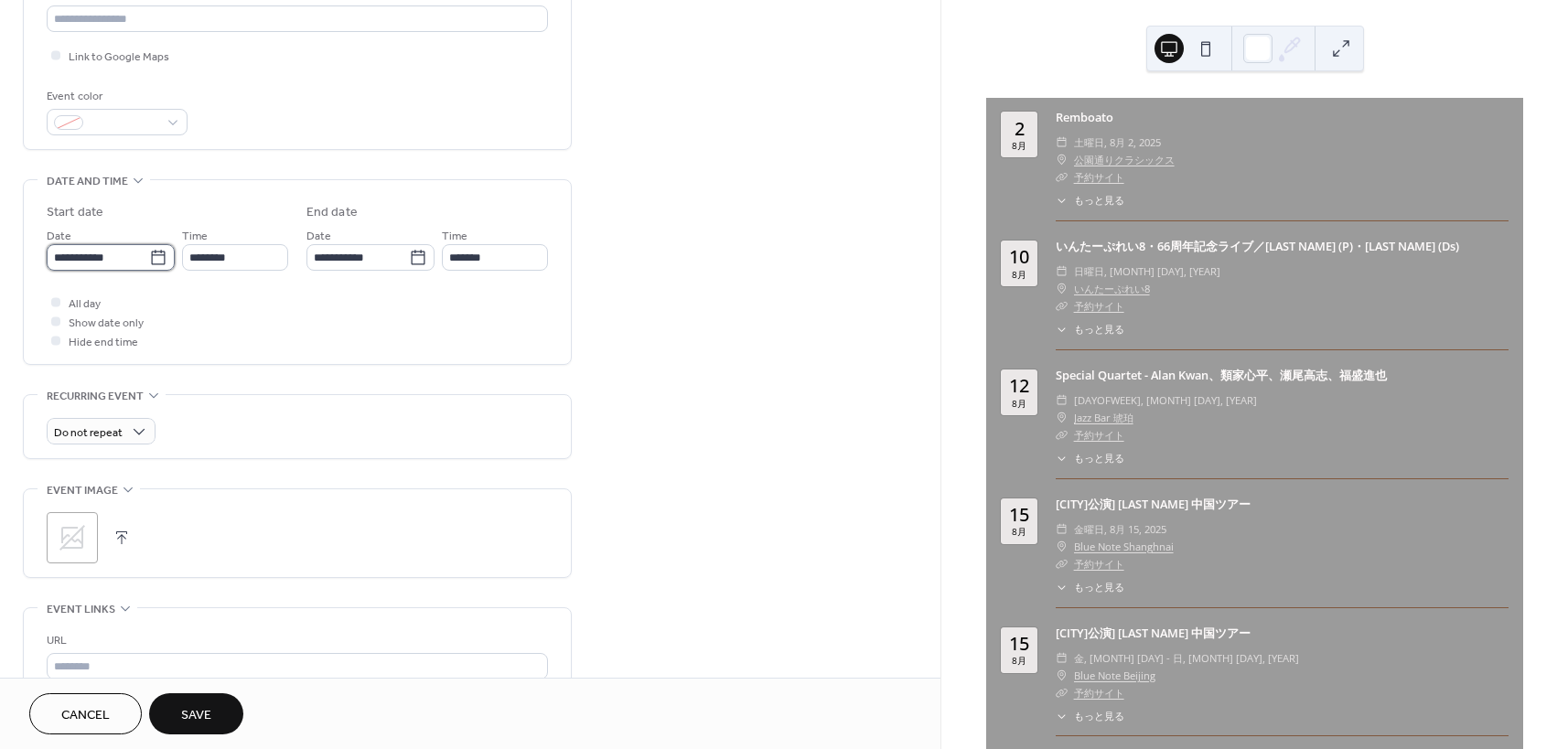 click on "**********" at bounding box center (98, 257) 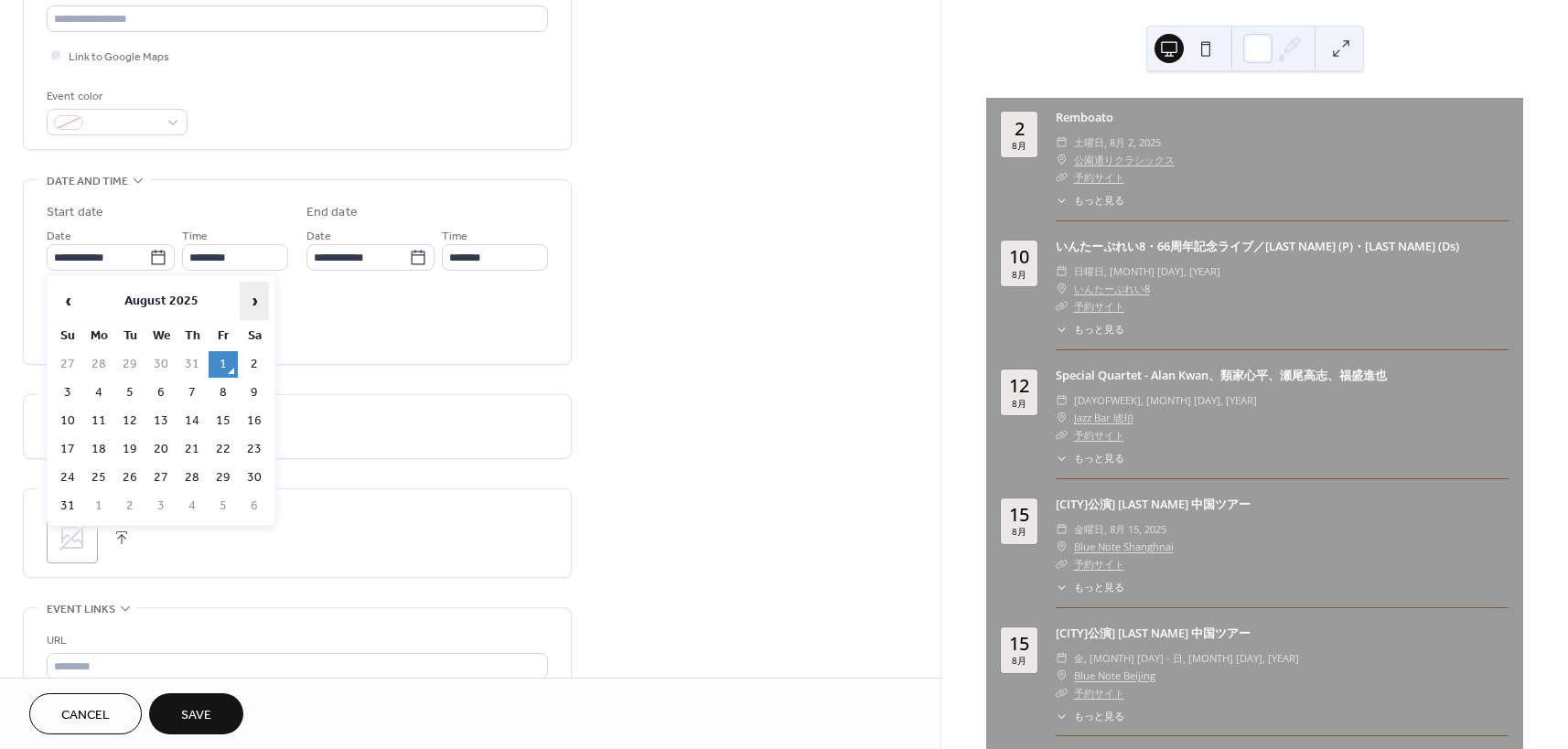 click on "›" at bounding box center [254, 301] 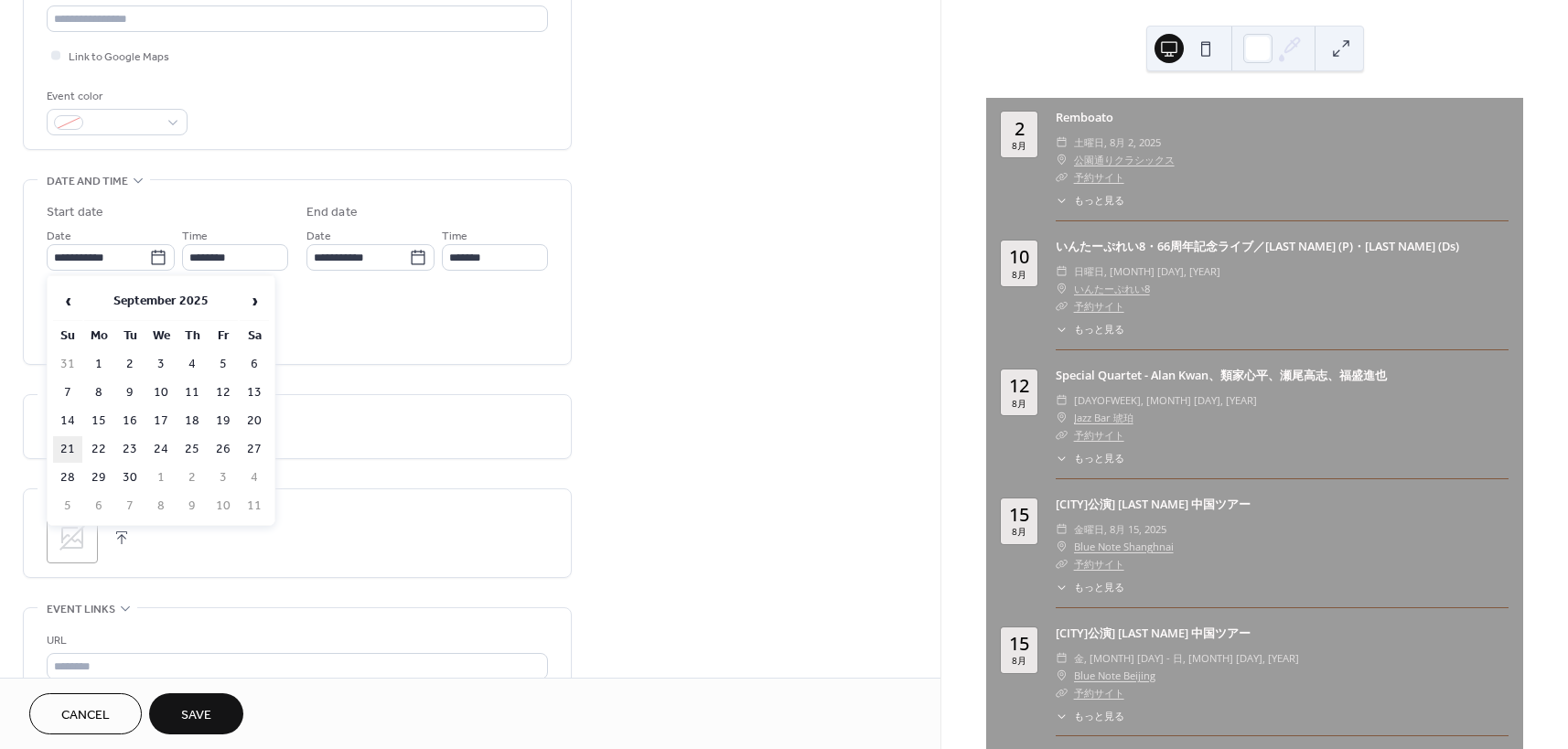click on "21" at bounding box center [68, 449] 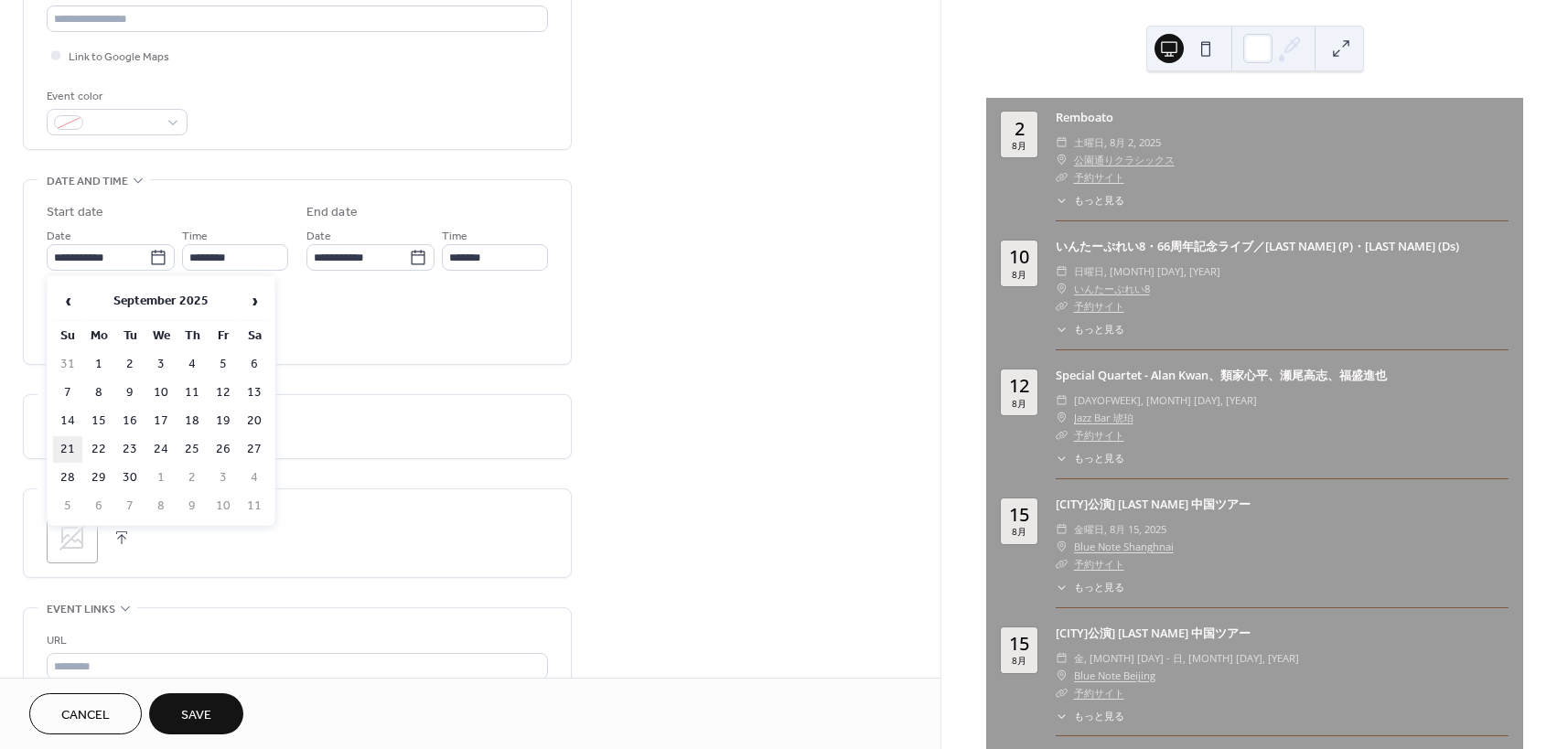 type on "**********" 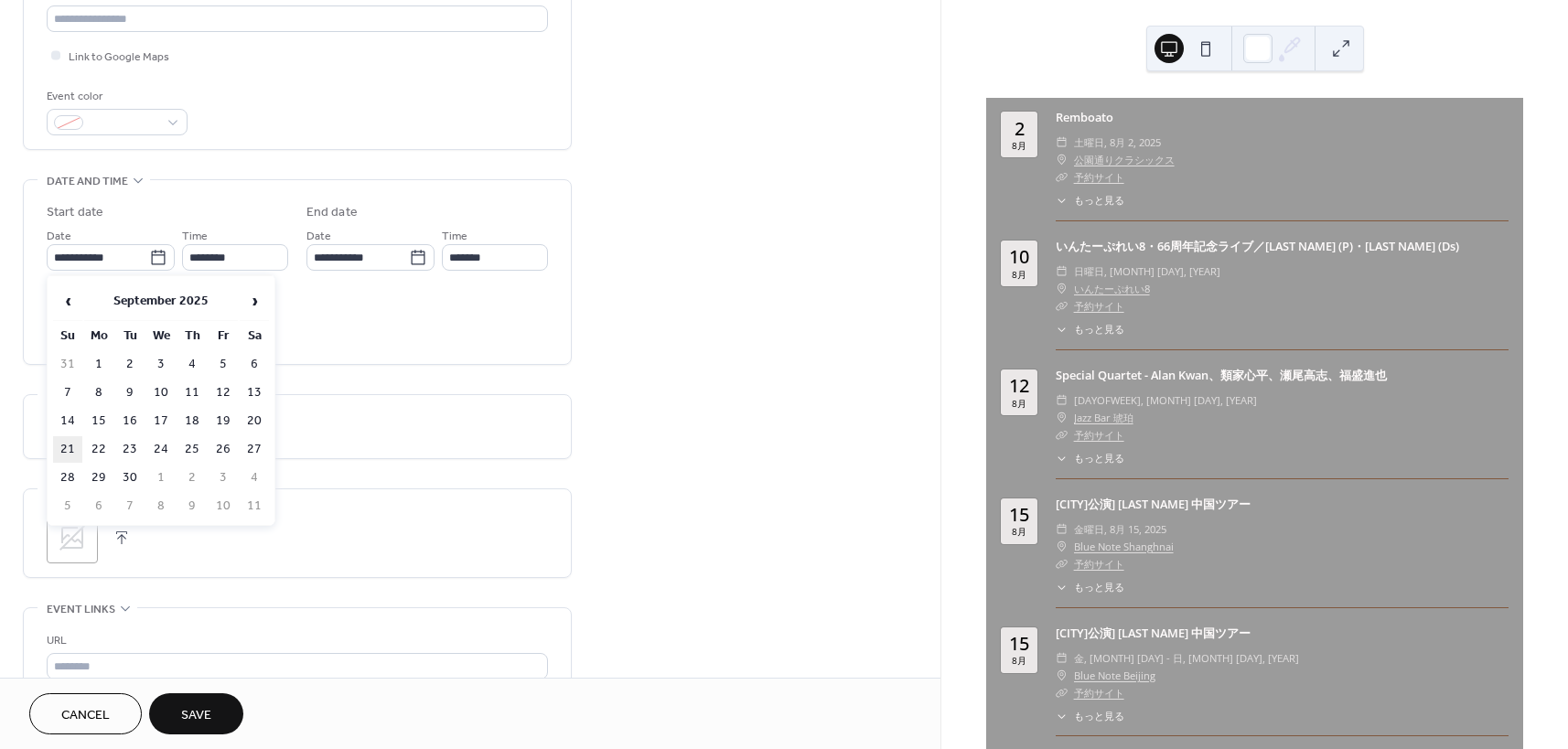 type on "**********" 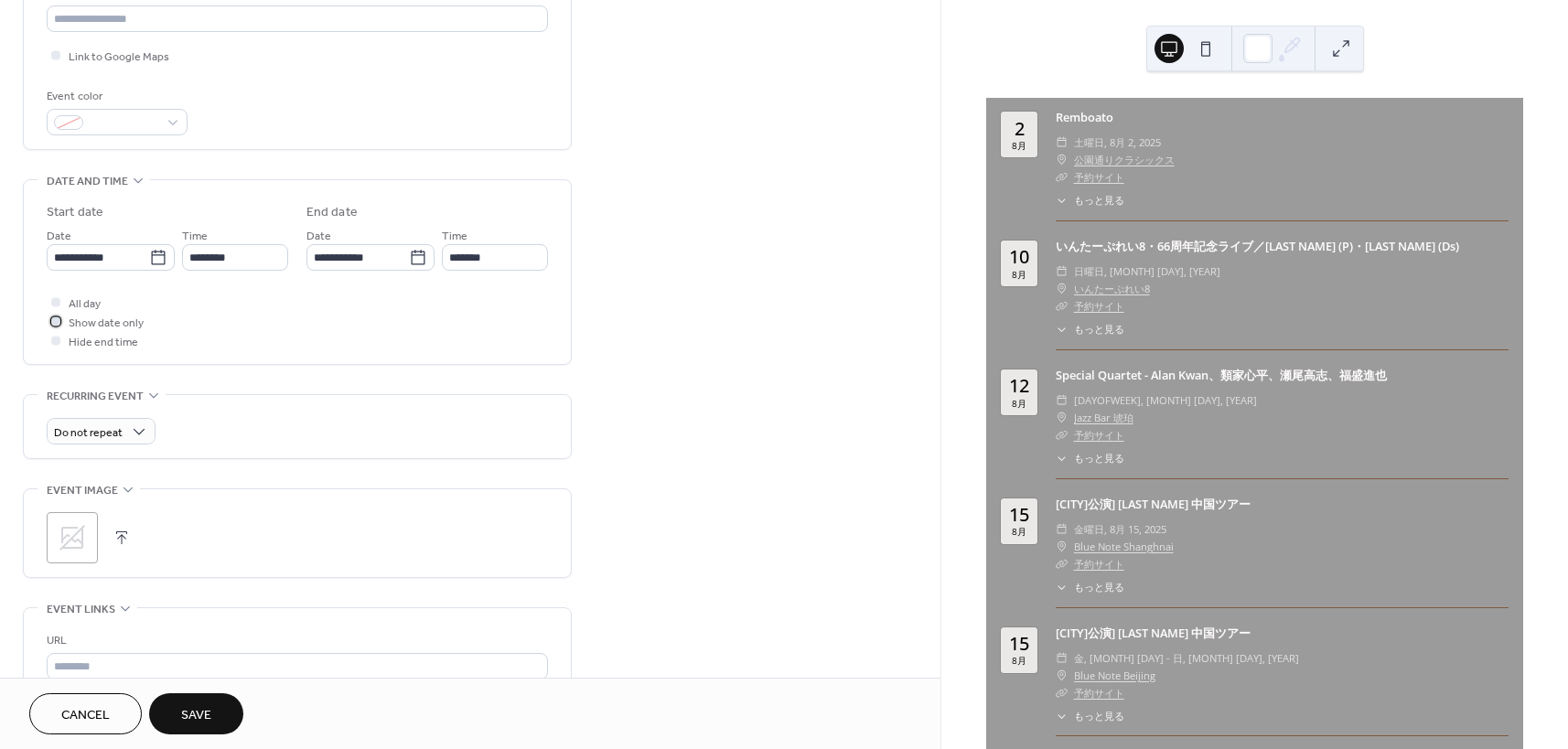 click on "Show date only" at bounding box center [106, 323] 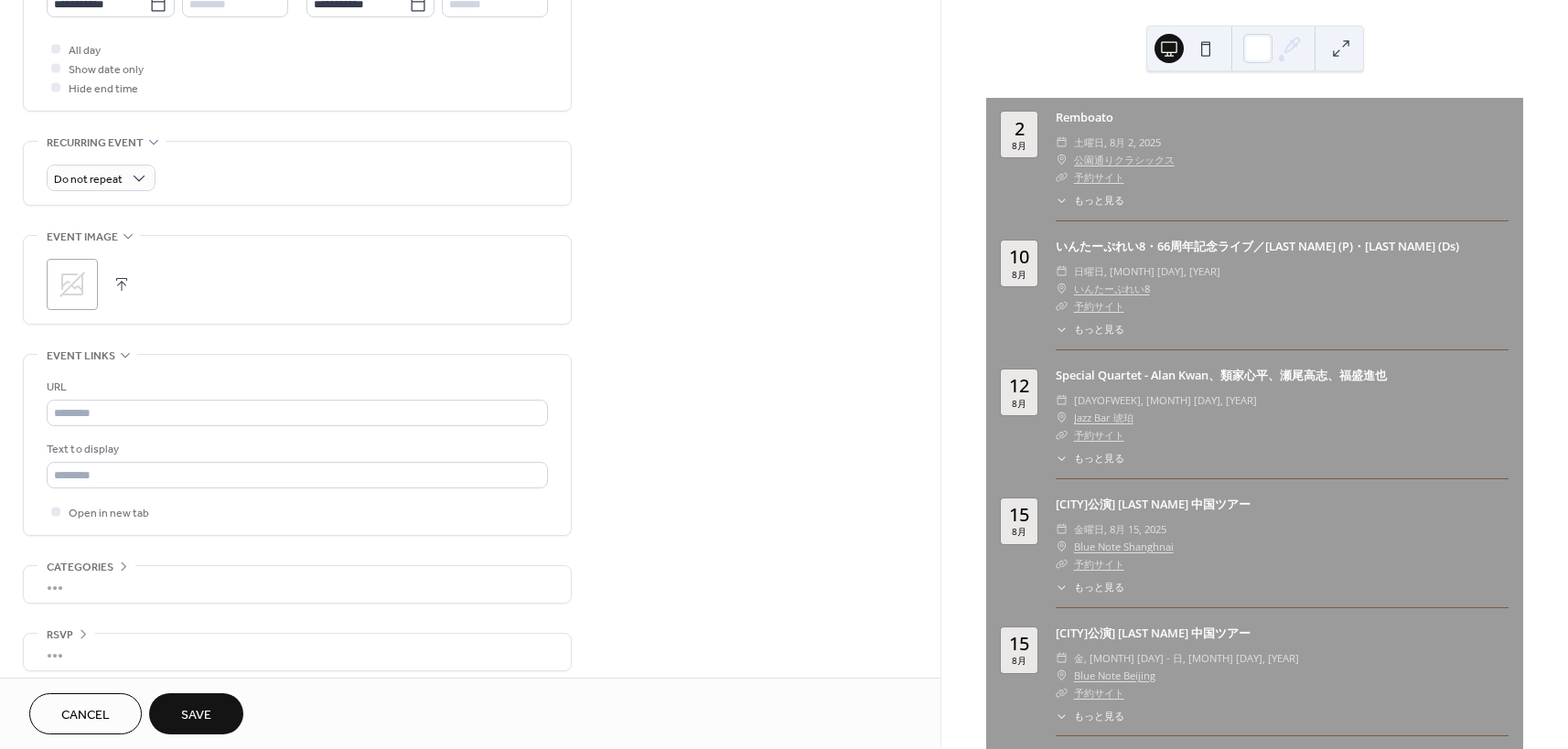 scroll, scrollTop: 681, scrollLeft: 0, axis: vertical 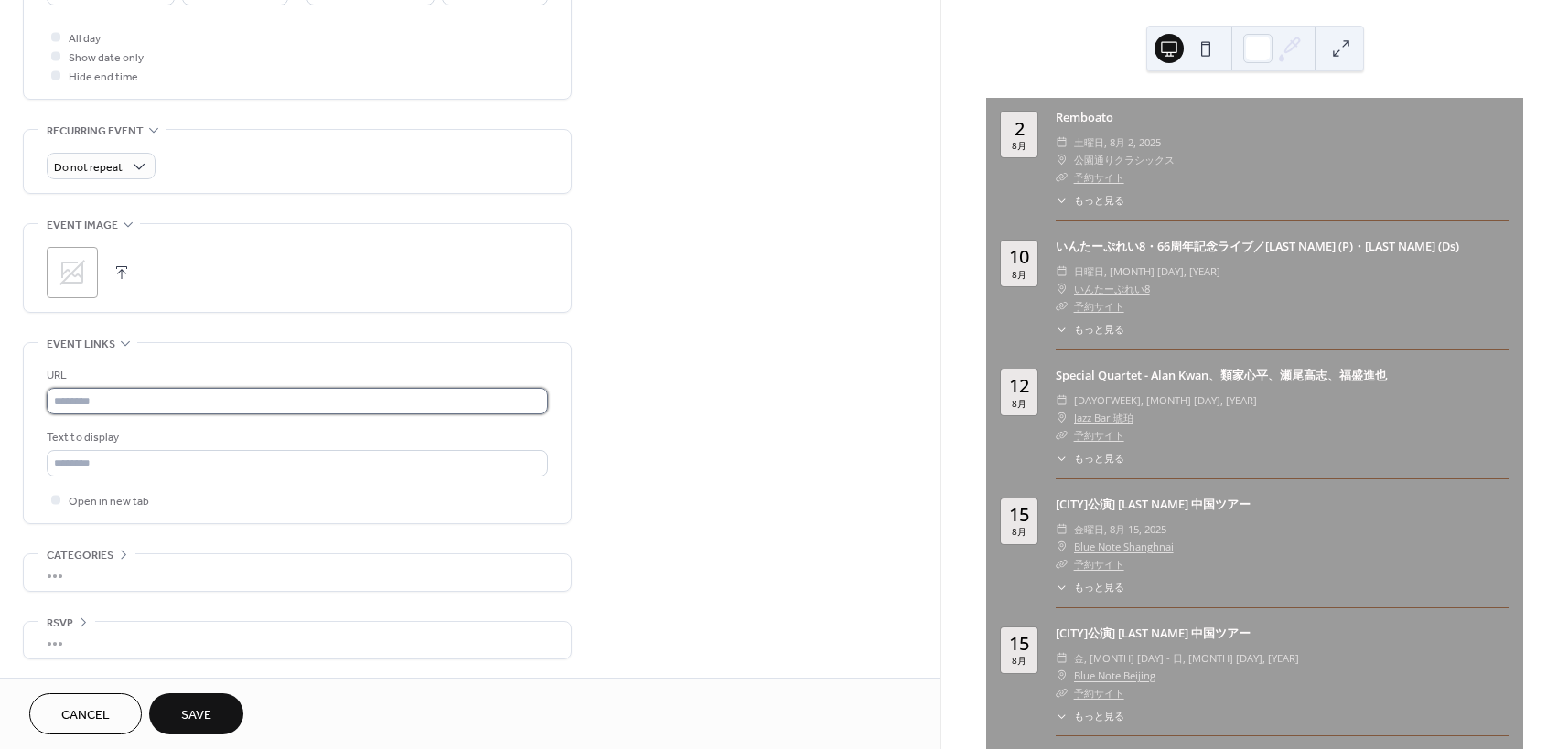 click at bounding box center (297, 401) 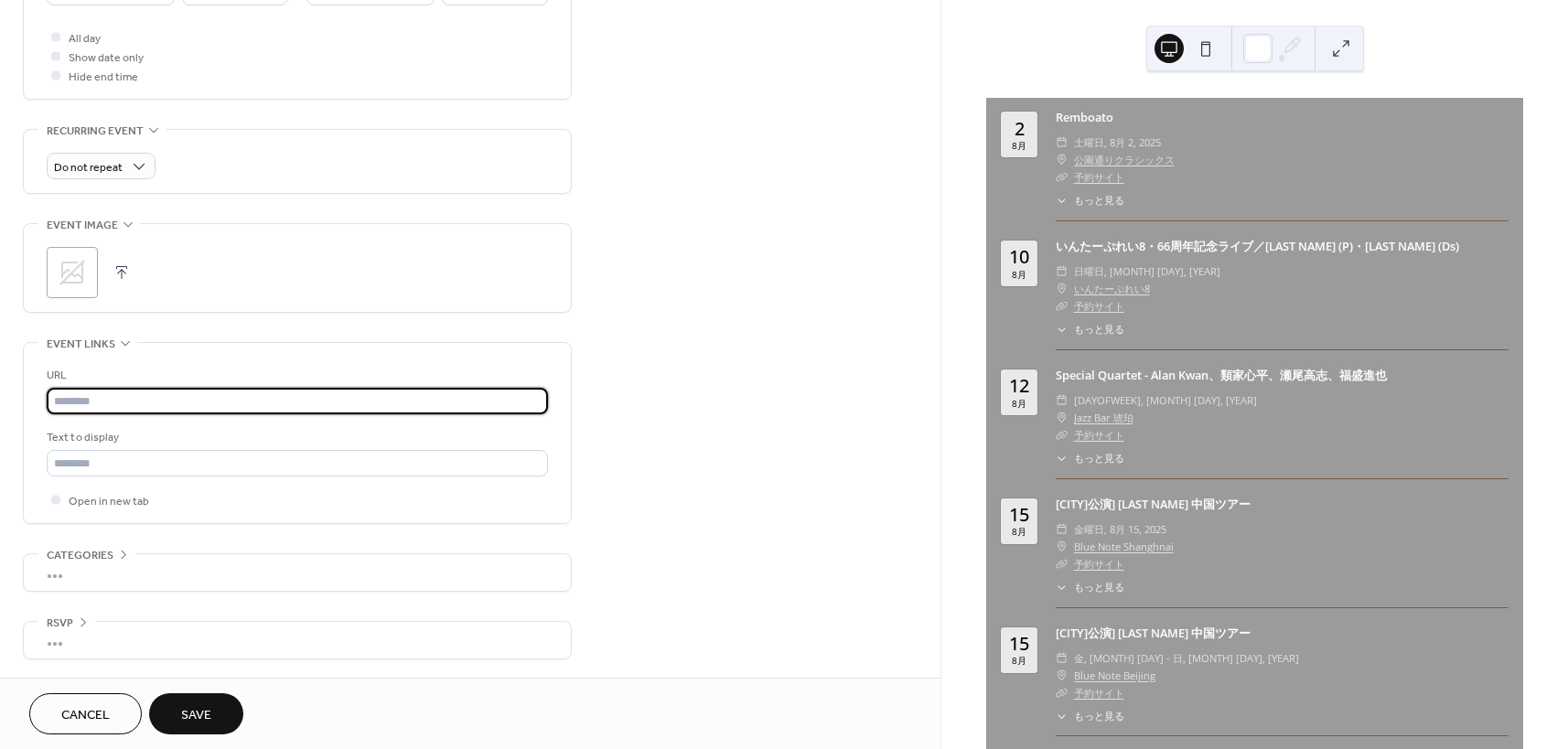 paste on "**********" 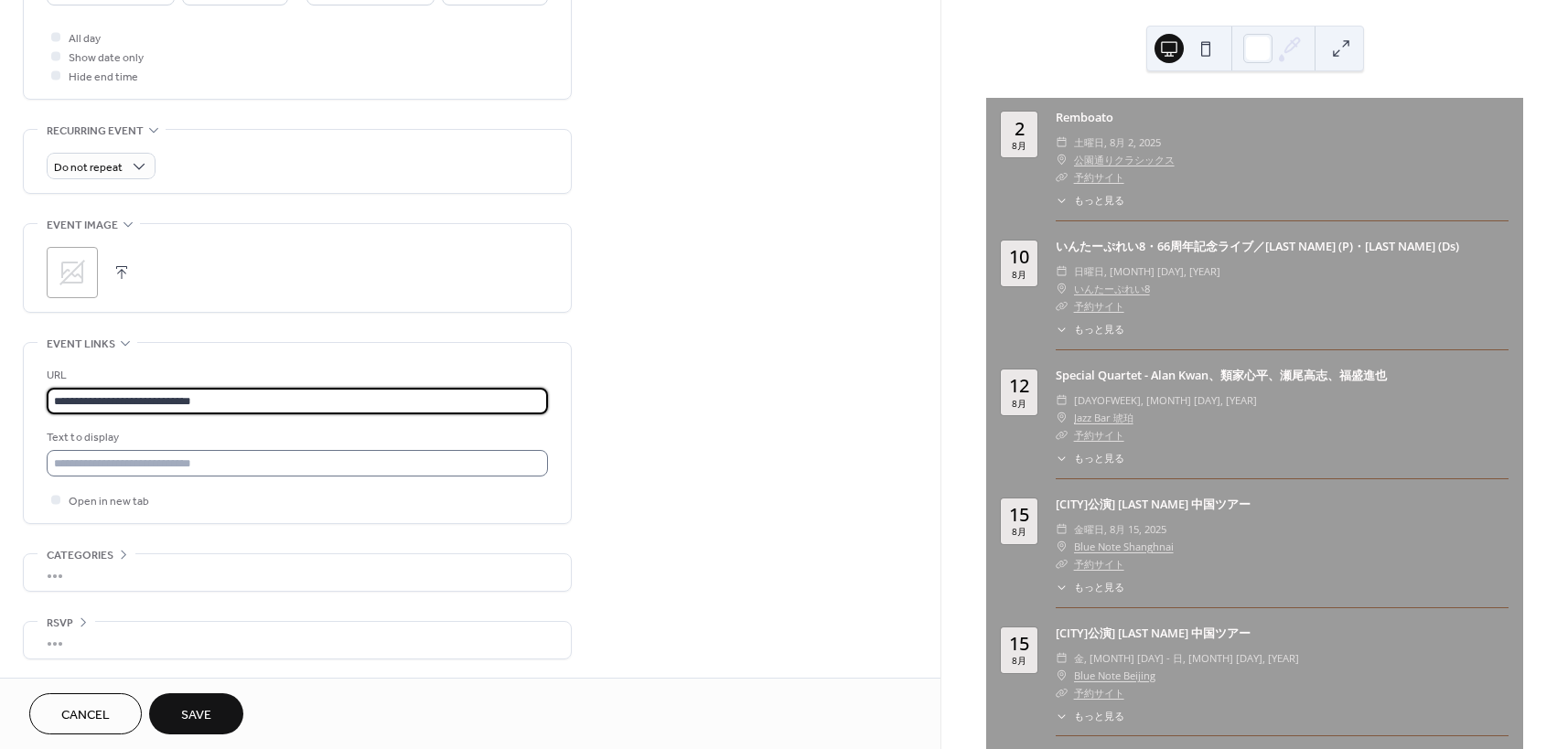 type on "**********" 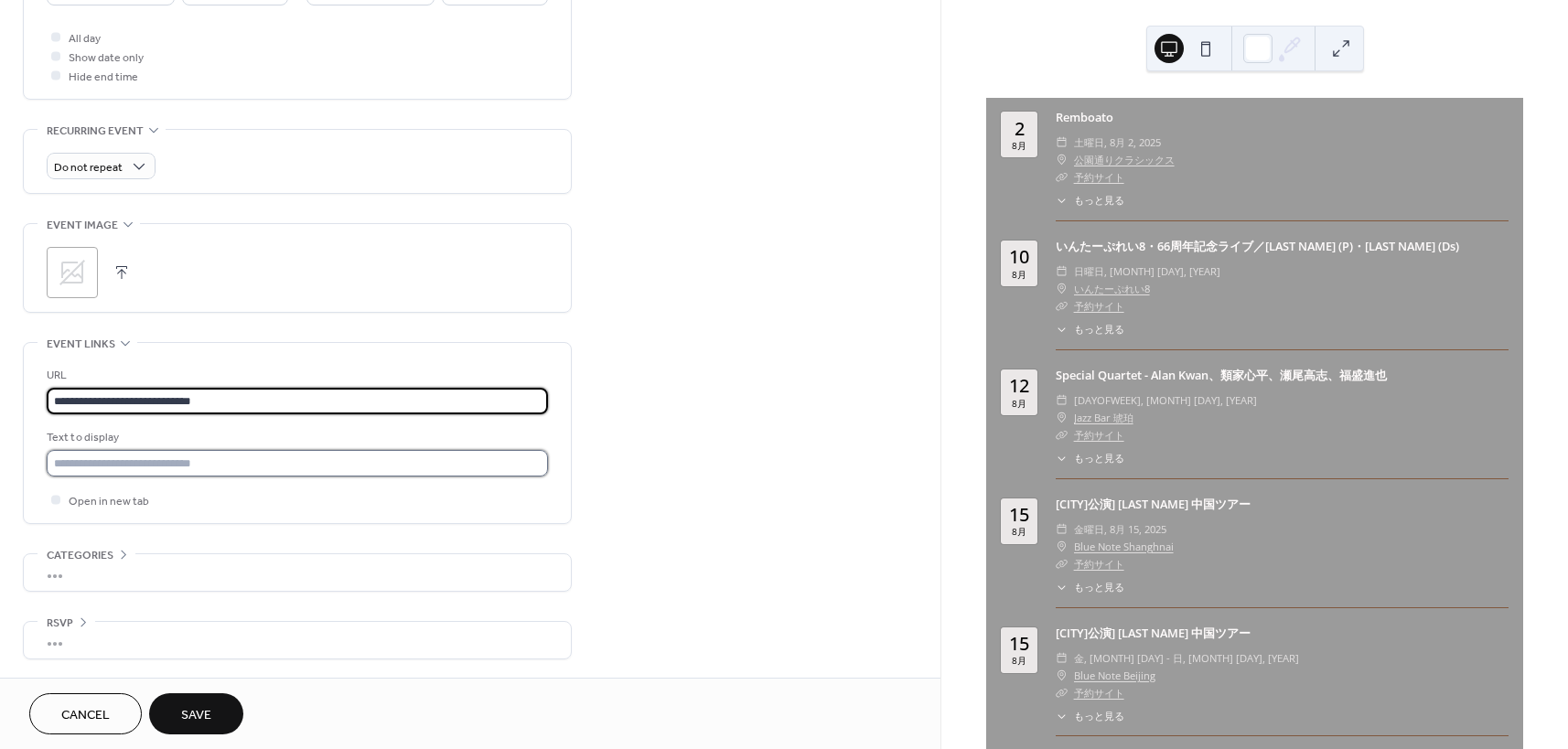 click at bounding box center (297, 463) 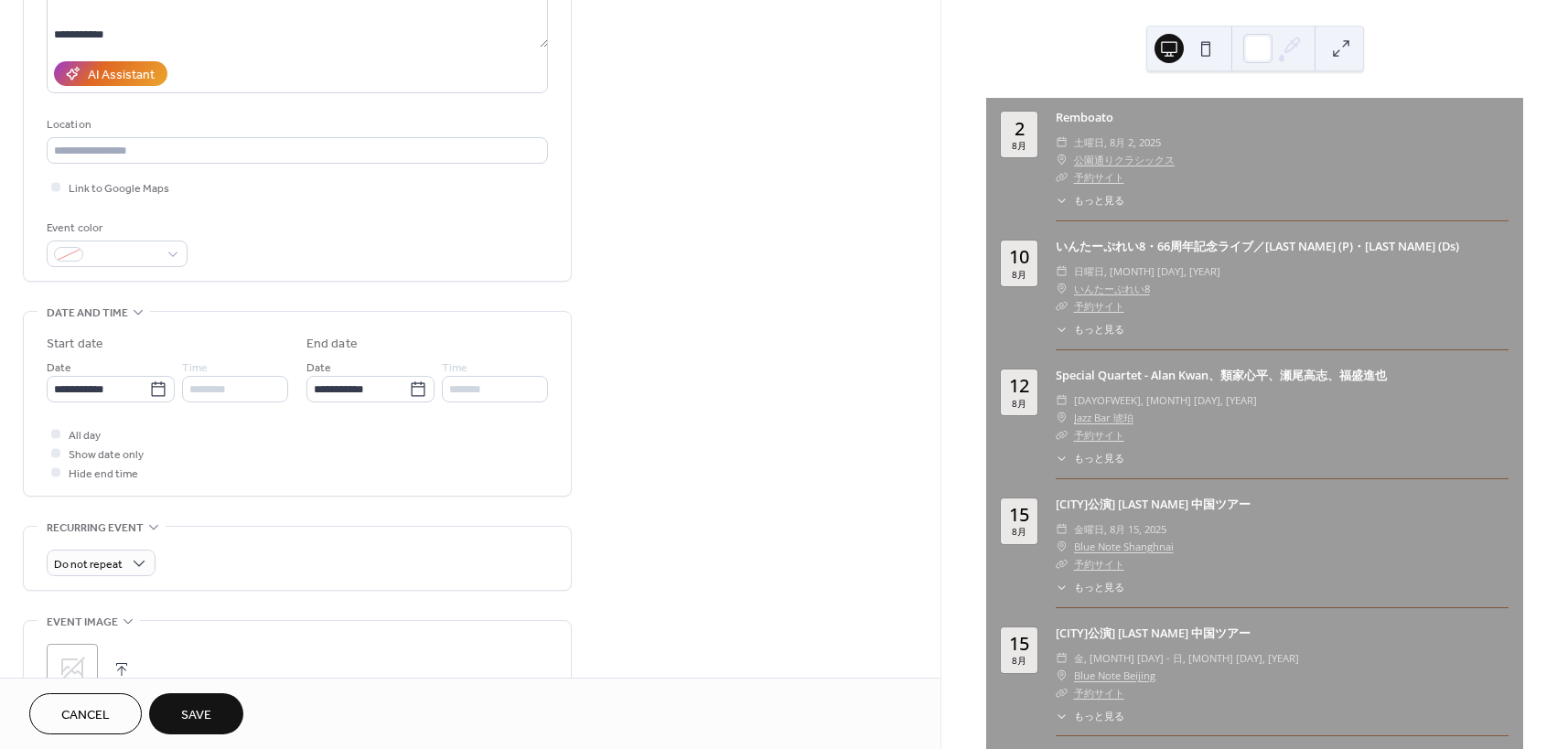 scroll, scrollTop: 276, scrollLeft: 0, axis: vertical 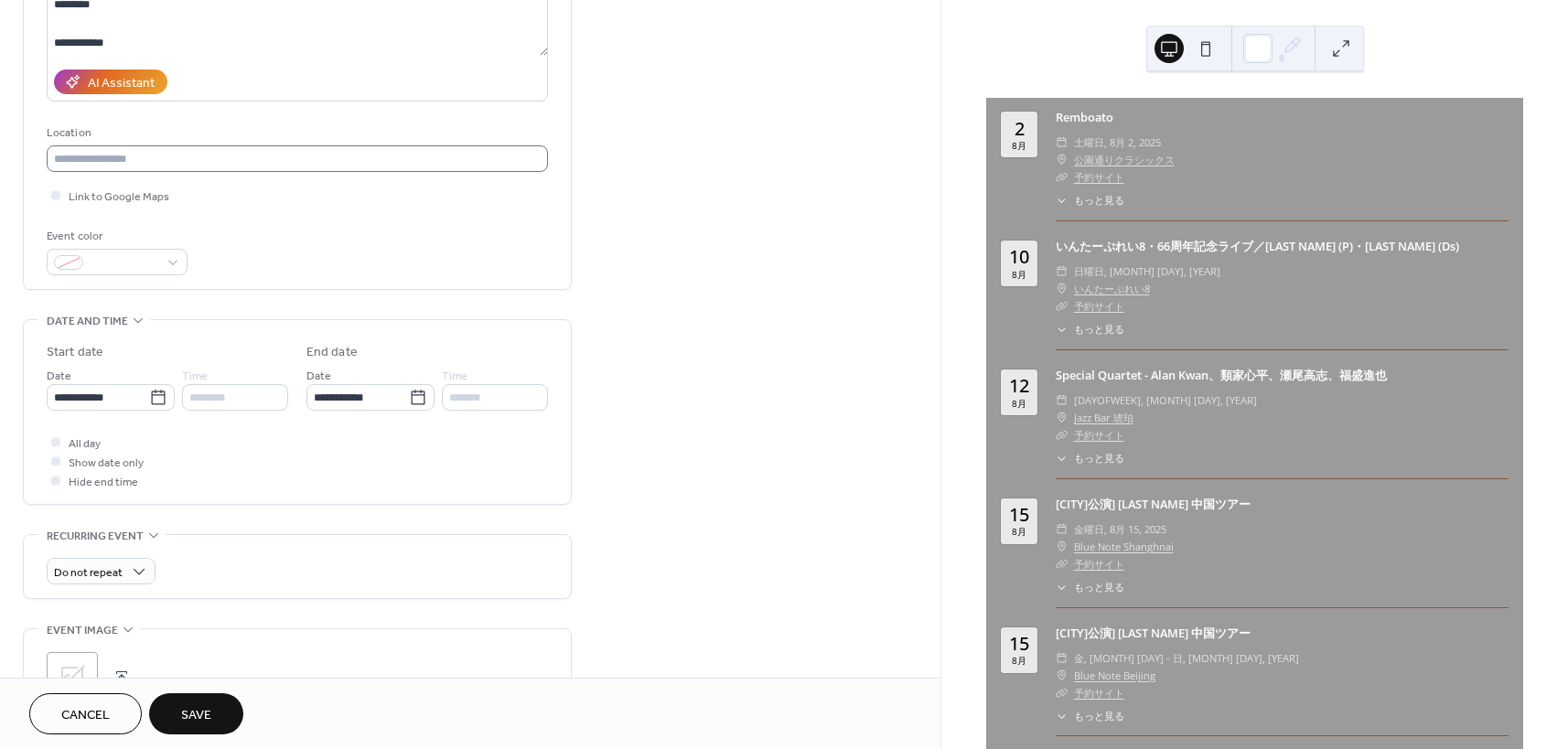 type on "*****" 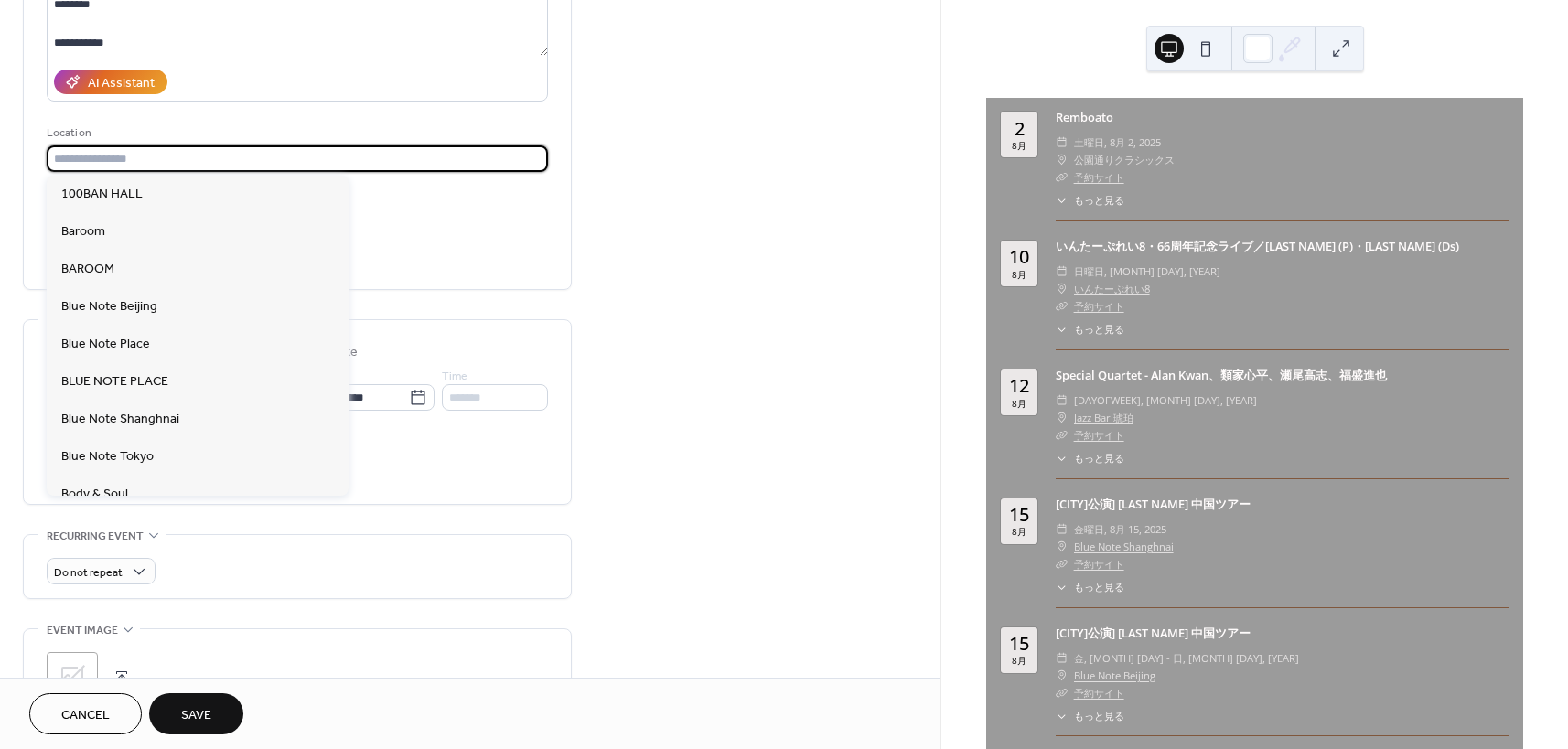 click at bounding box center [297, 158] 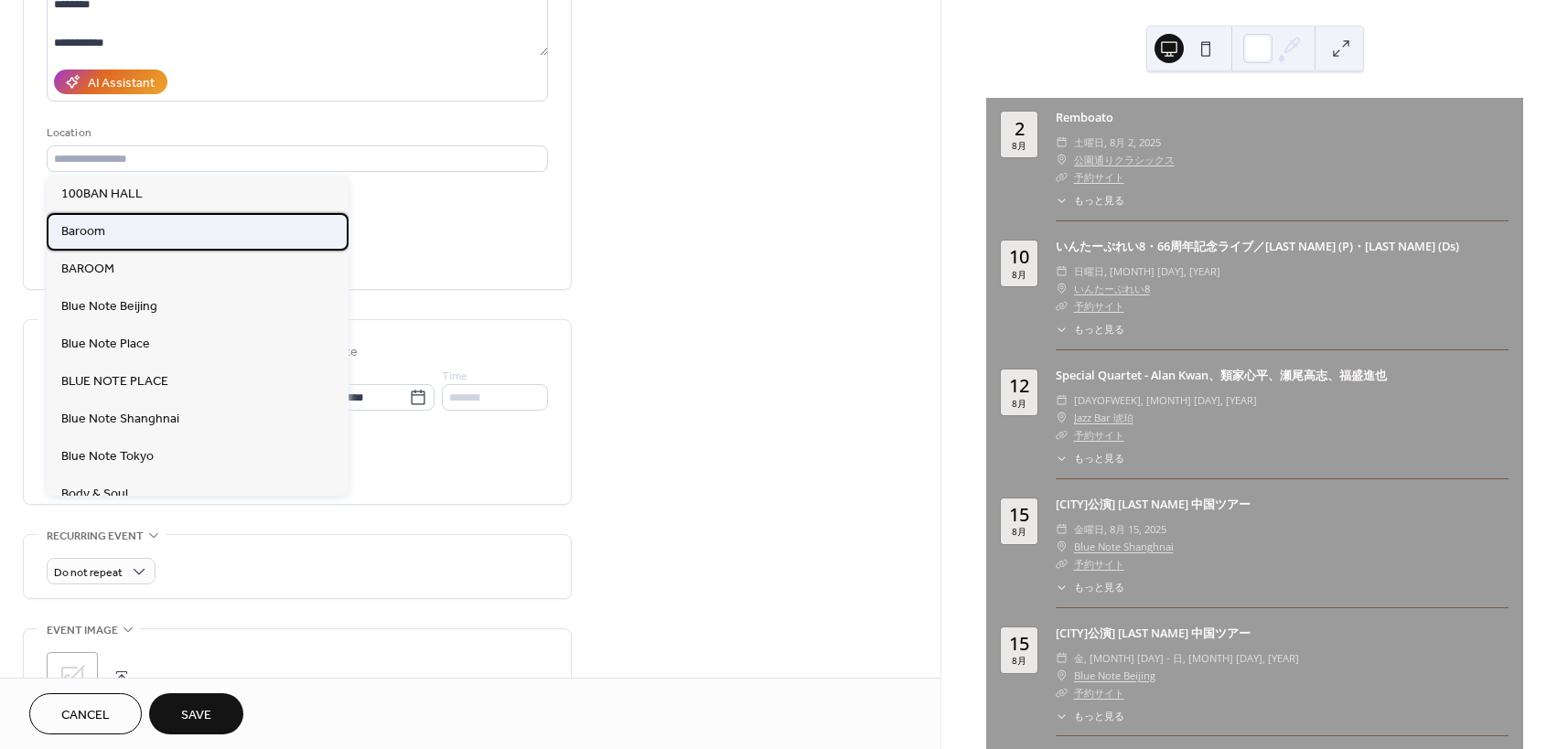 click on "Baroom" at bounding box center [198, 231] 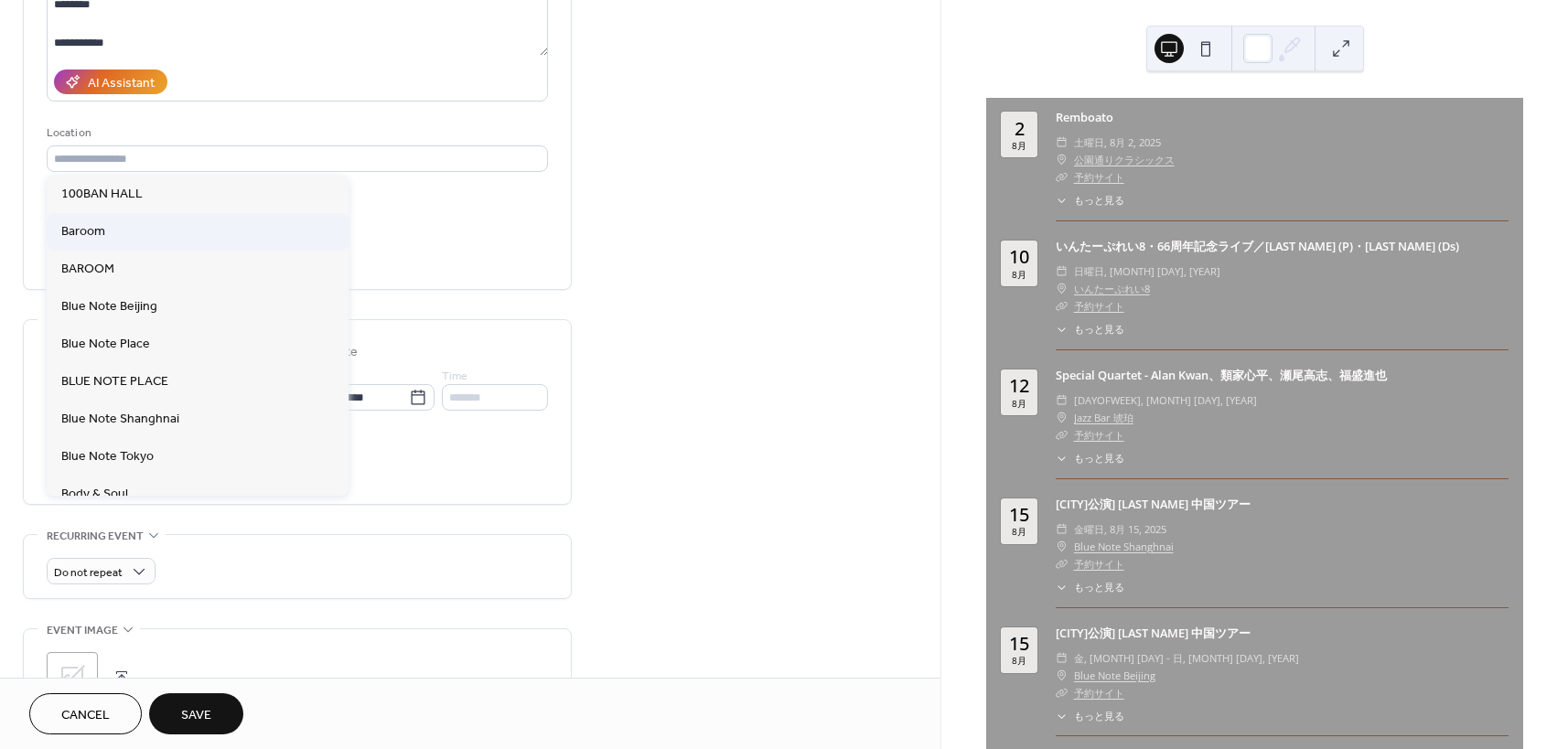 type on "******" 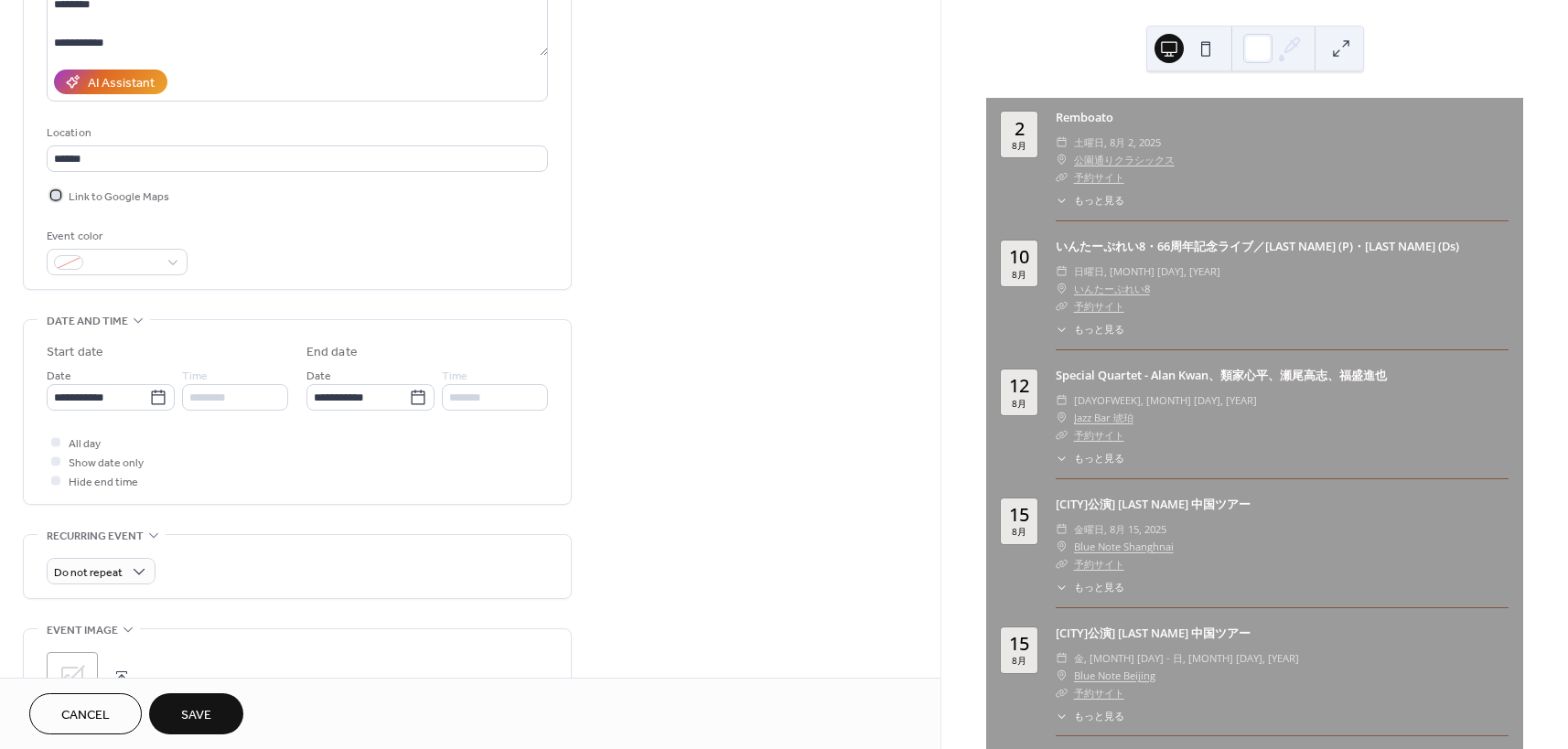 click at bounding box center (56, 195) 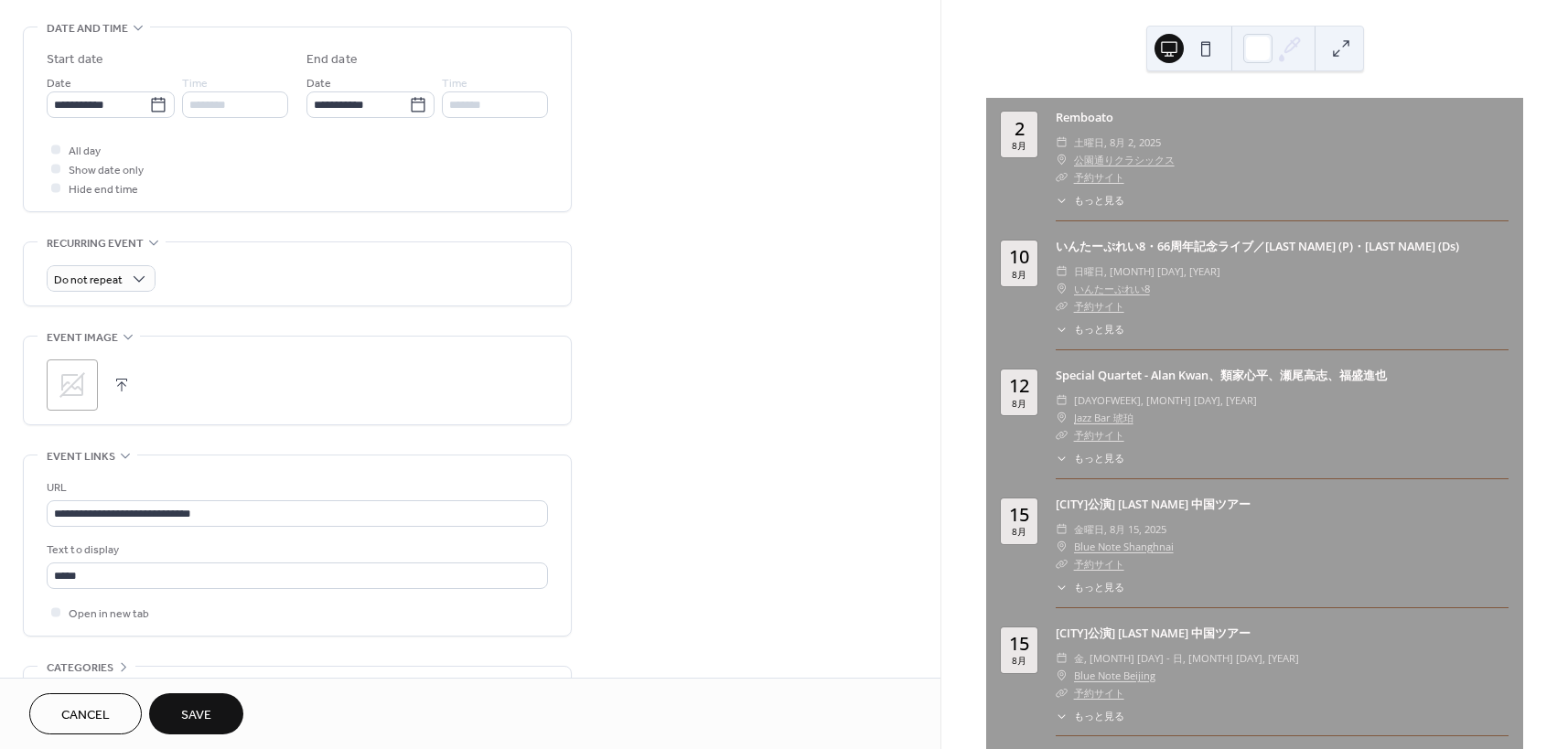 scroll, scrollTop: 681, scrollLeft: 0, axis: vertical 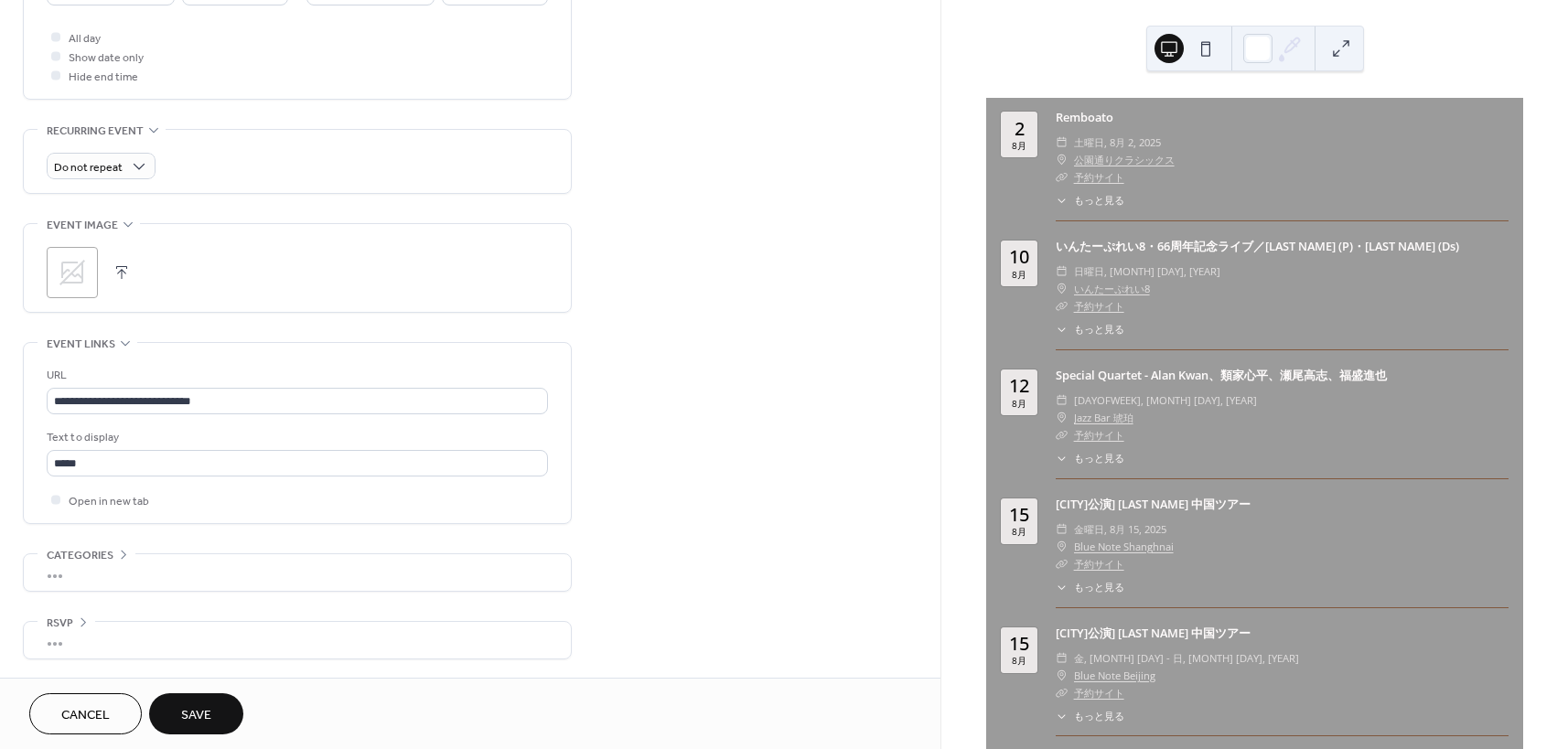click on "Save" at bounding box center [196, 715] 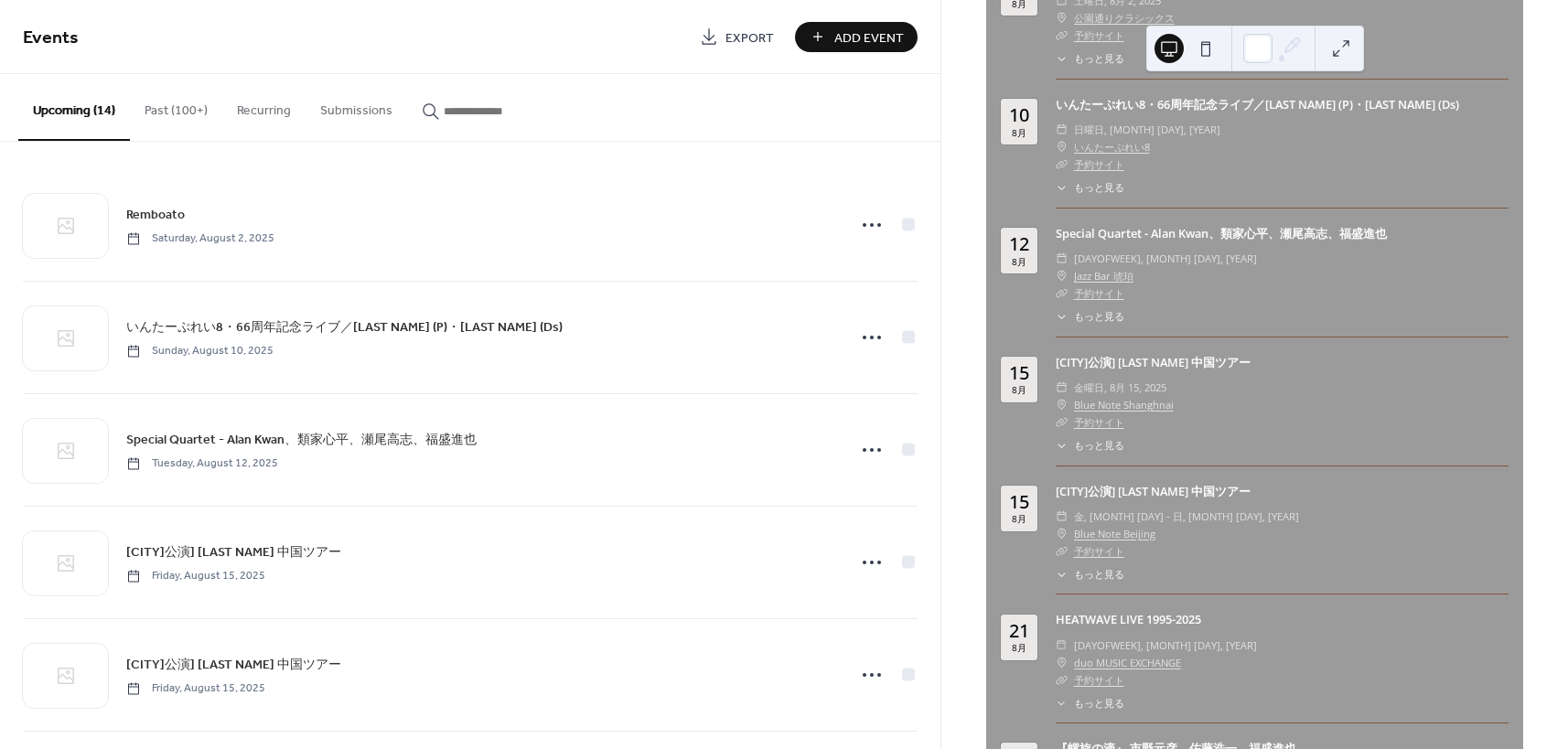 scroll, scrollTop: 0, scrollLeft: 0, axis: both 